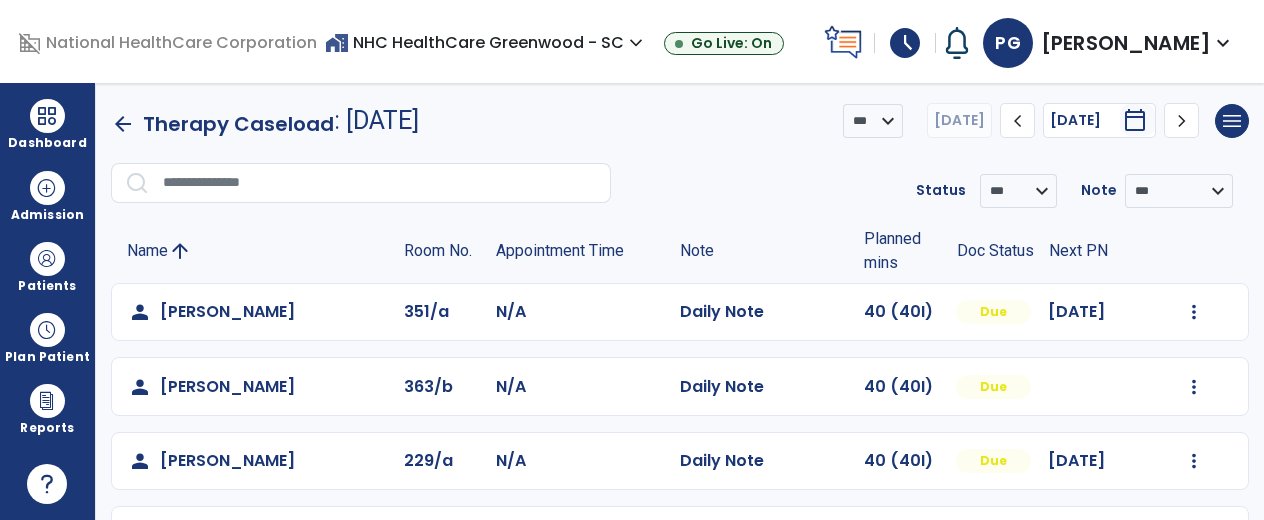 scroll, scrollTop: 0, scrollLeft: 0, axis: both 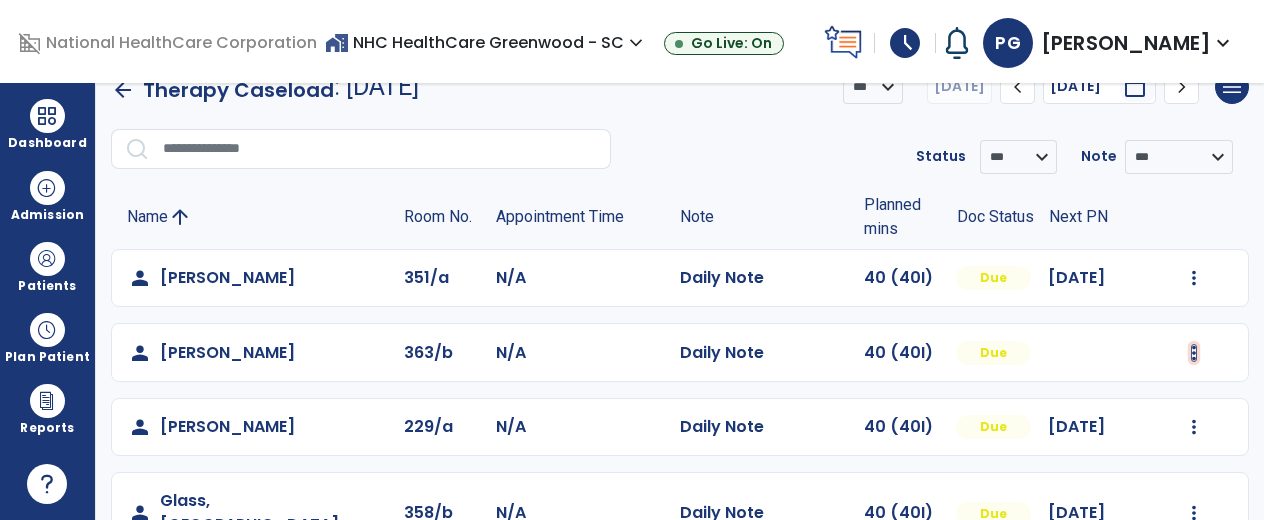 click at bounding box center [1194, 278] 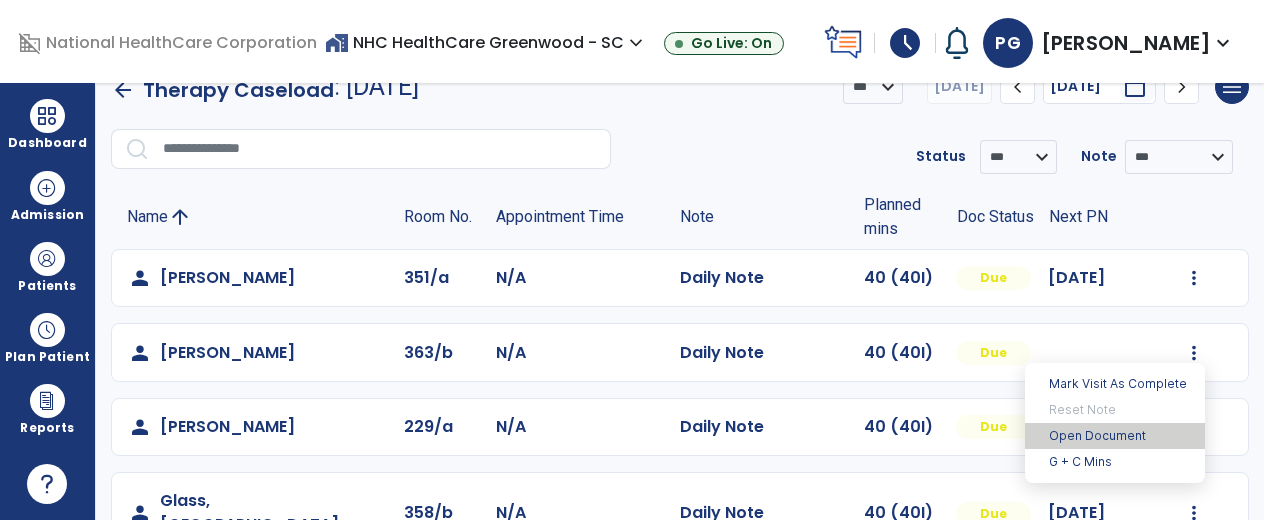 click on "Open Document" at bounding box center (1115, 436) 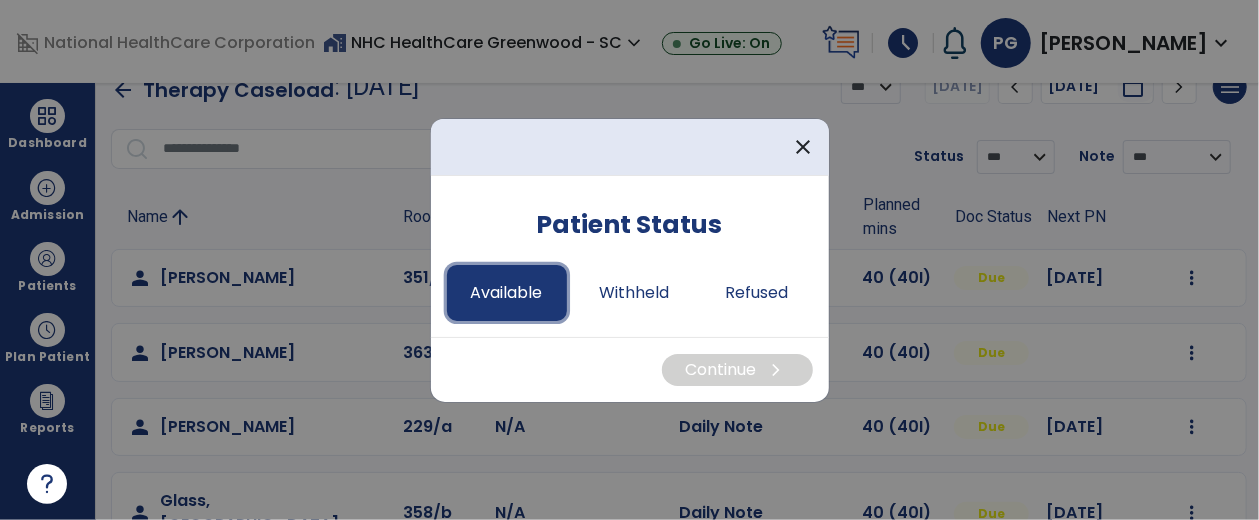 click on "Available" at bounding box center [507, 293] 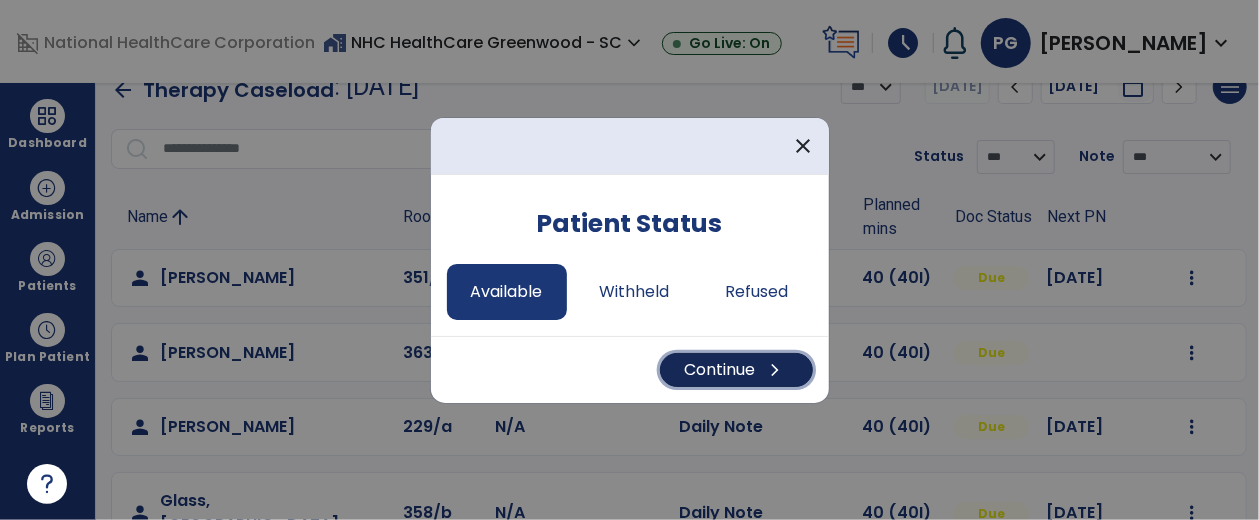 click on "Continue   chevron_right" at bounding box center [736, 370] 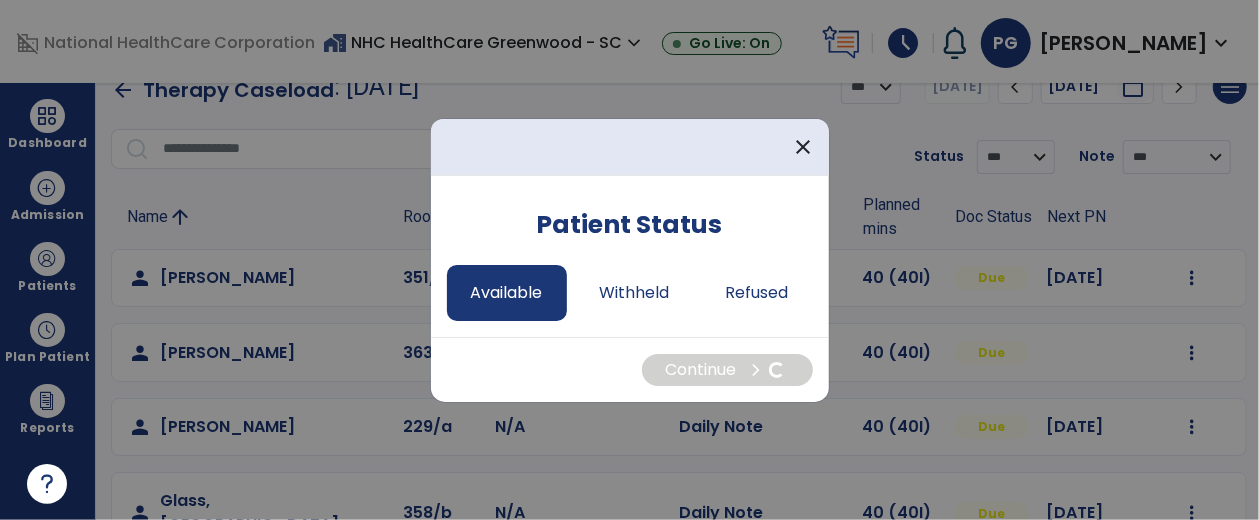 select on "*" 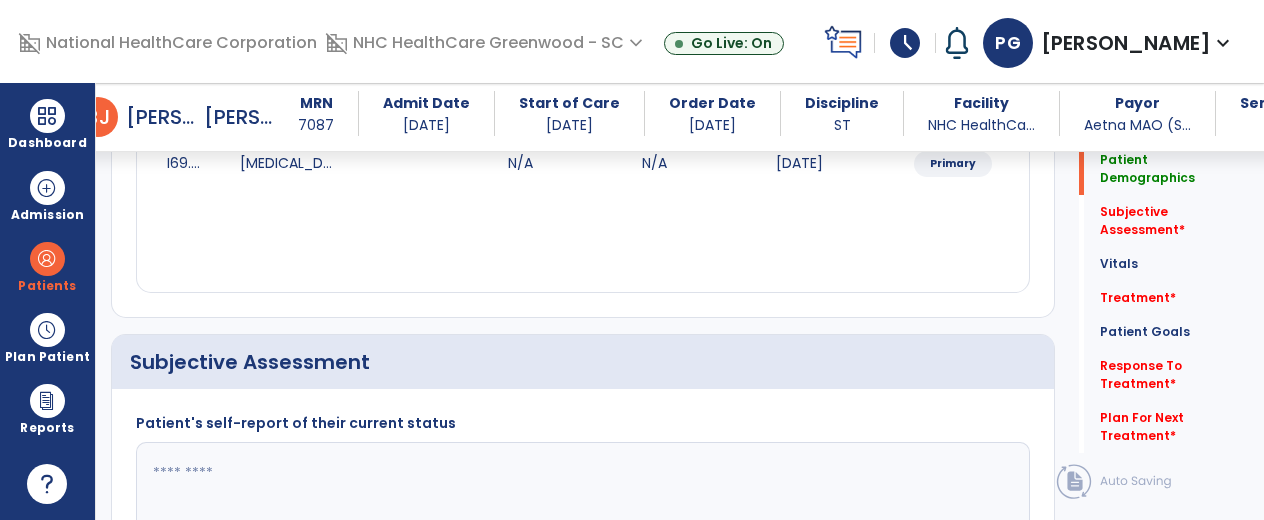 scroll, scrollTop: 334, scrollLeft: 0, axis: vertical 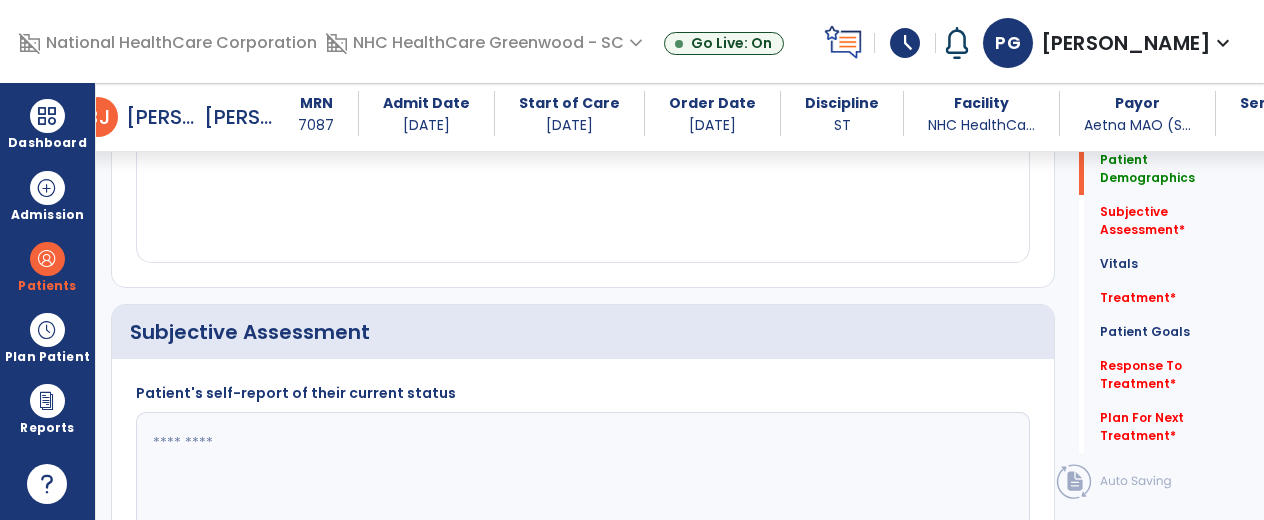 click 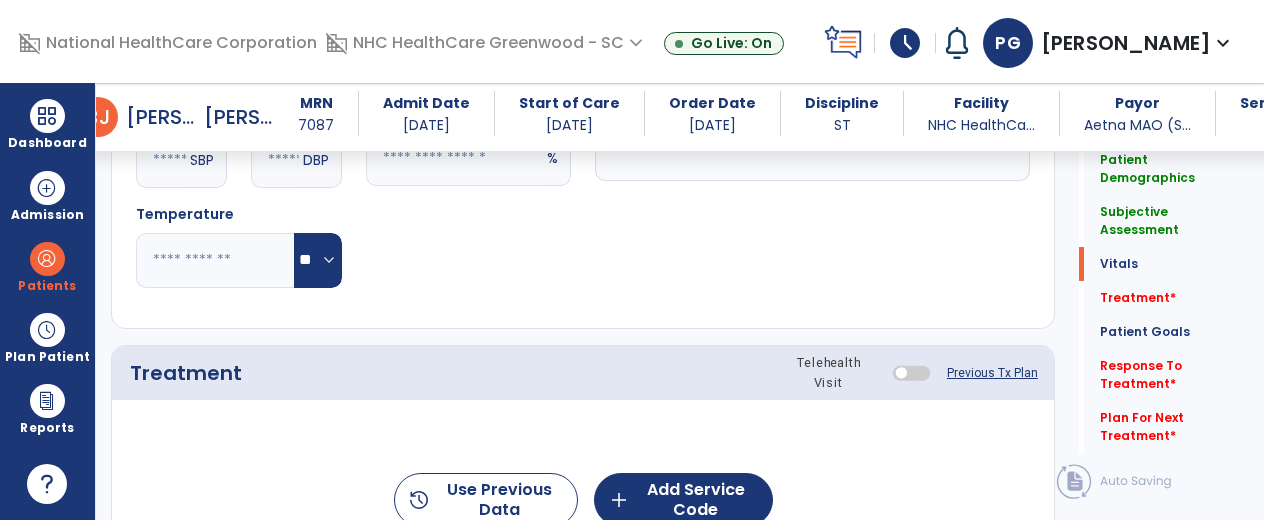 scroll, scrollTop: 1018, scrollLeft: 0, axis: vertical 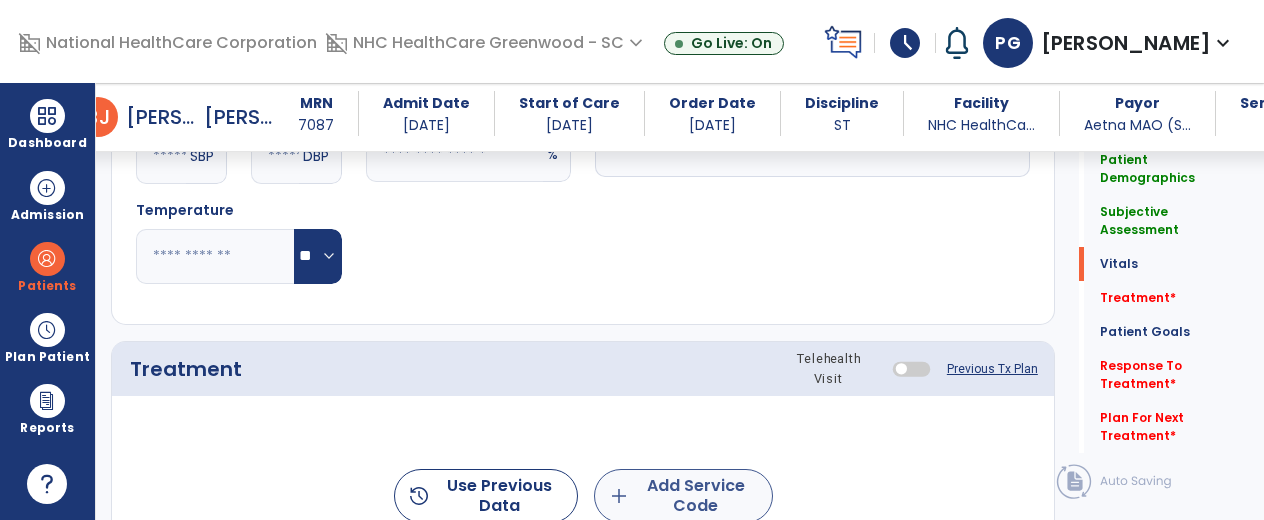 type on "**********" 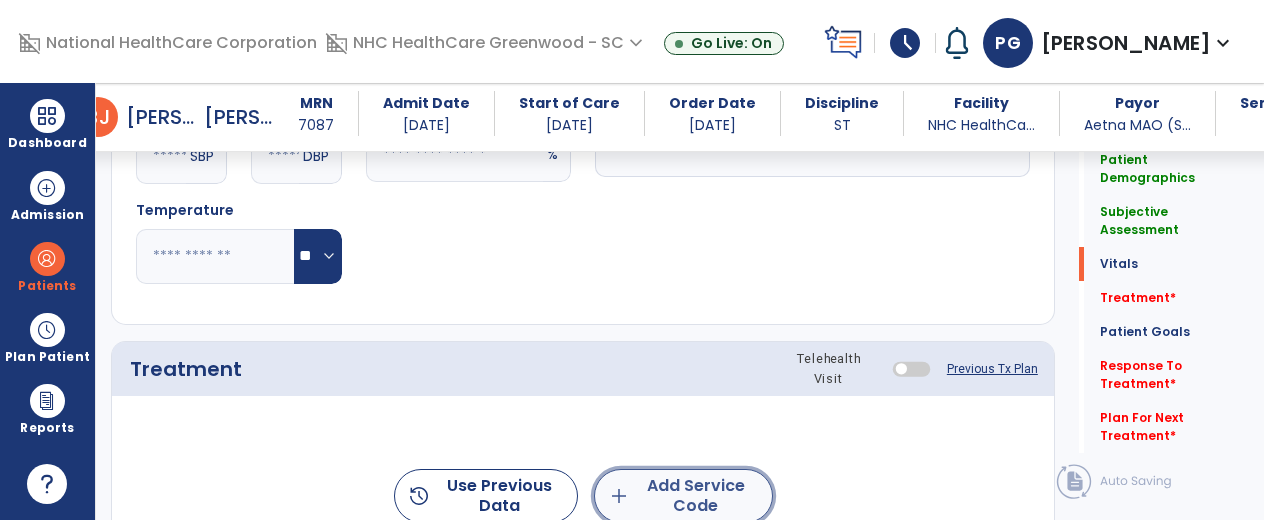 click on "add  Add Service Code" 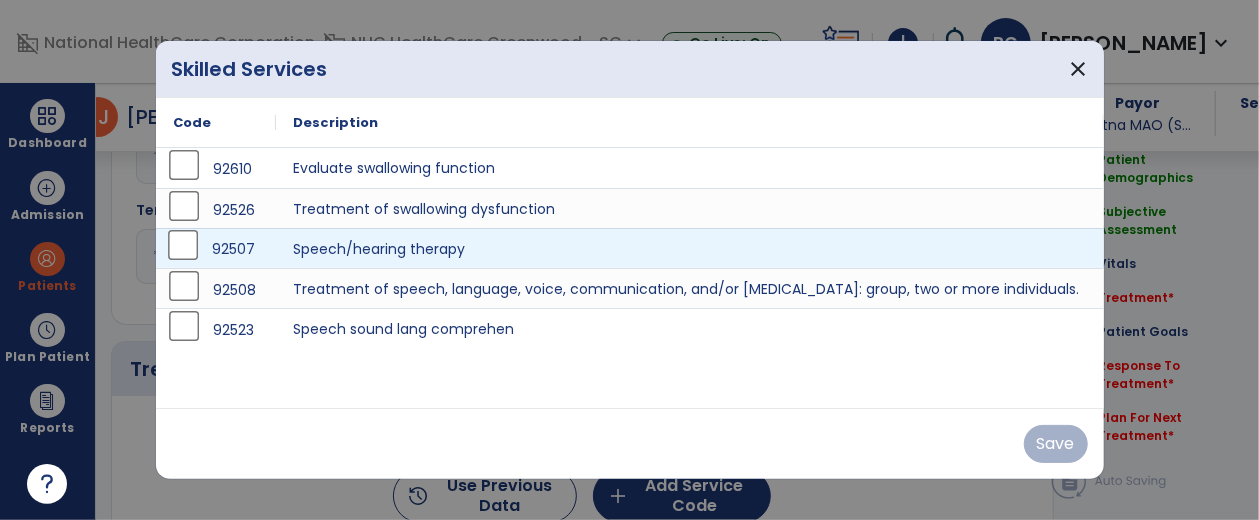 click on "92507" at bounding box center [216, 249] 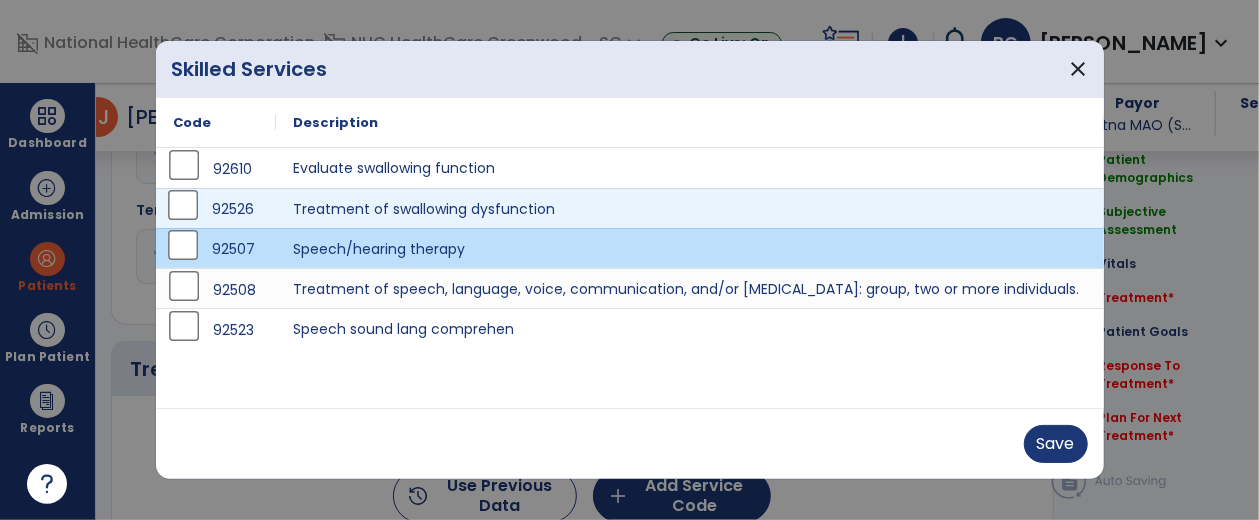 click on "92526" at bounding box center [233, 209] 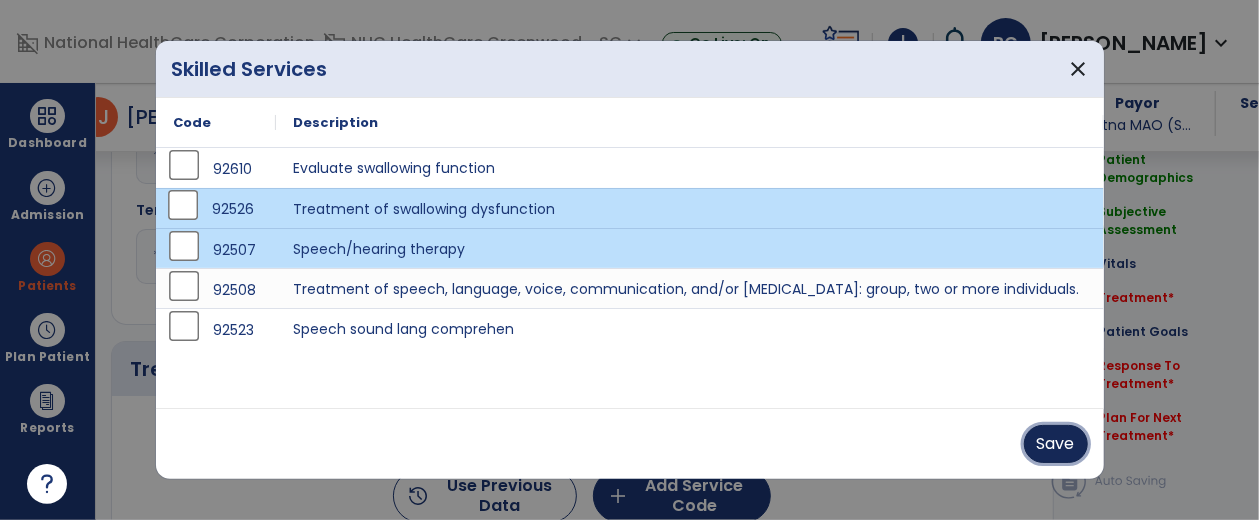 click on "Save" at bounding box center (1056, 444) 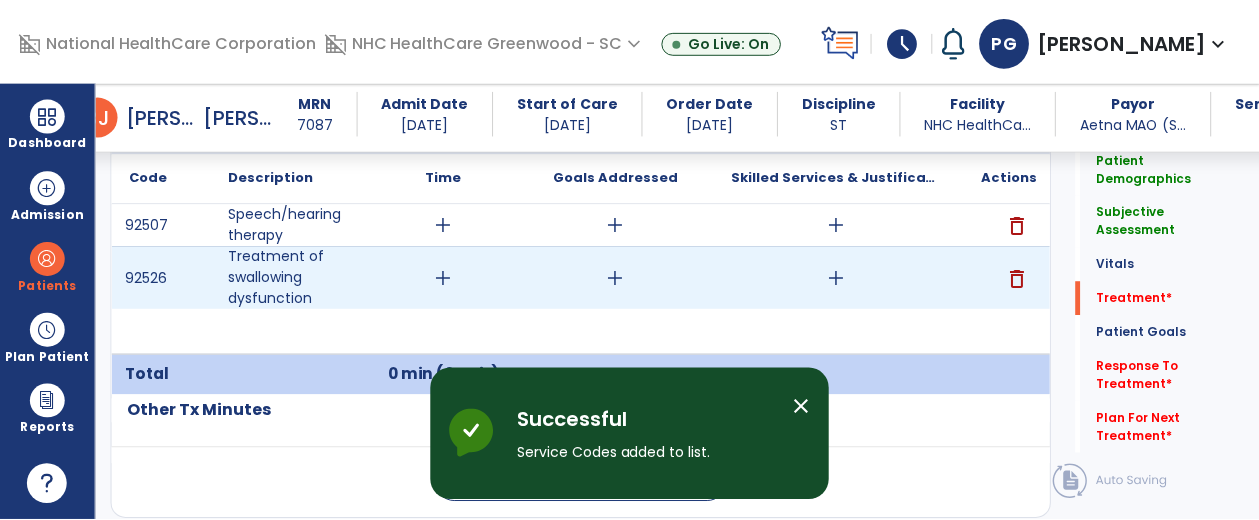 scroll, scrollTop: 1266, scrollLeft: 0, axis: vertical 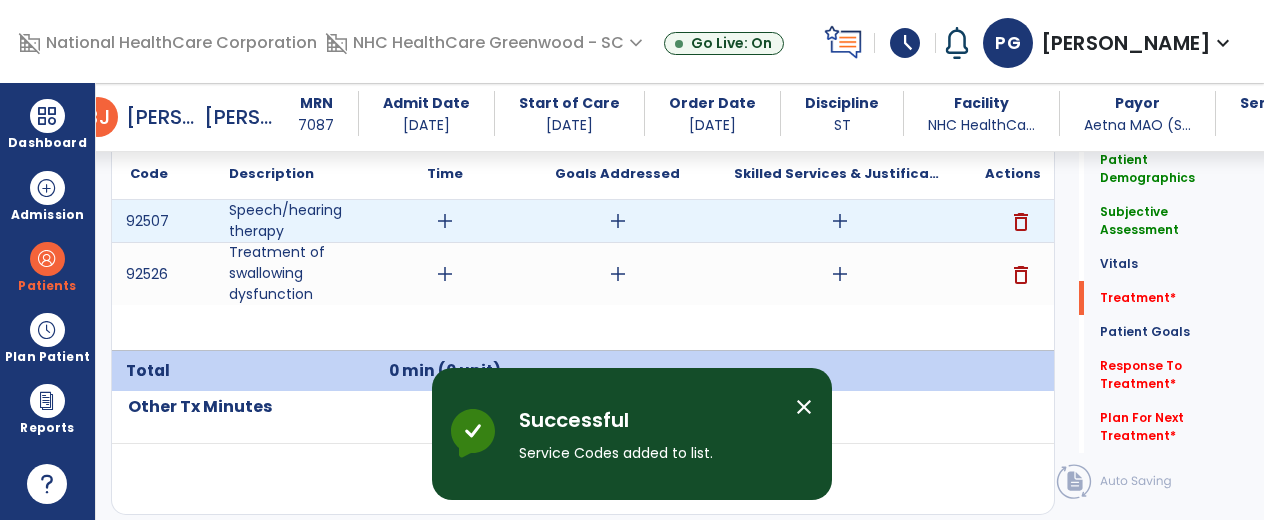 click on "add" at bounding box center (445, 221) 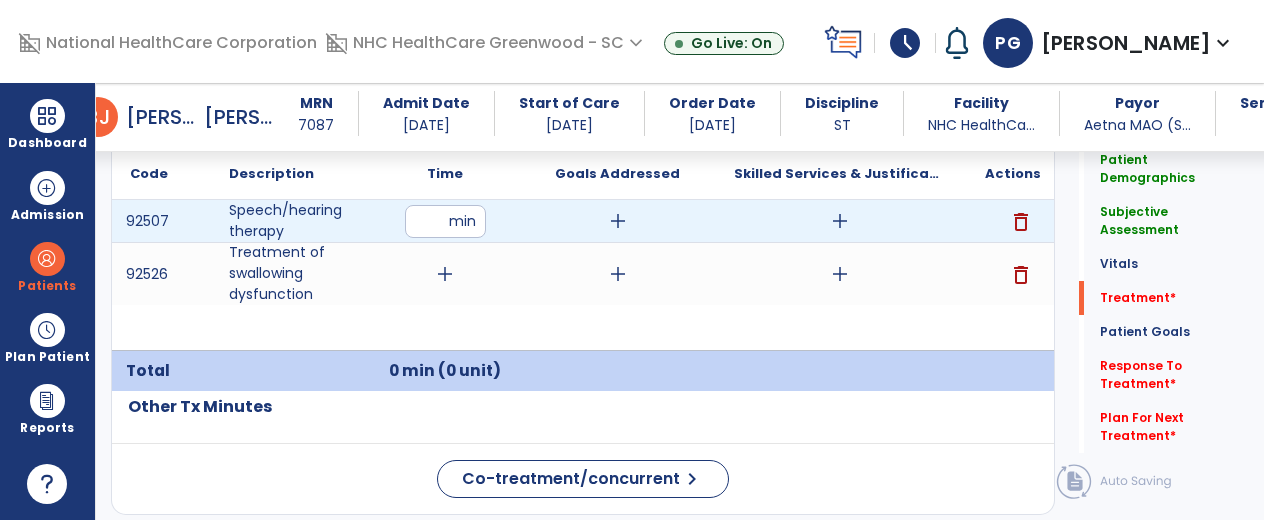 type on "**" 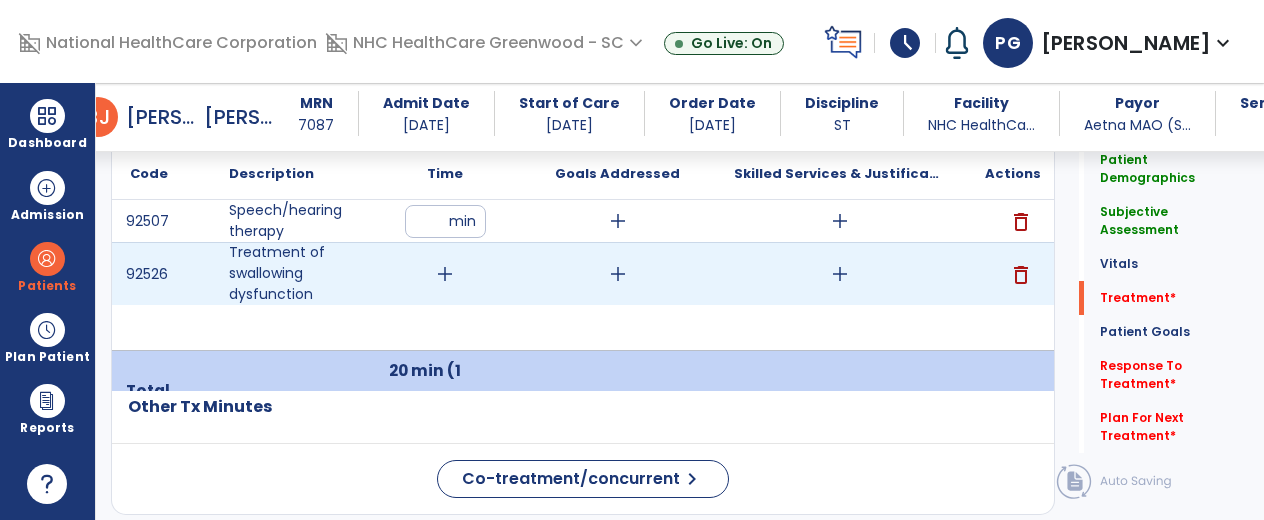 click on "add" at bounding box center (445, 274) 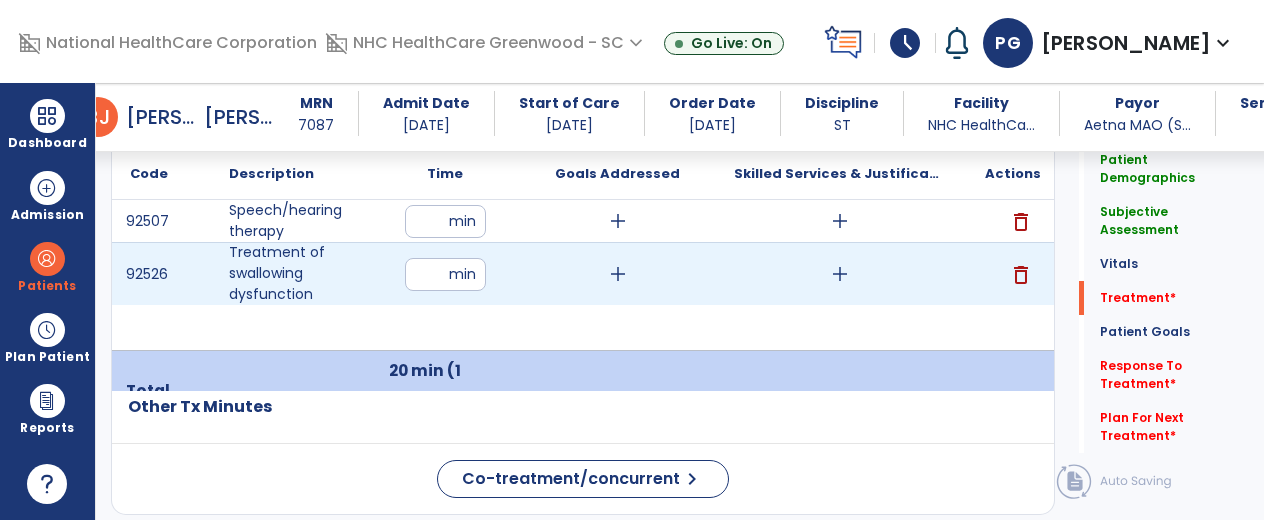type on "**" 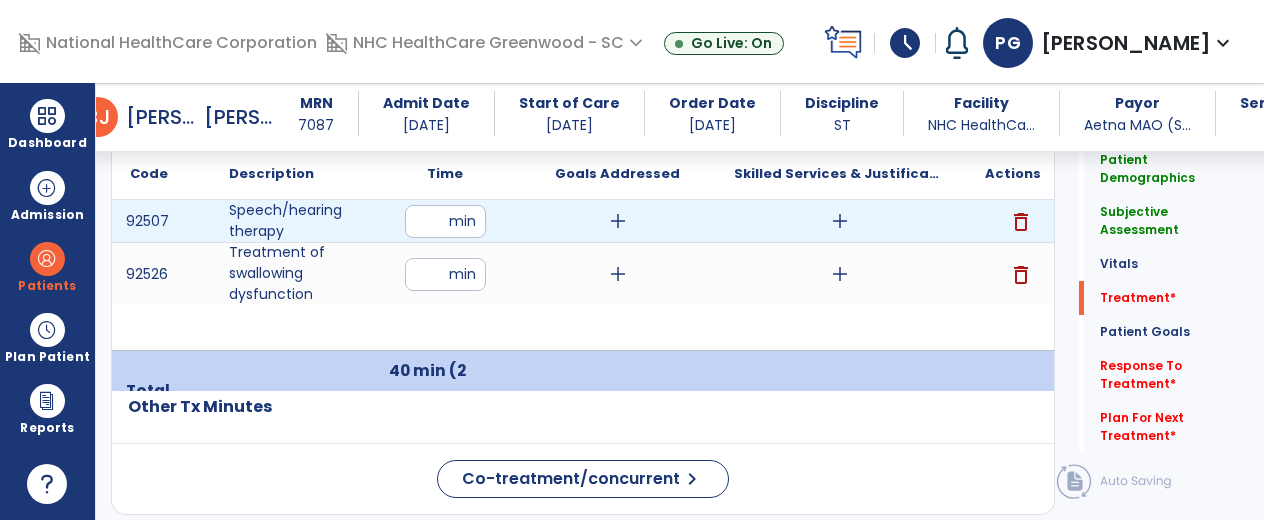 click on "add" at bounding box center (840, 221) 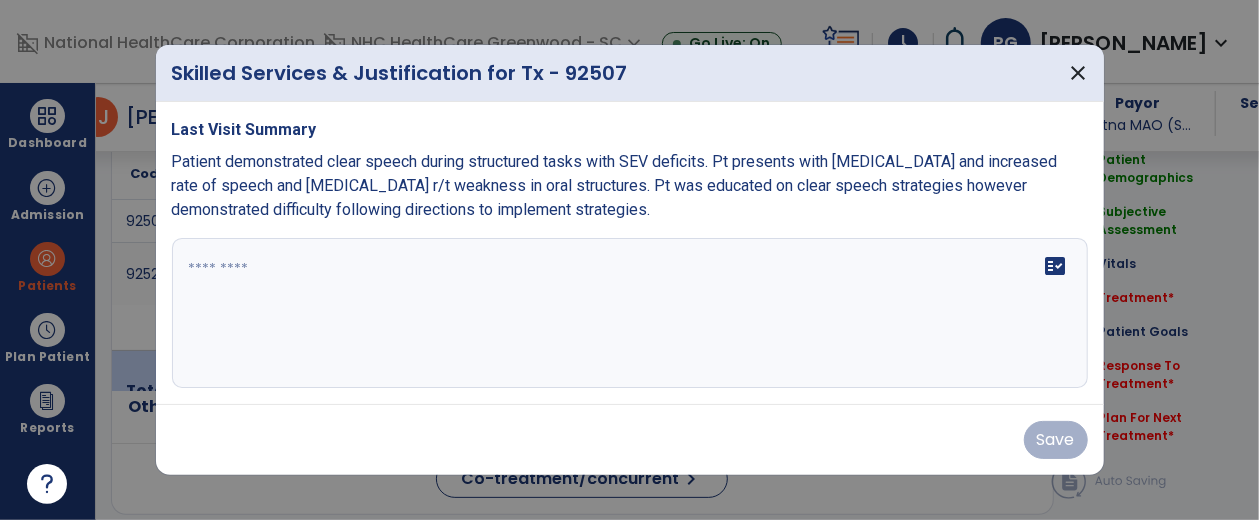 click on "fact_check" at bounding box center [630, 313] 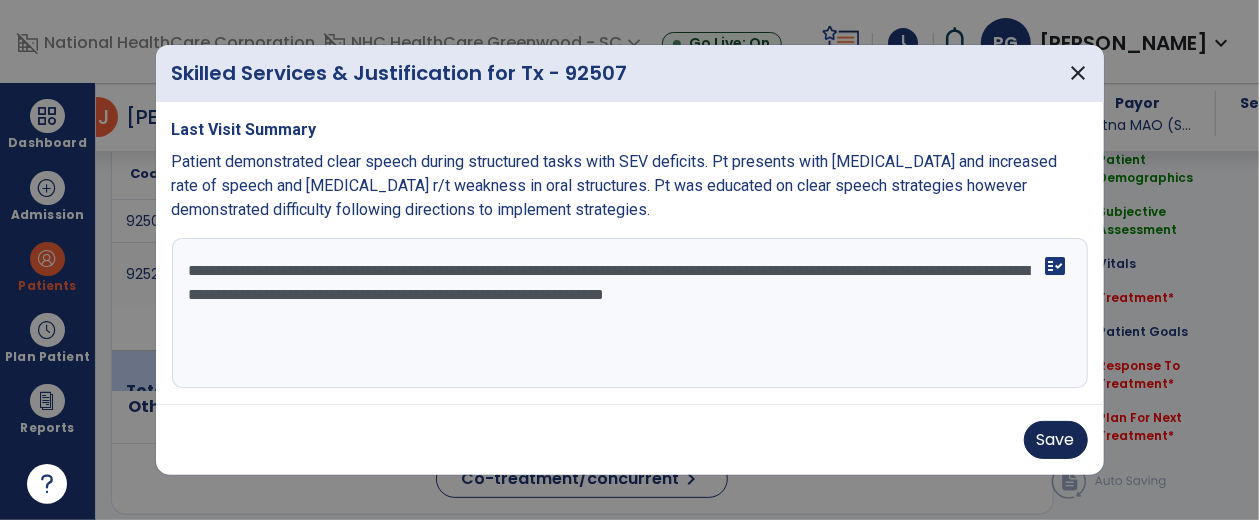 type on "**********" 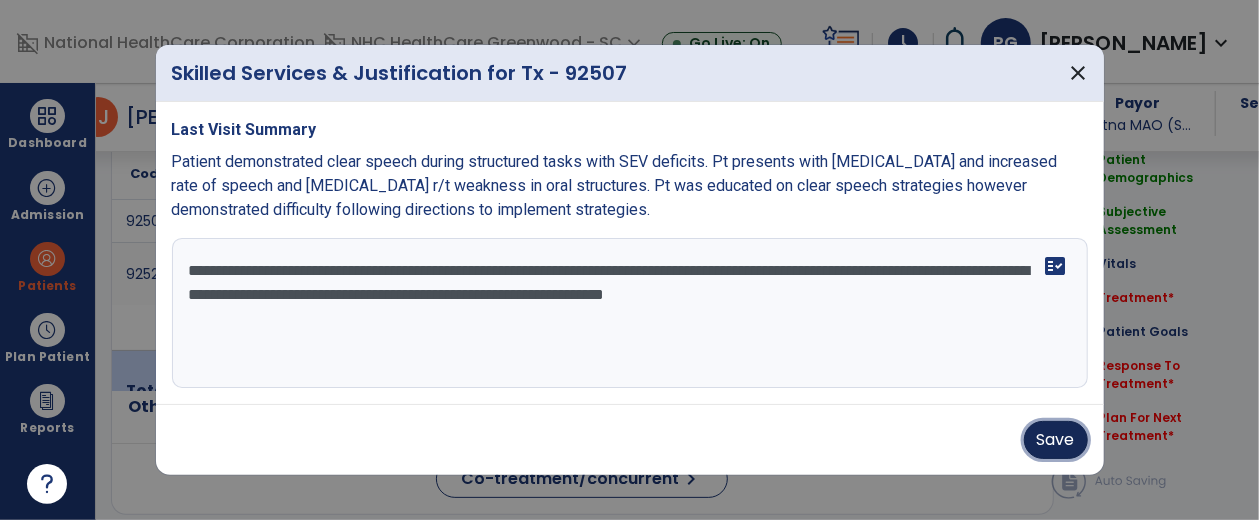 click on "Save" at bounding box center (1056, 440) 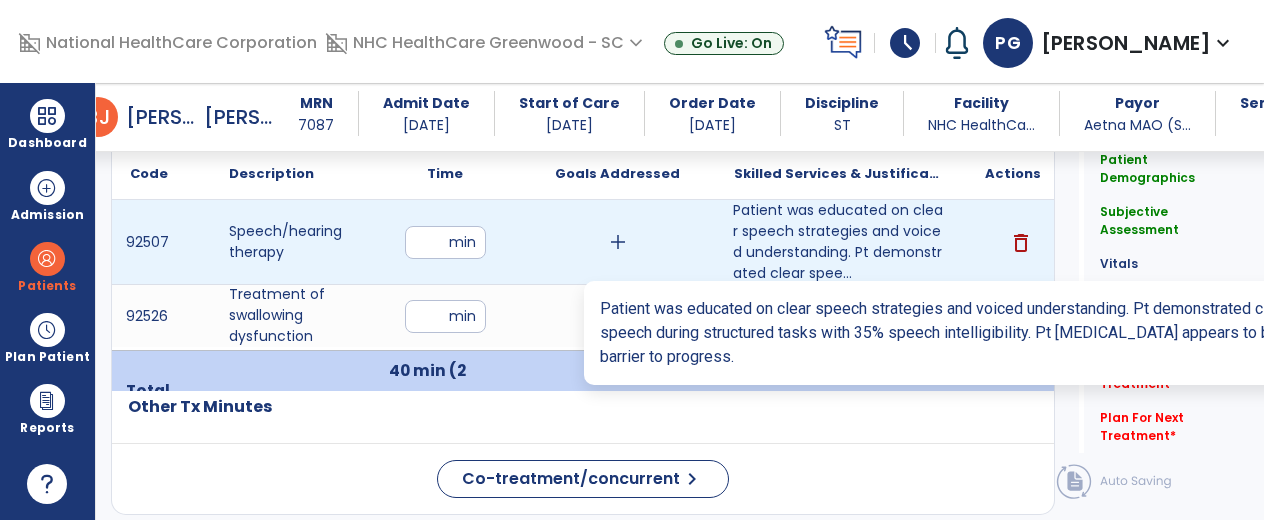 click on "Patient was educated on clear speech strategies and voiced understanding. Pt demonstrated clear spee..." at bounding box center (839, 242) 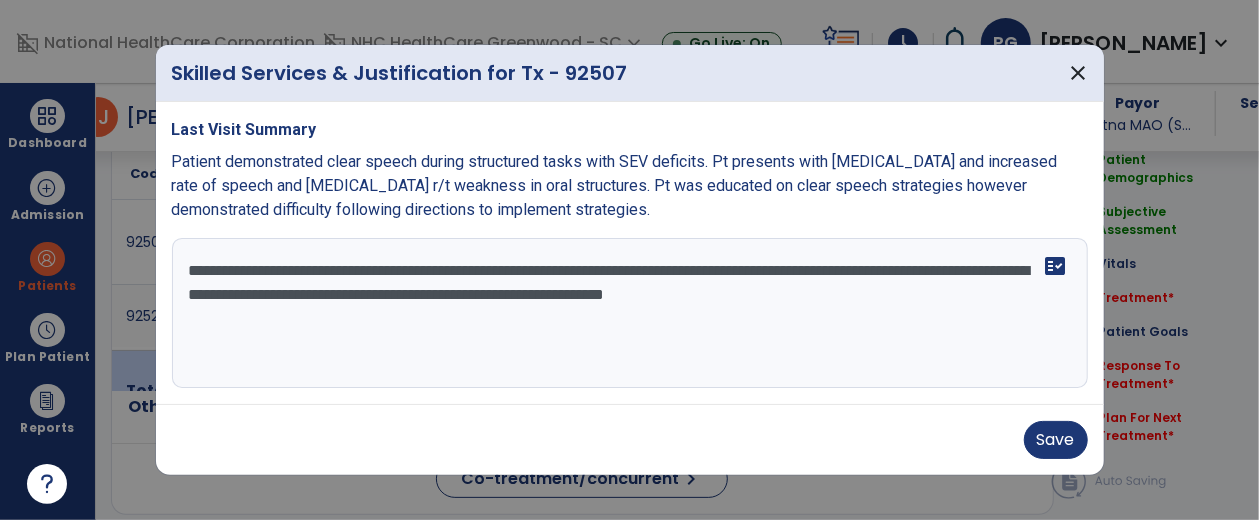 click on "**********" at bounding box center (630, 313) 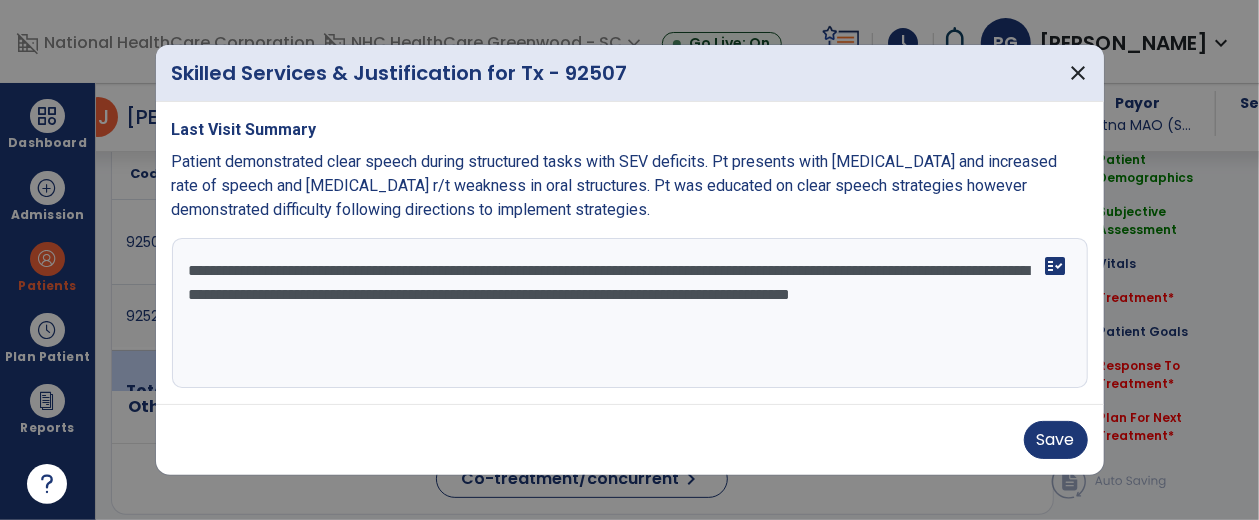 click on "**********" at bounding box center [630, 313] 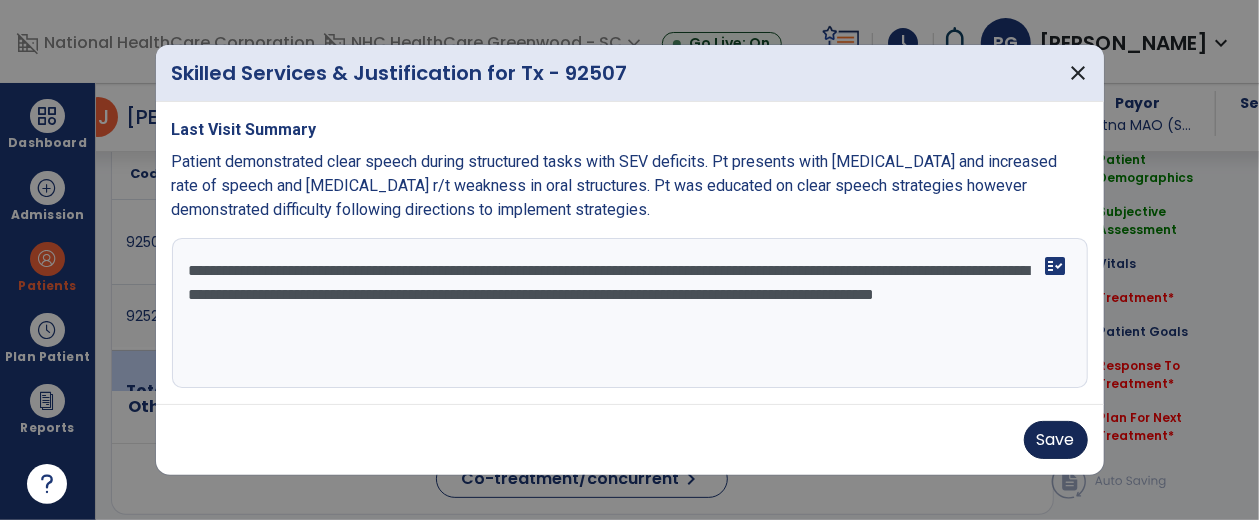 type on "**********" 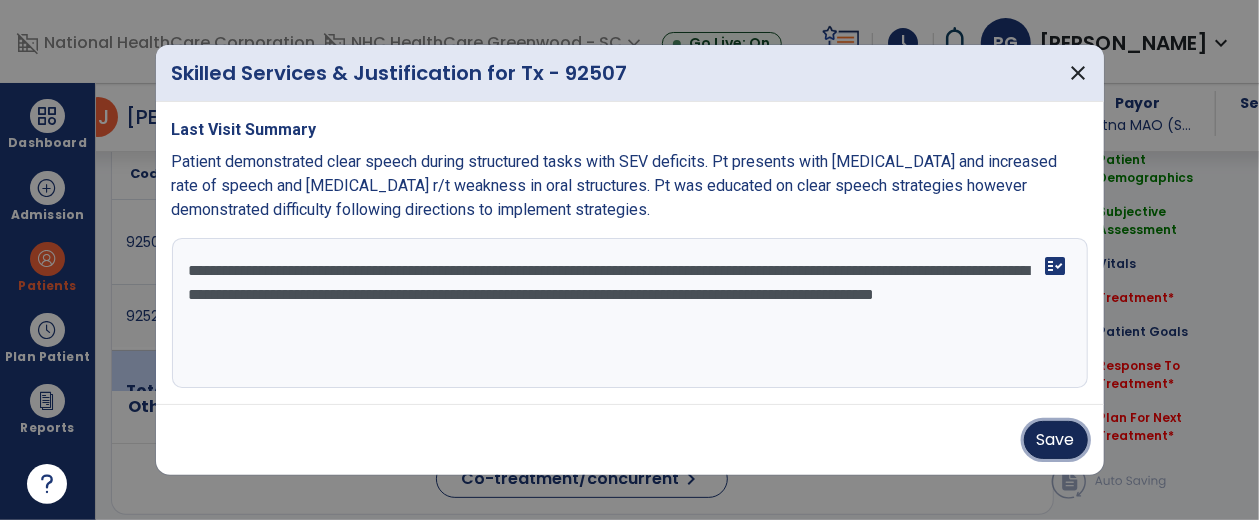 click on "Save" at bounding box center [1056, 440] 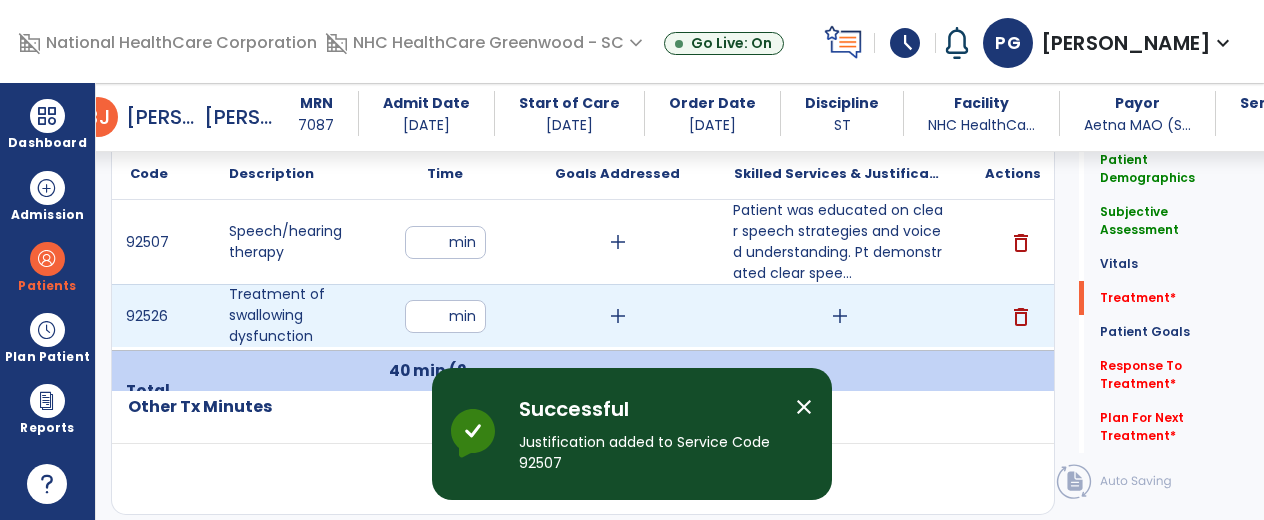 click on "add" at bounding box center [839, 316] 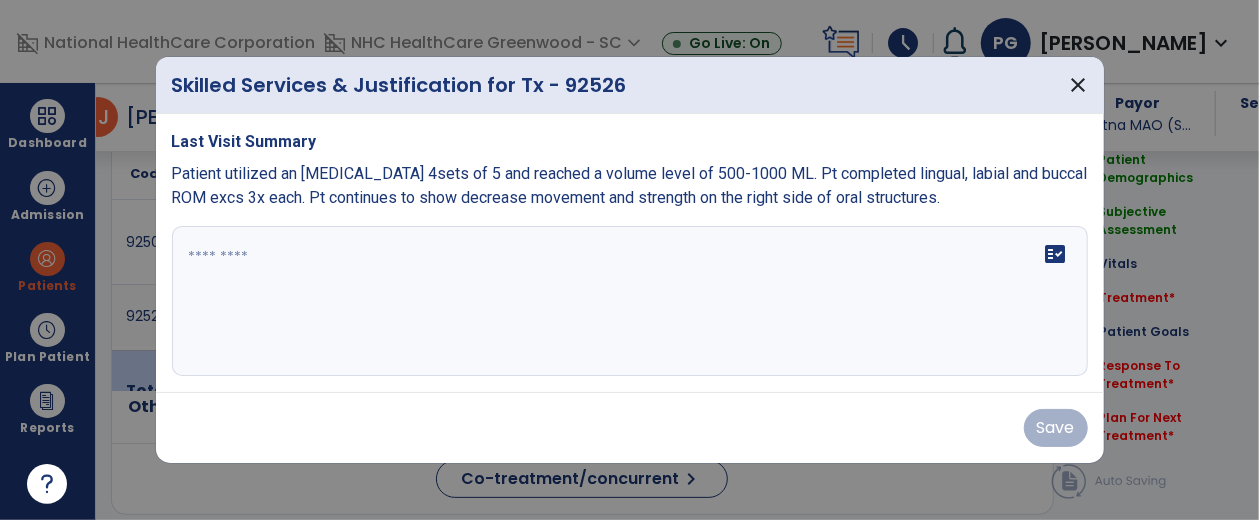 click on "fact_check" at bounding box center [630, 301] 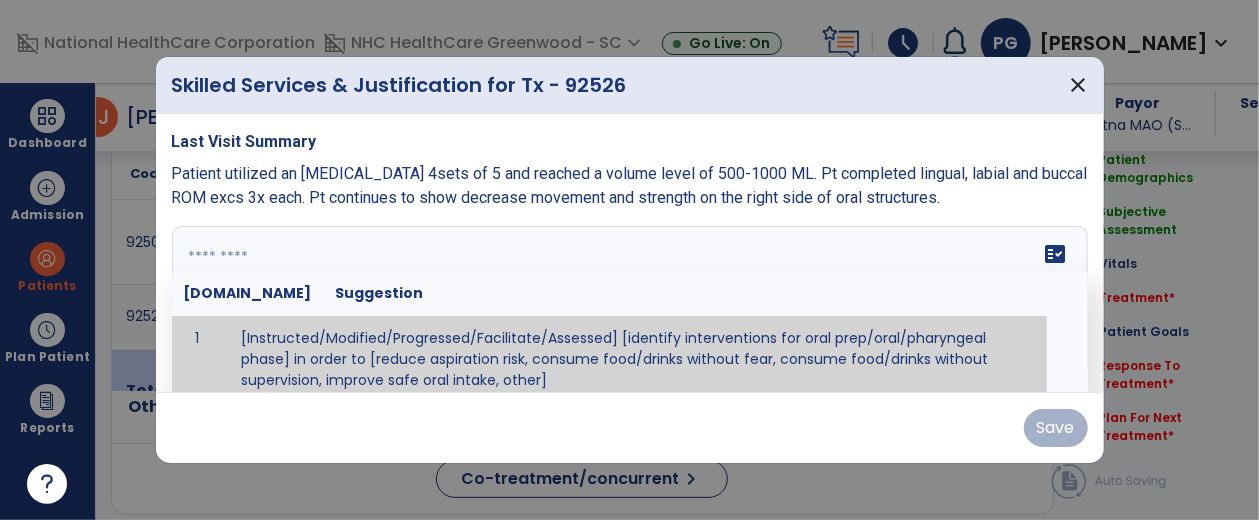 type on "**********" 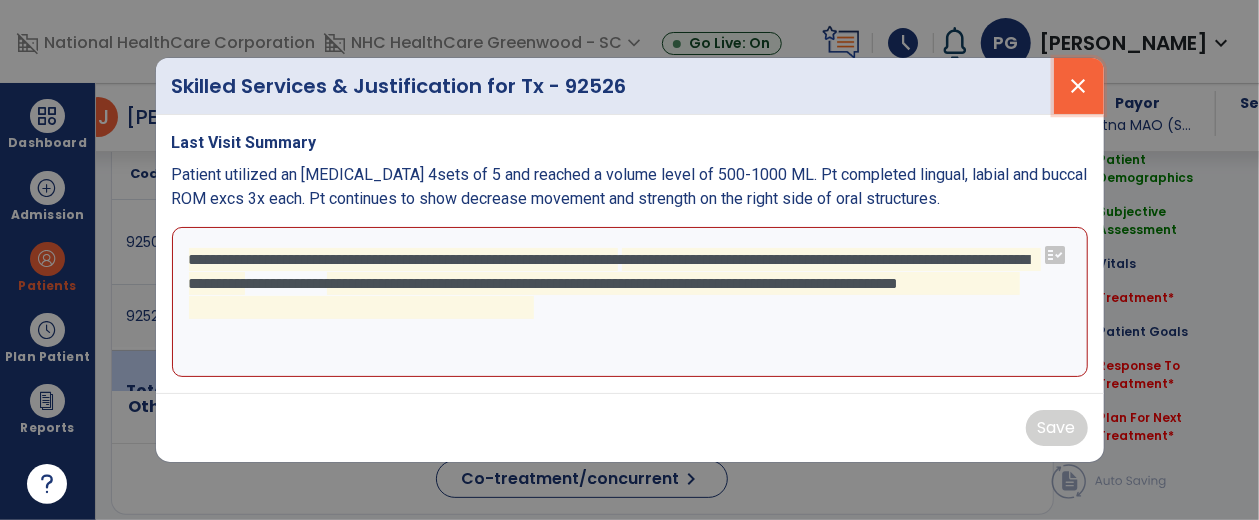 click on "close" at bounding box center (1079, 86) 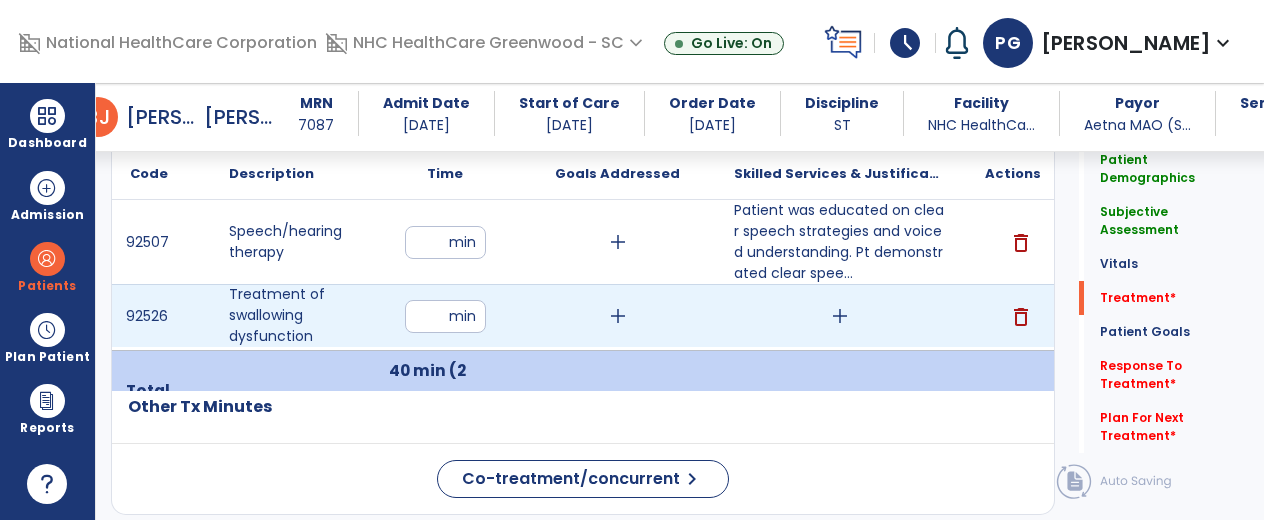 click on "add" at bounding box center [840, 316] 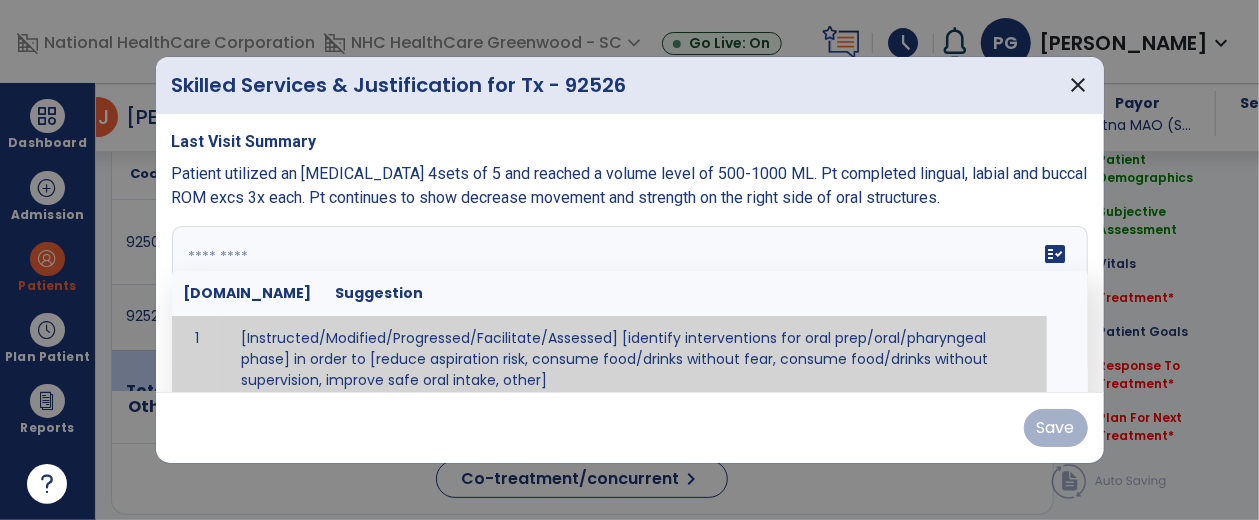 click on "fact_check  [DOMAIN_NAME] Suggestion 1 [Instructed/Modified/Progressed/Facilitate/Assessed] [identify interventions for oral prep/oral/pharyngeal phase] in order to [reduce aspiration risk, consume food/drinks without fear, consume food/drinks without supervision, improve safe oral intake, other] 2 [Instructed/Modified/Progressed/Facilitate/Assessed] [identify compensatory methods such as alternating bites/sips, effortful swallow, other] in order to [reduce aspiration risk, consume food/drinks without fear, consume food/drinks without supervision, improve safe oral intake, other] 3 [Instructed/Modified/Progressed/Assessed] trials of [identify IDDSI Food/Drink Level or NDD Solid/Liquid Level] in order to [reduce aspiration risk, consume food/drinks without fear, consume food/drinks without supervision, improve safe oral intake, other] 4 5 Assessed swallow with administration of [identify test]" at bounding box center (630, 301) 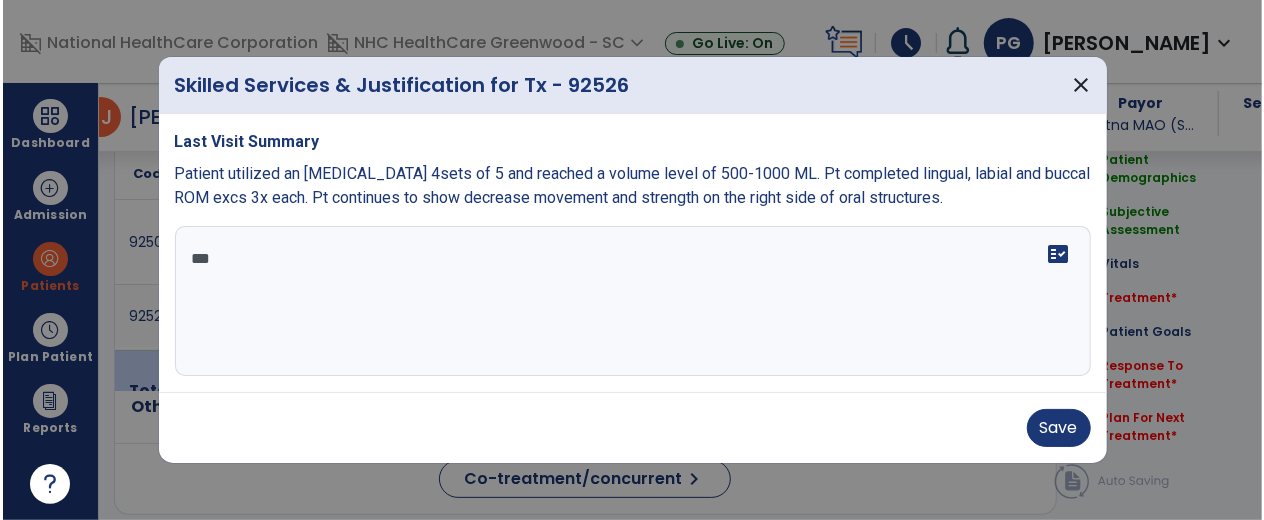 scroll, scrollTop: 0, scrollLeft: 0, axis: both 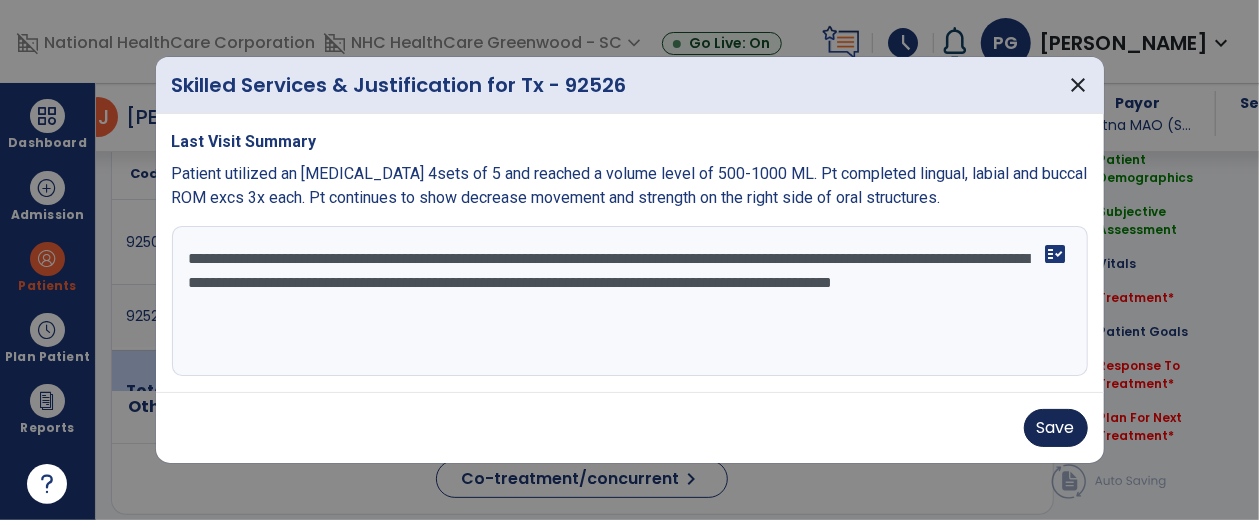 type on "**********" 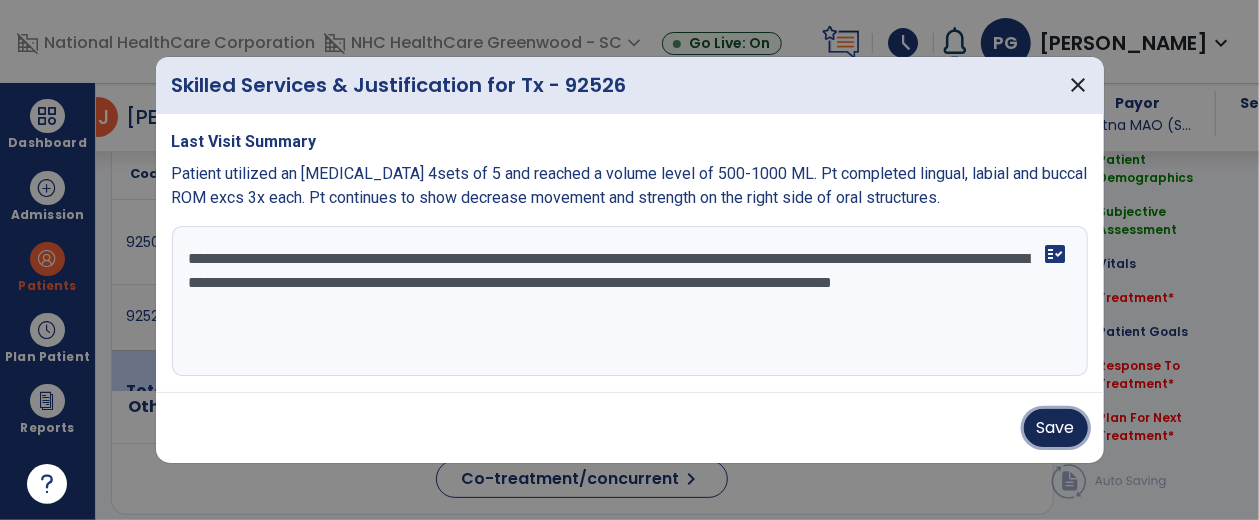 click on "Save" at bounding box center (1056, 428) 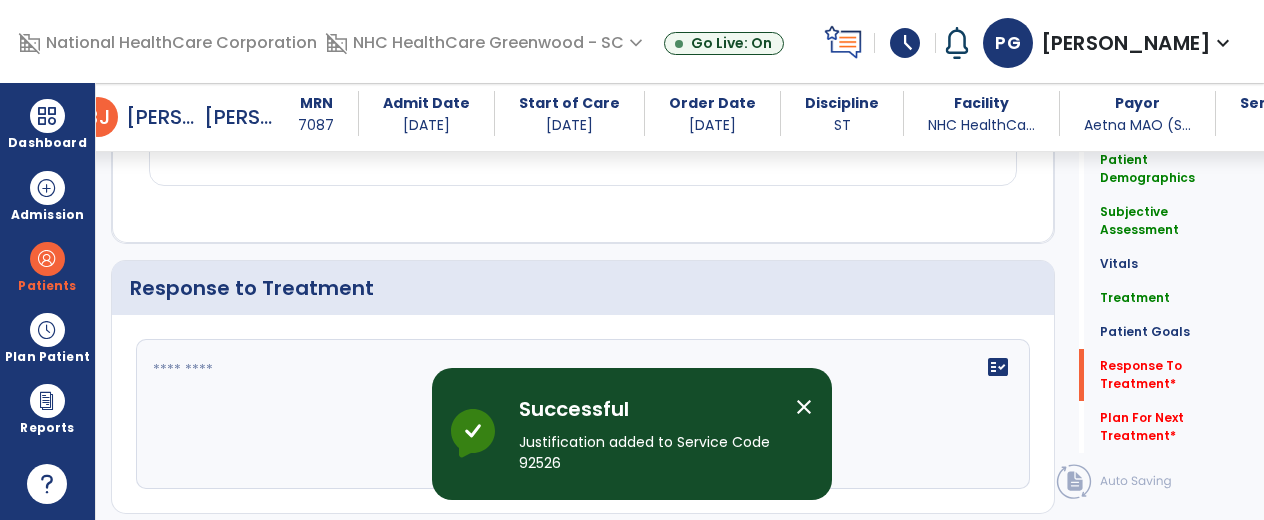 scroll, scrollTop: 3152, scrollLeft: 0, axis: vertical 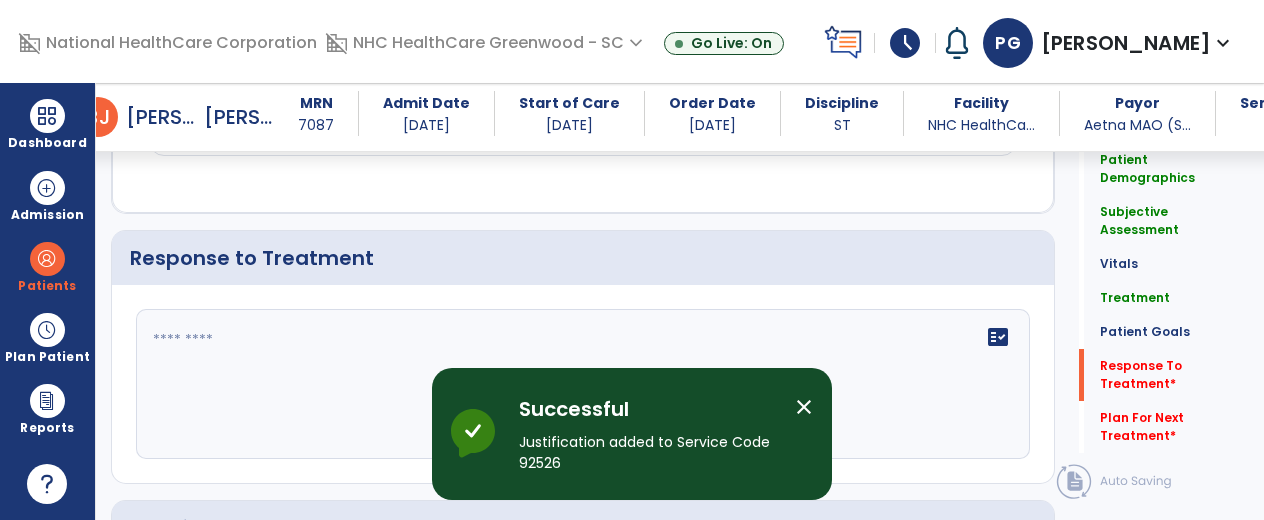 click 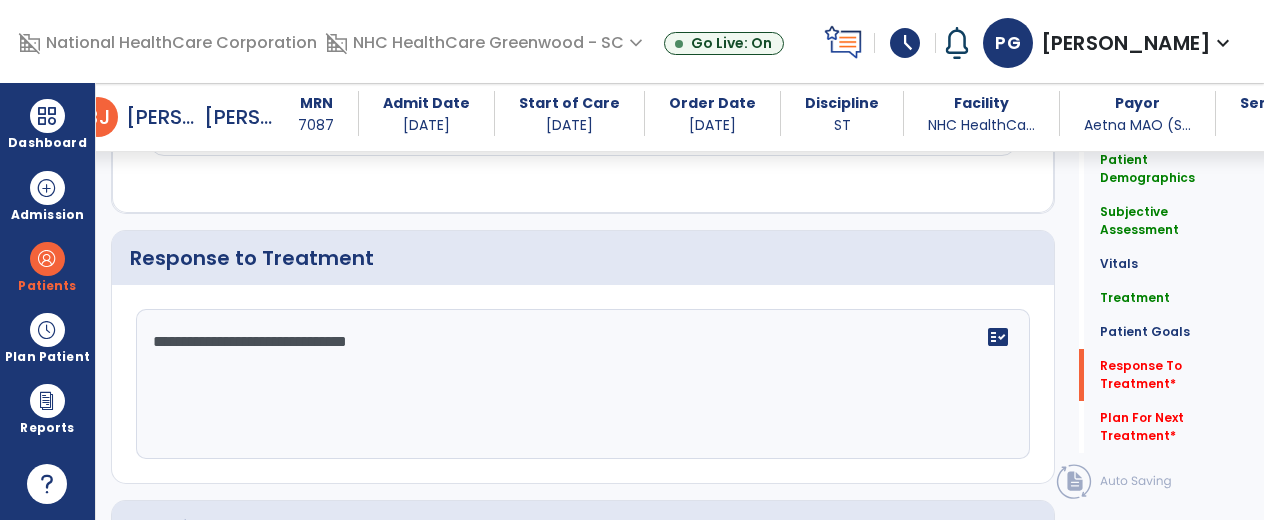 type on "**********" 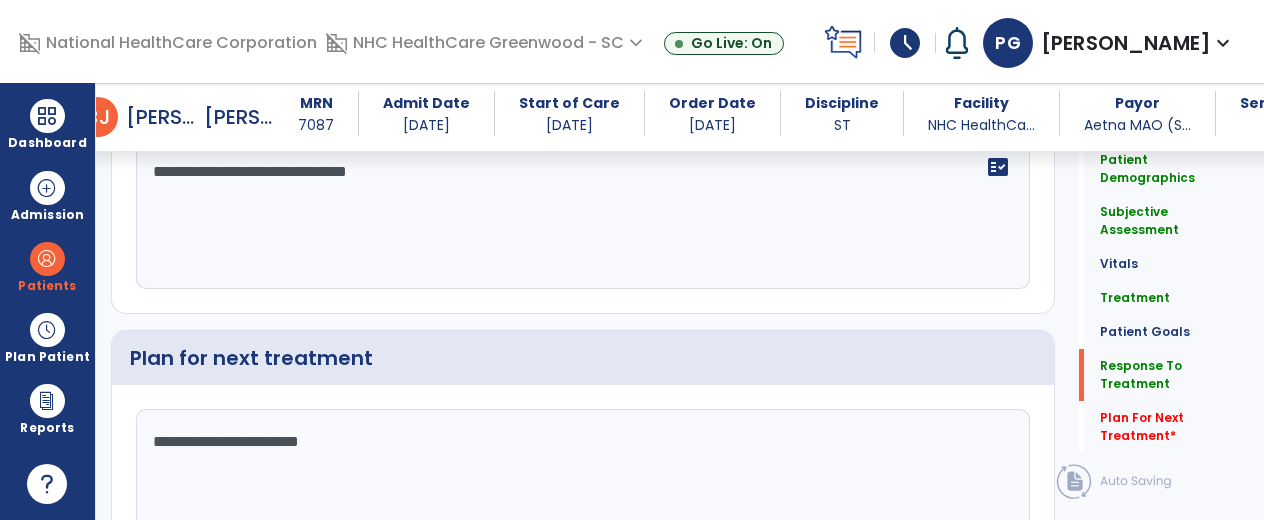 scroll, scrollTop: 3320, scrollLeft: 0, axis: vertical 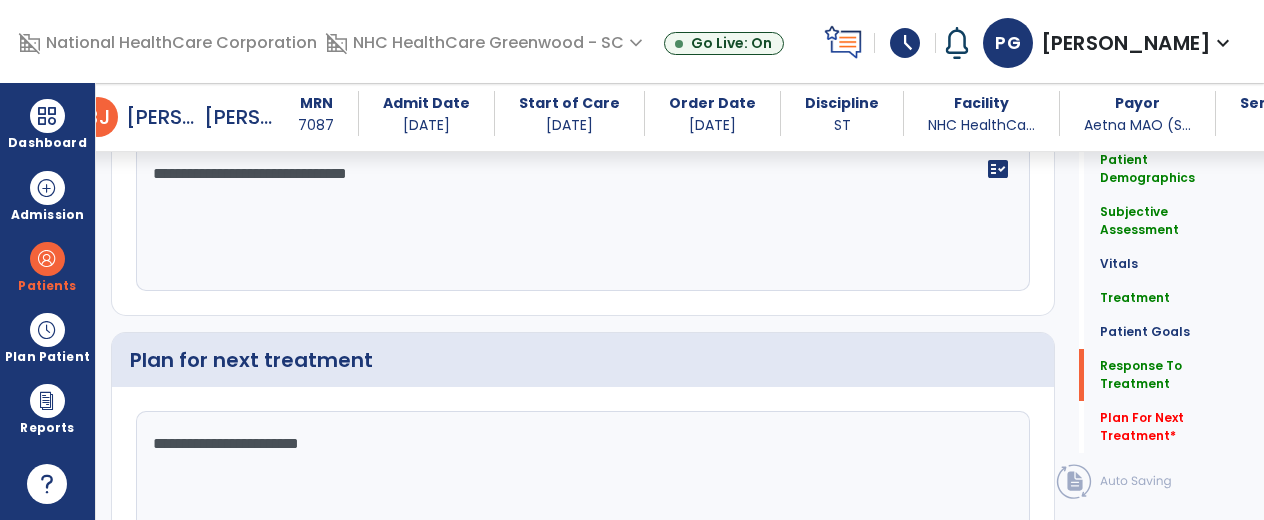 type on "**********" 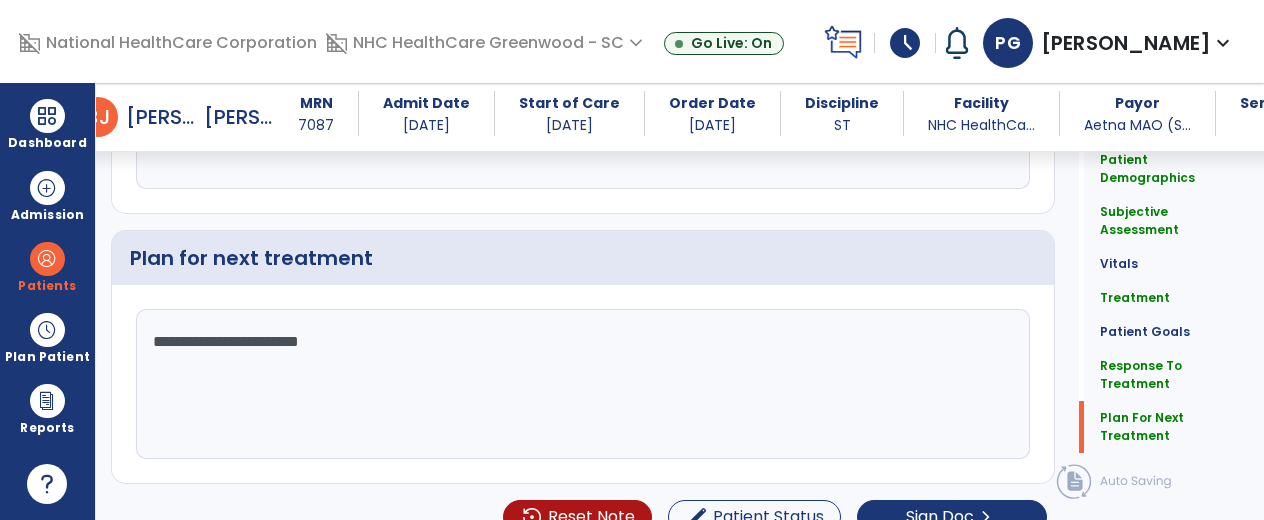 scroll, scrollTop: 3440, scrollLeft: 0, axis: vertical 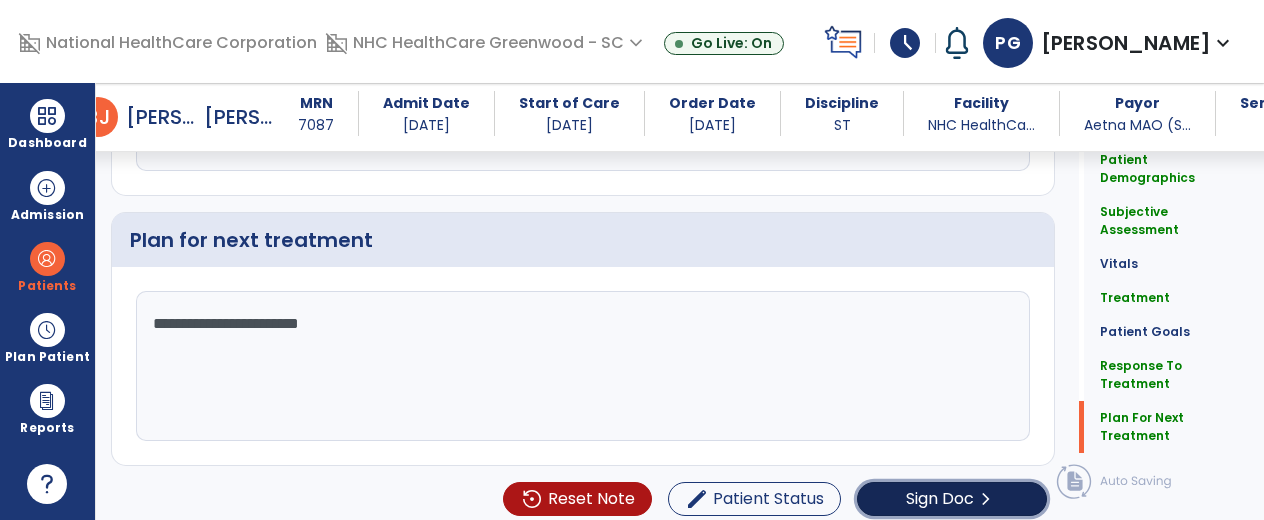 click on "Sign Doc" 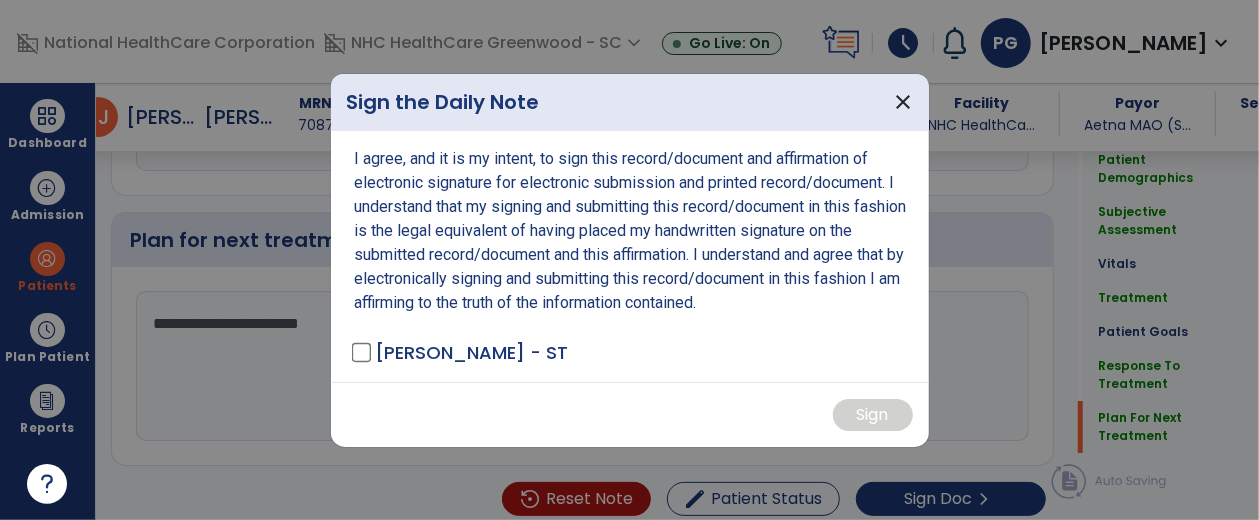 click on "[PERSON_NAME]  - ST" at bounding box center (472, 352) 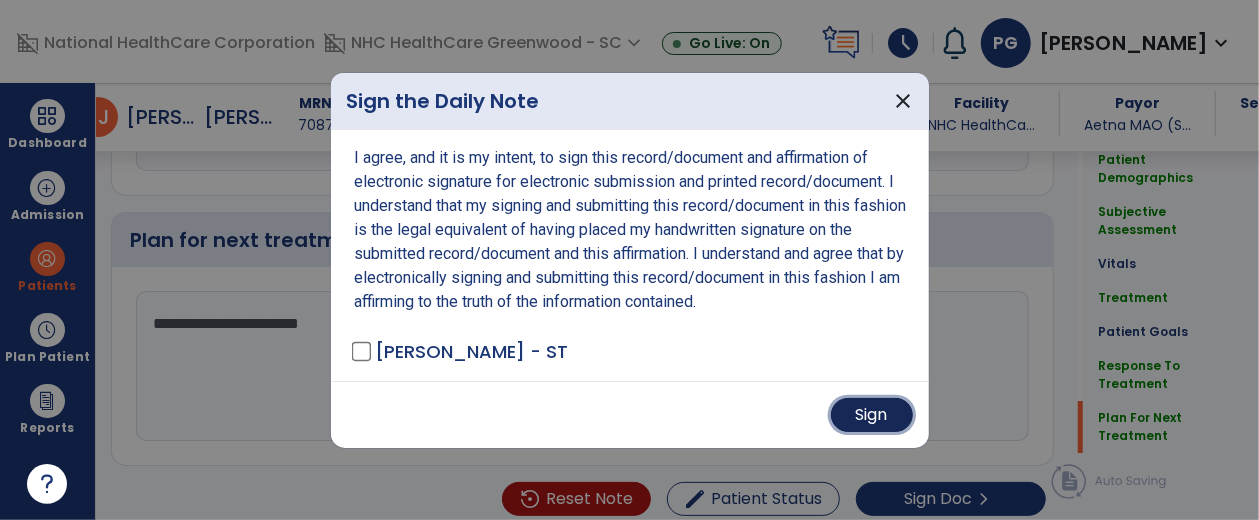 click on "Sign" at bounding box center [872, 415] 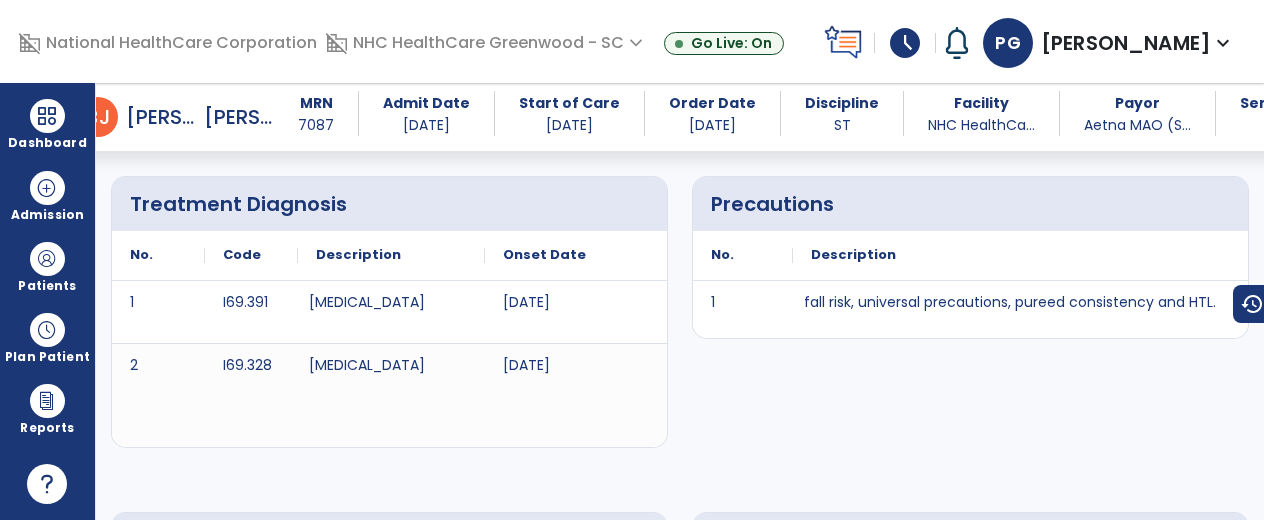 scroll, scrollTop: 0, scrollLeft: 0, axis: both 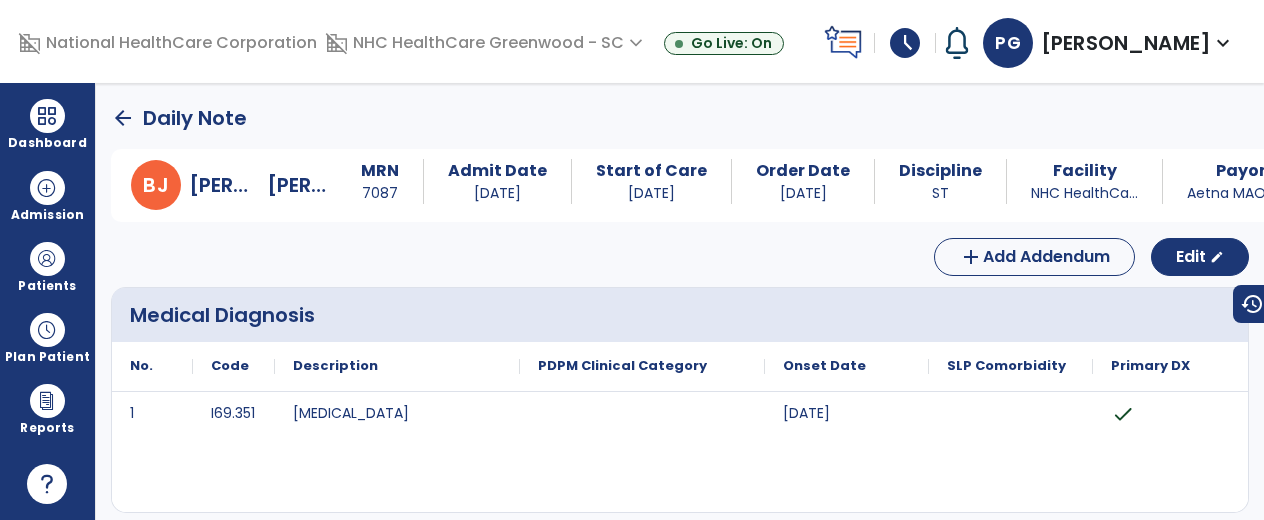 click on "arrow_back" 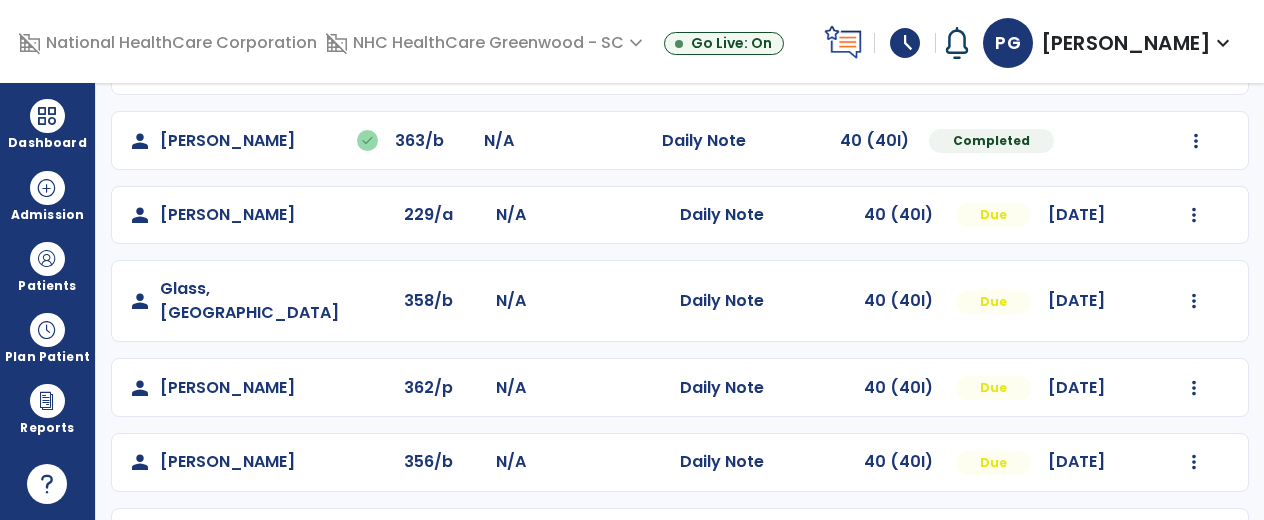 scroll, scrollTop: 250, scrollLeft: 0, axis: vertical 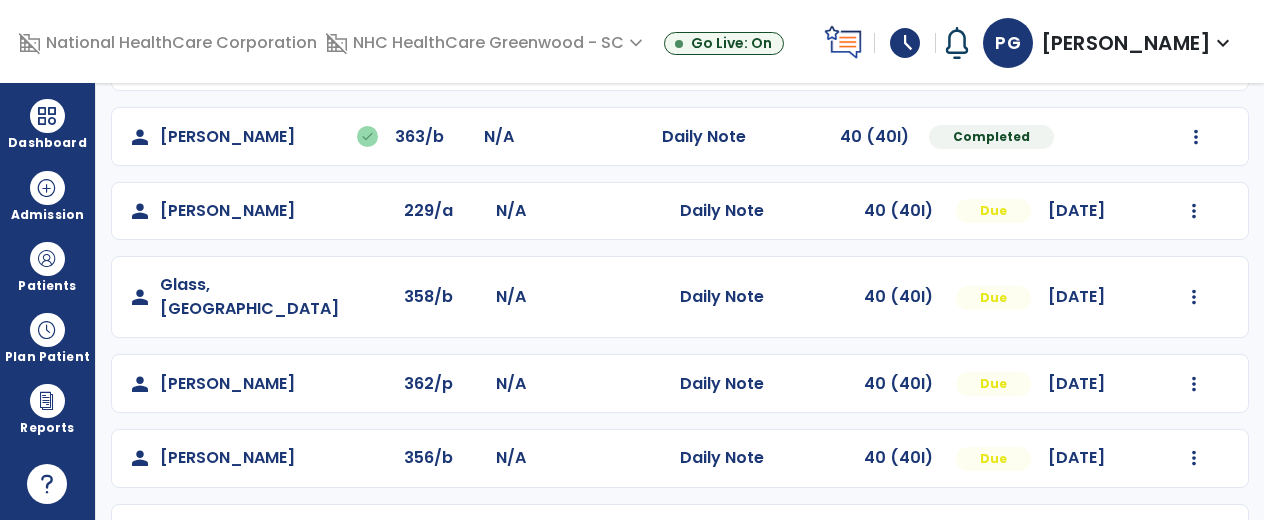 click on "Mark Visit As Complete   Reset Note   Open Document   G + C Mins" 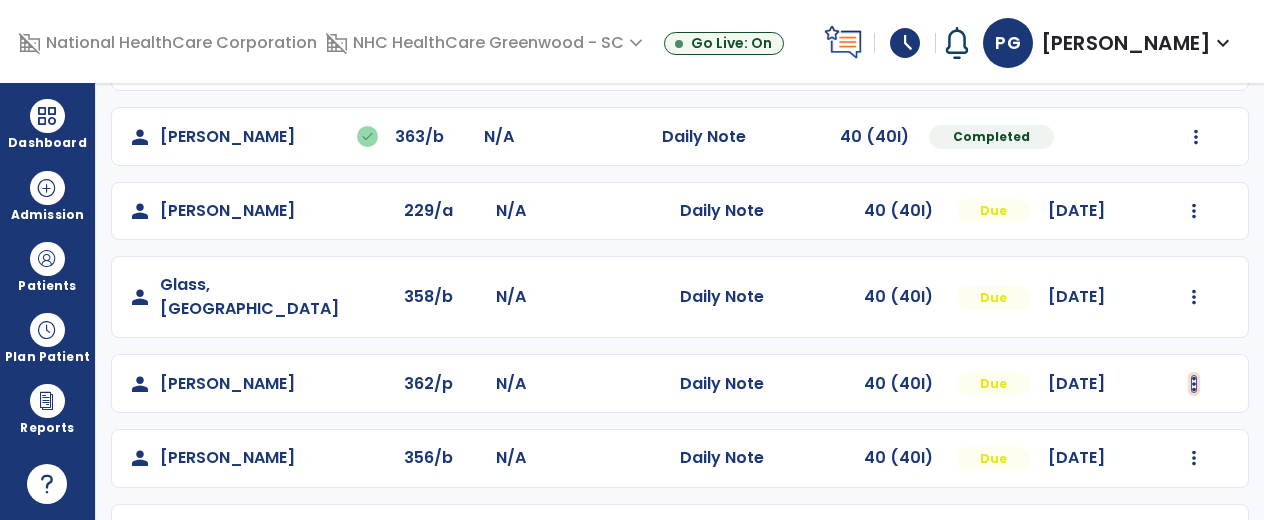 click at bounding box center (1194, 62) 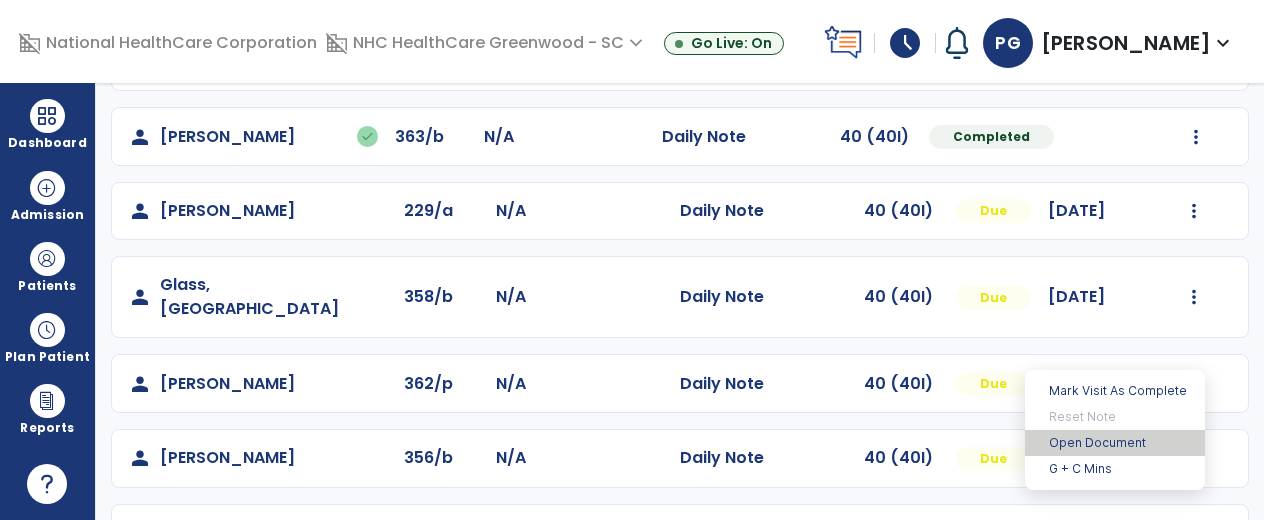 click on "Open Document" at bounding box center [1115, 443] 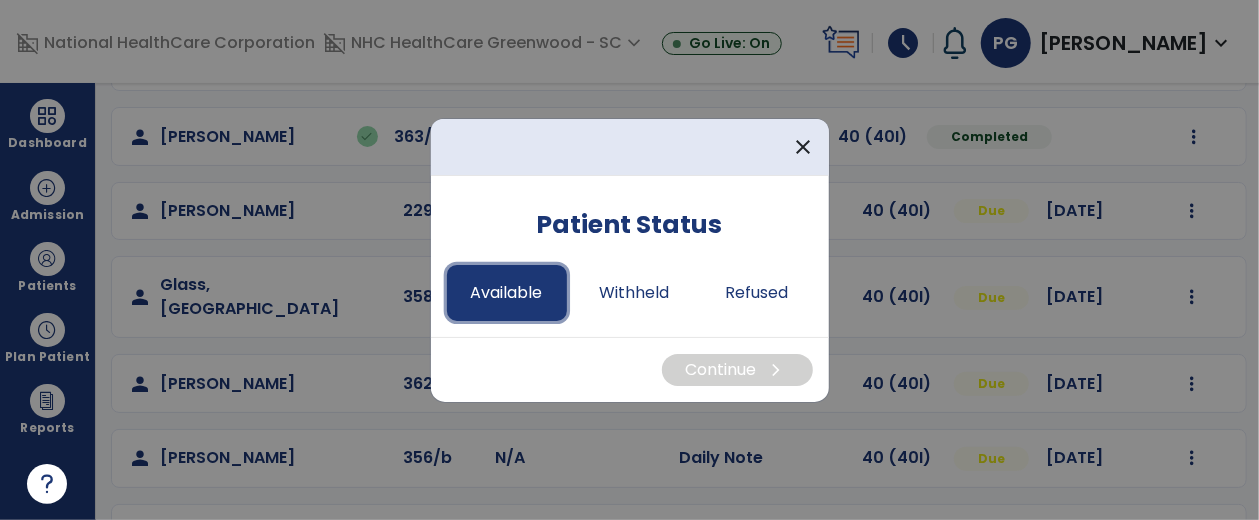 click on "Available" at bounding box center (507, 293) 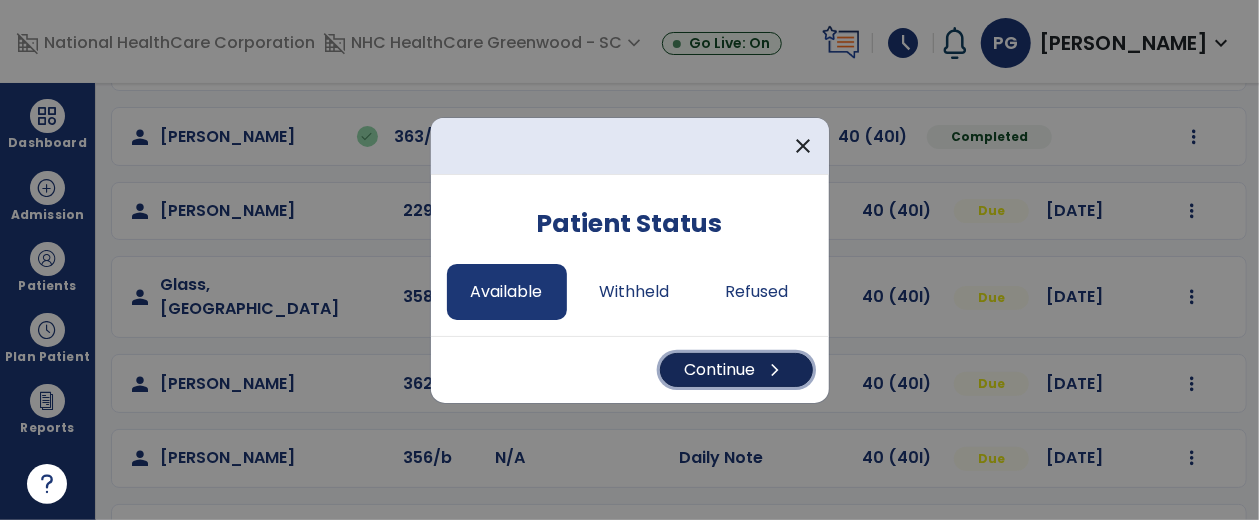 click on "Continue   chevron_right" at bounding box center (736, 370) 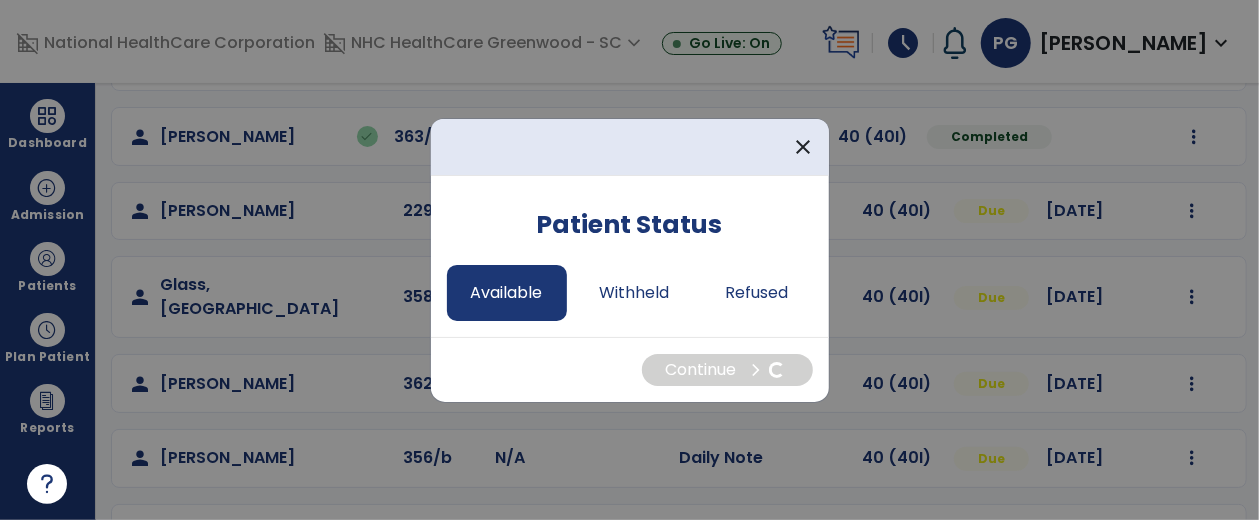 select on "*" 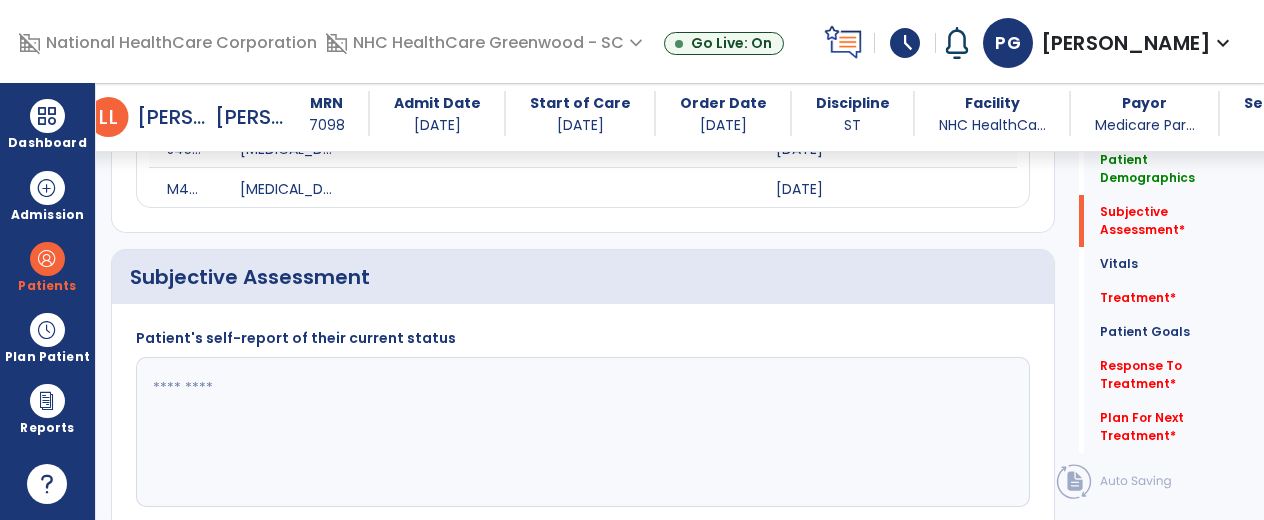 scroll, scrollTop: 440, scrollLeft: 0, axis: vertical 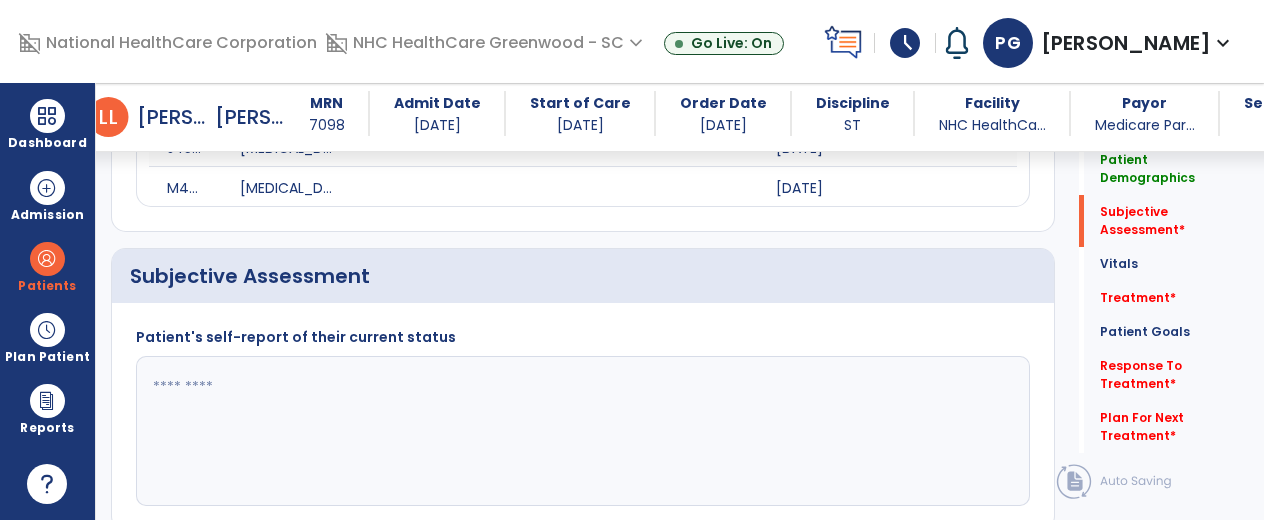 click 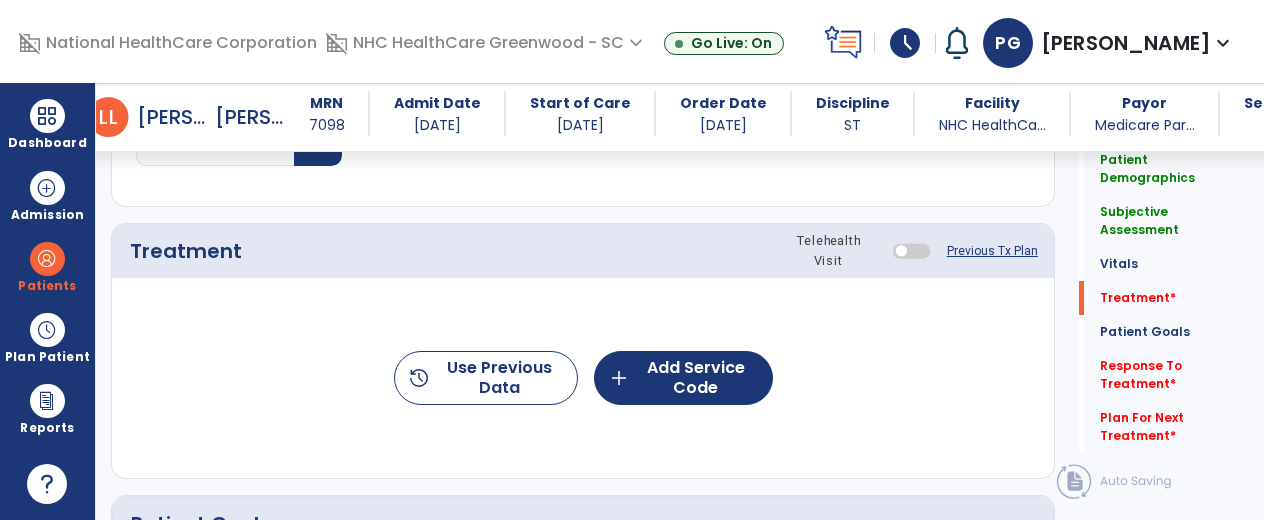 scroll, scrollTop: 1191, scrollLeft: 0, axis: vertical 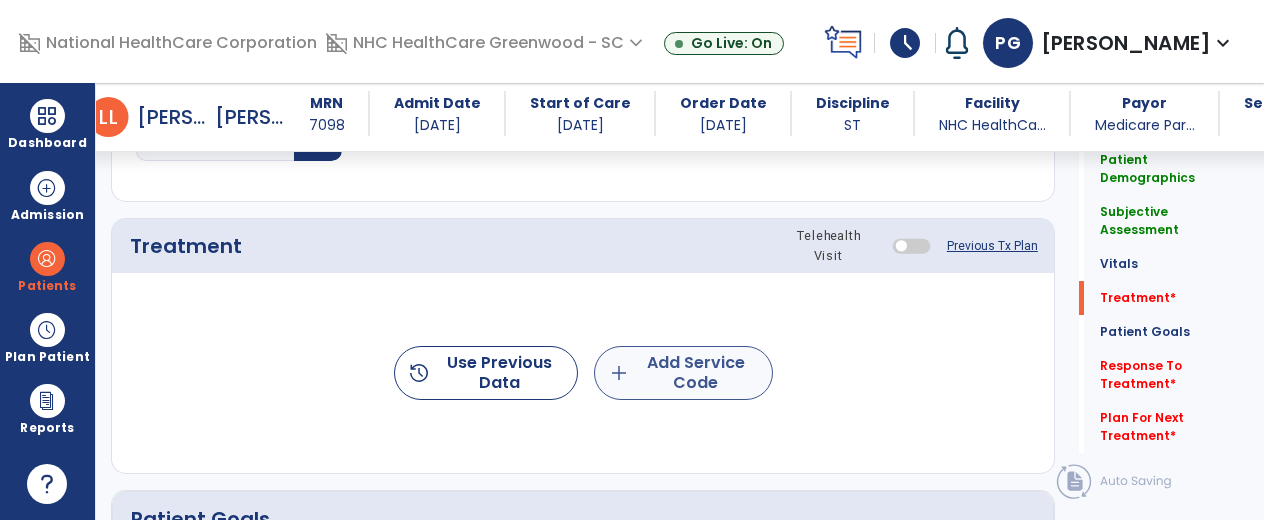 type on "**********" 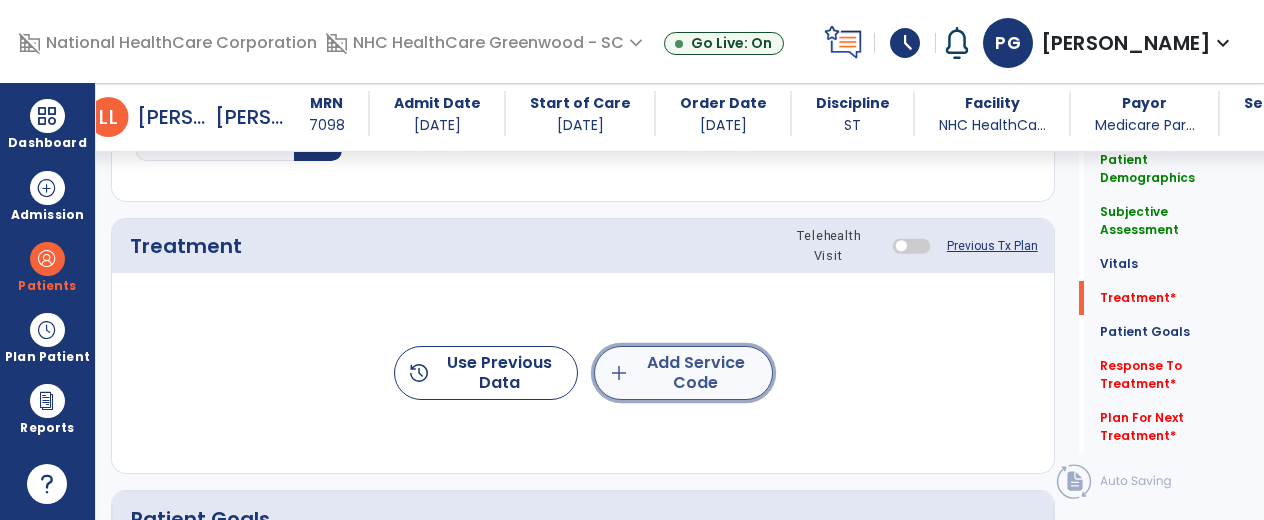 click on "add  Add Service Code" 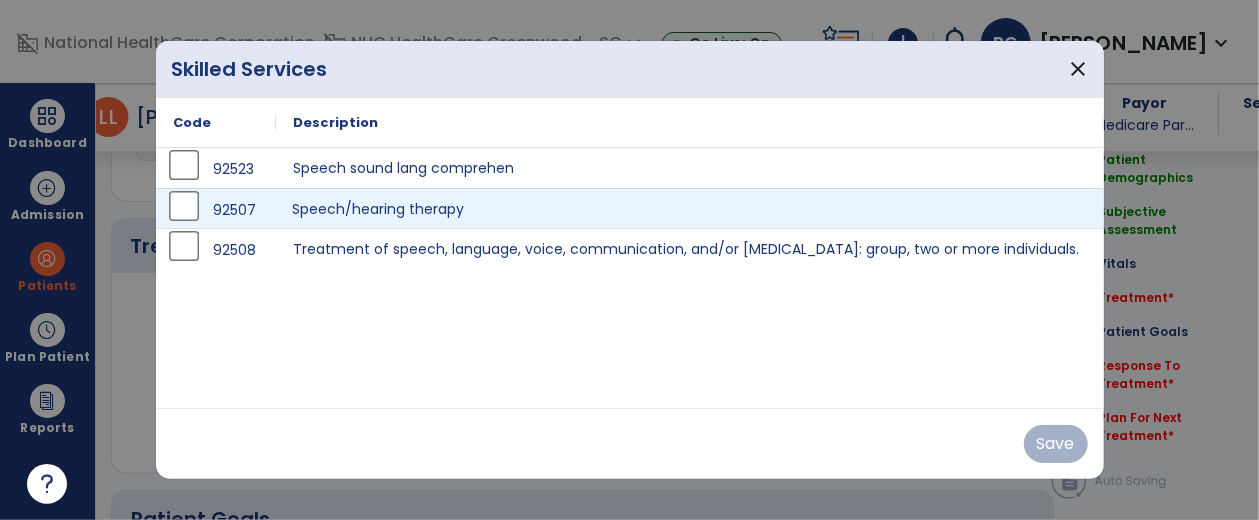 click on "Speech/hearing therapy" at bounding box center [690, 208] 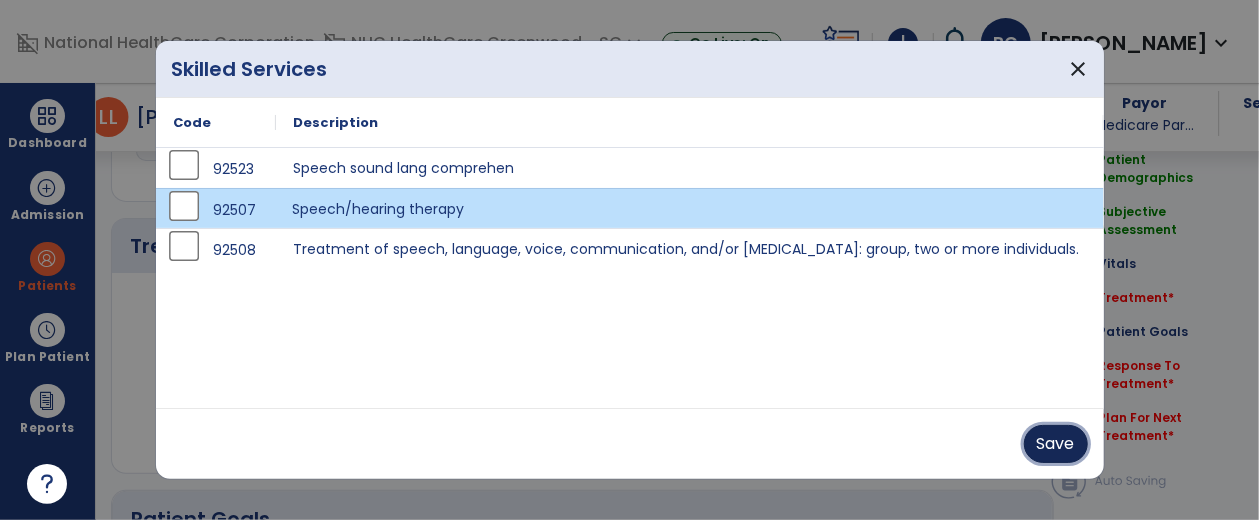 click on "Save" at bounding box center [1056, 444] 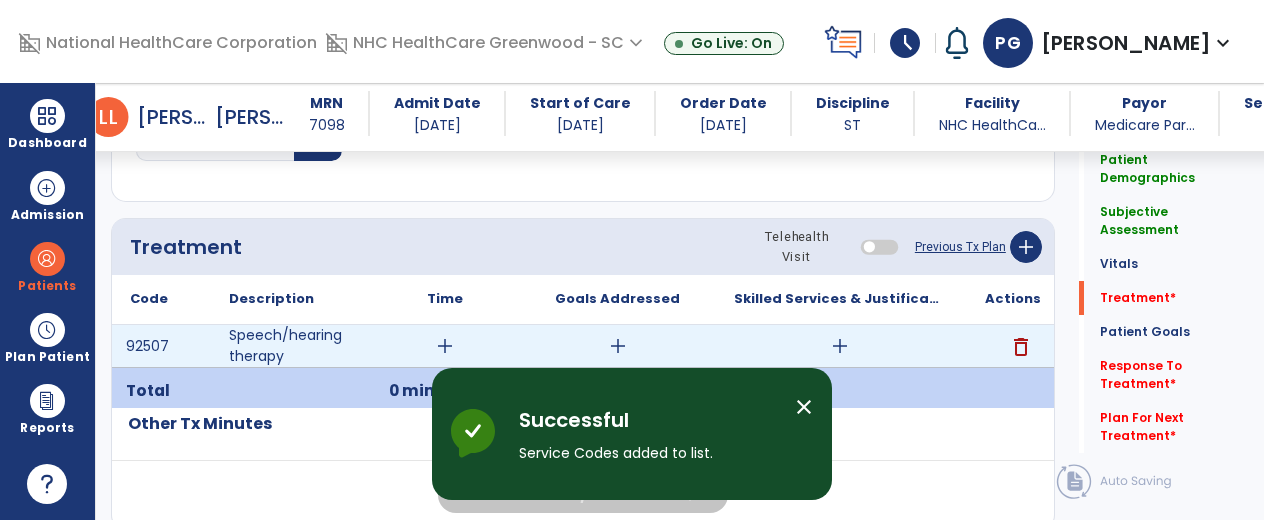 click on "add" at bounding box center [445, 346] 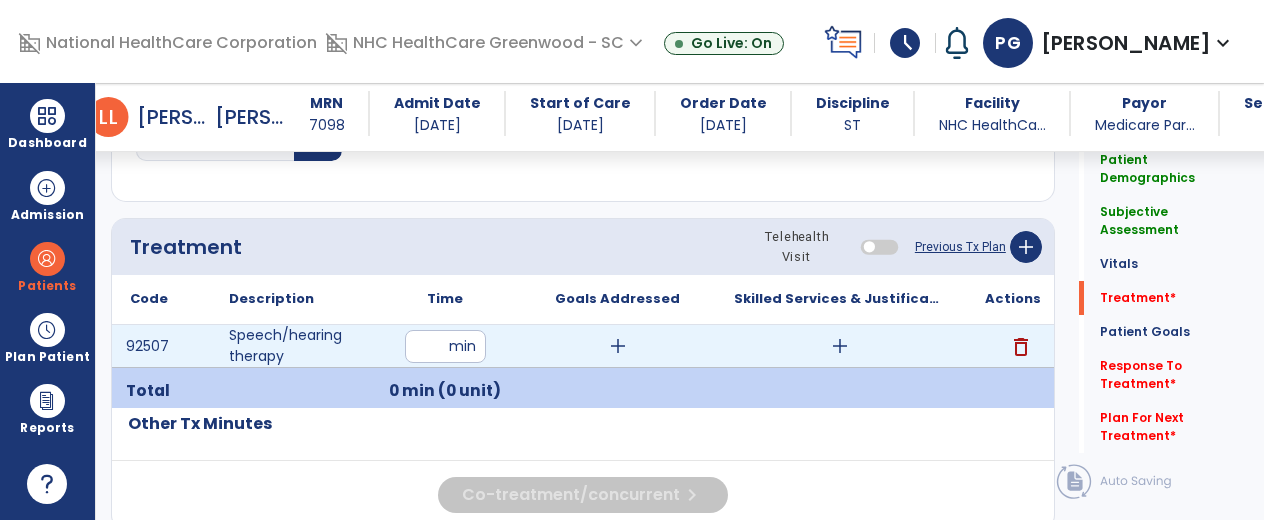 type on "**" 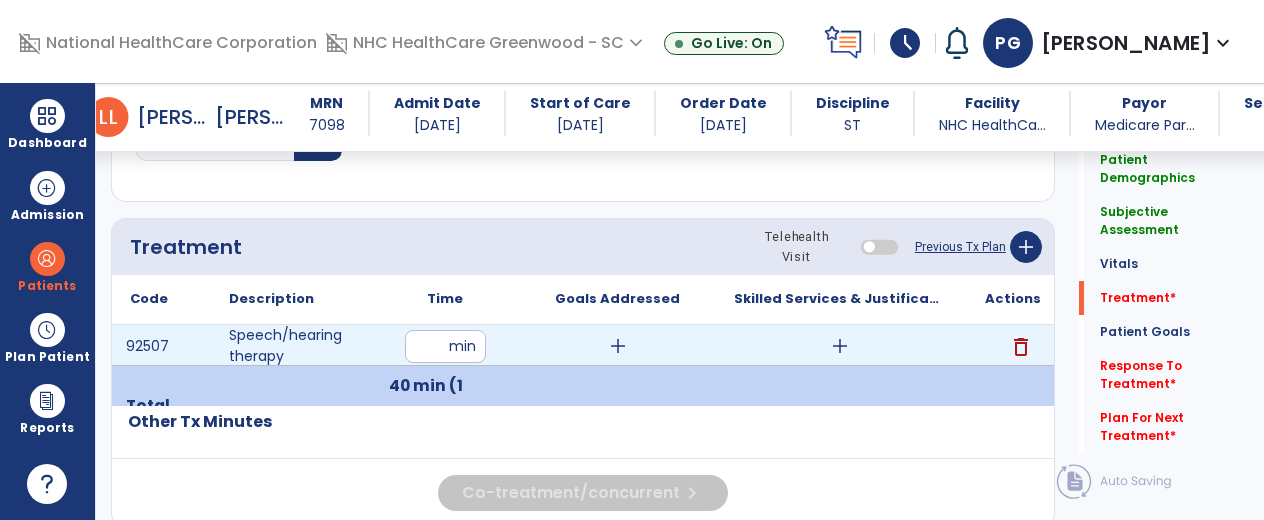 click on "add" at bounding box center (840, 346) 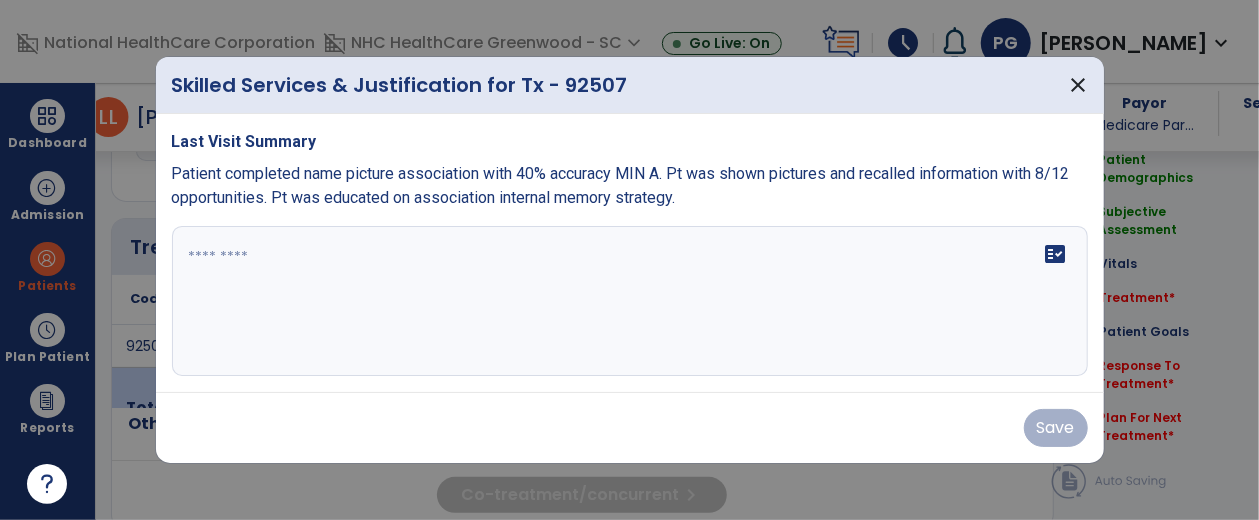 click on "fact_check" at bounding box center (630, 301) 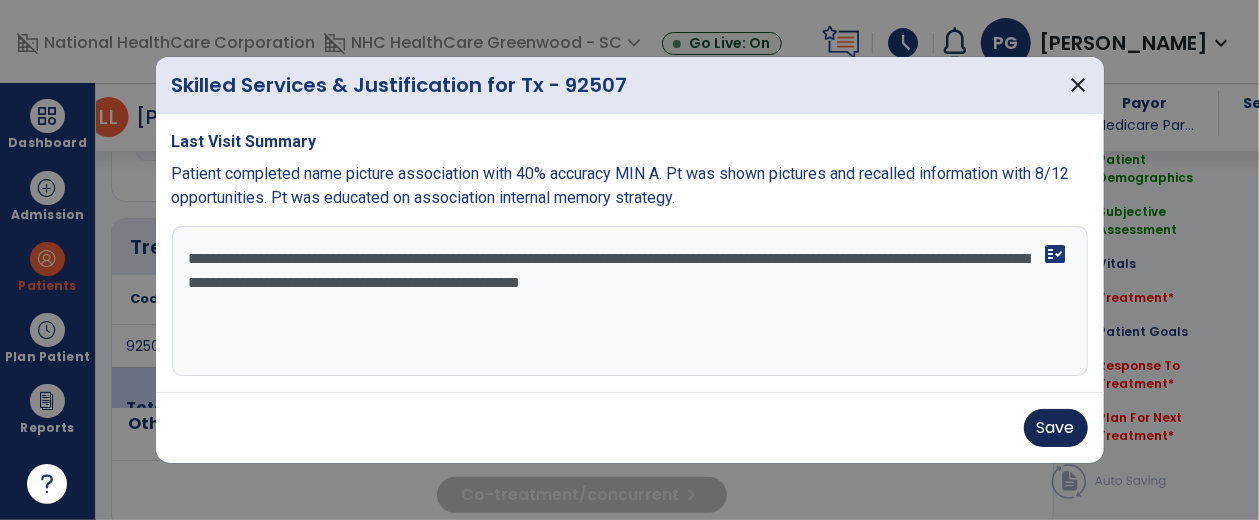 type on "**********" 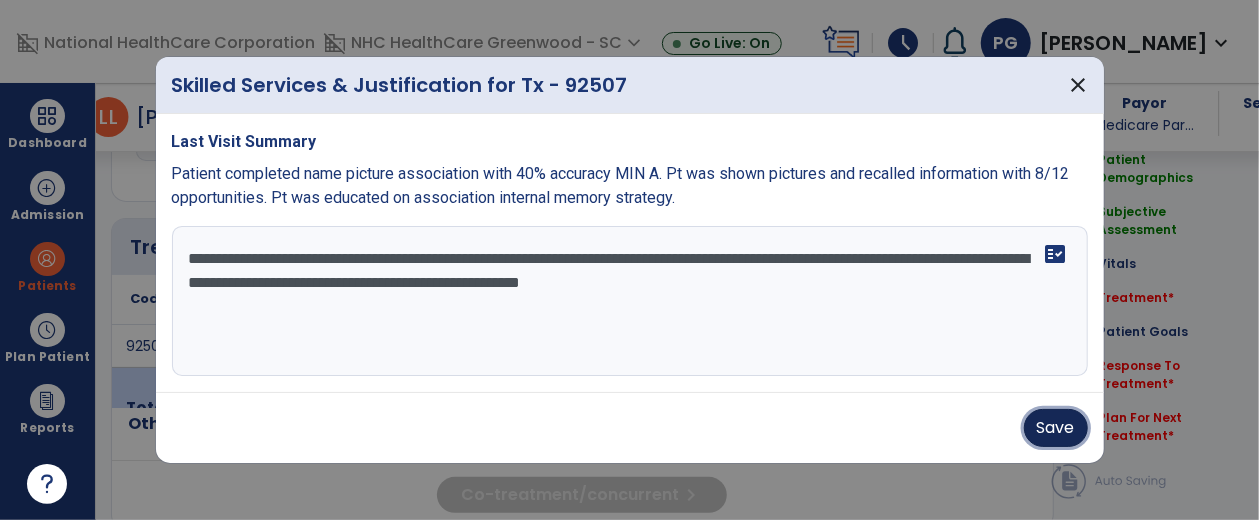 click on "Save" at bounding box center (1056, 428) 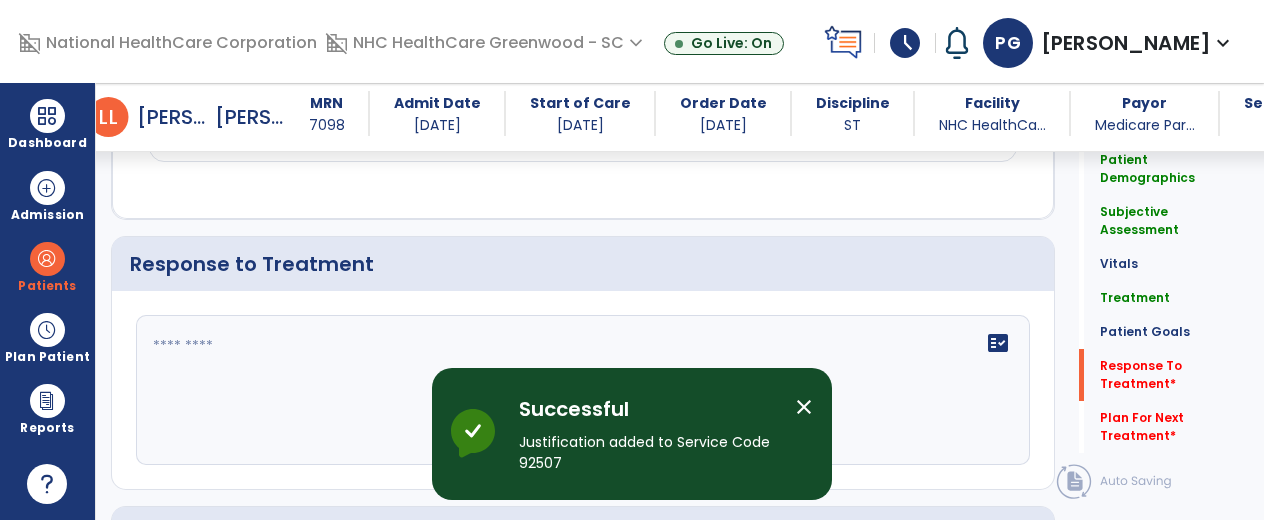 scroll, scrollTop: 2247, scrollLeft: 0, axis: vertical 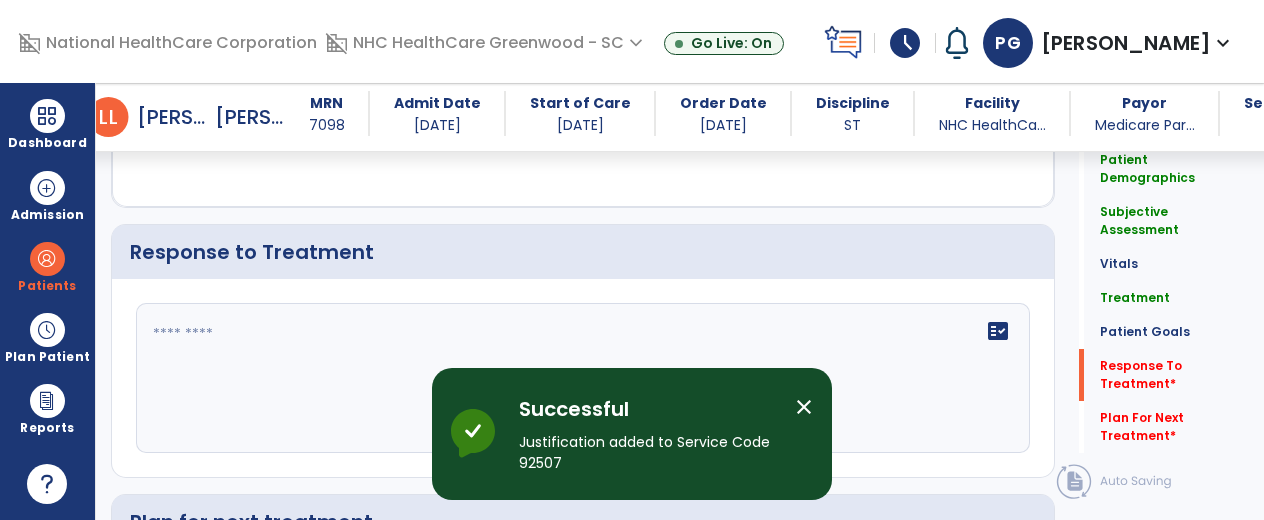 click on "fact_check" 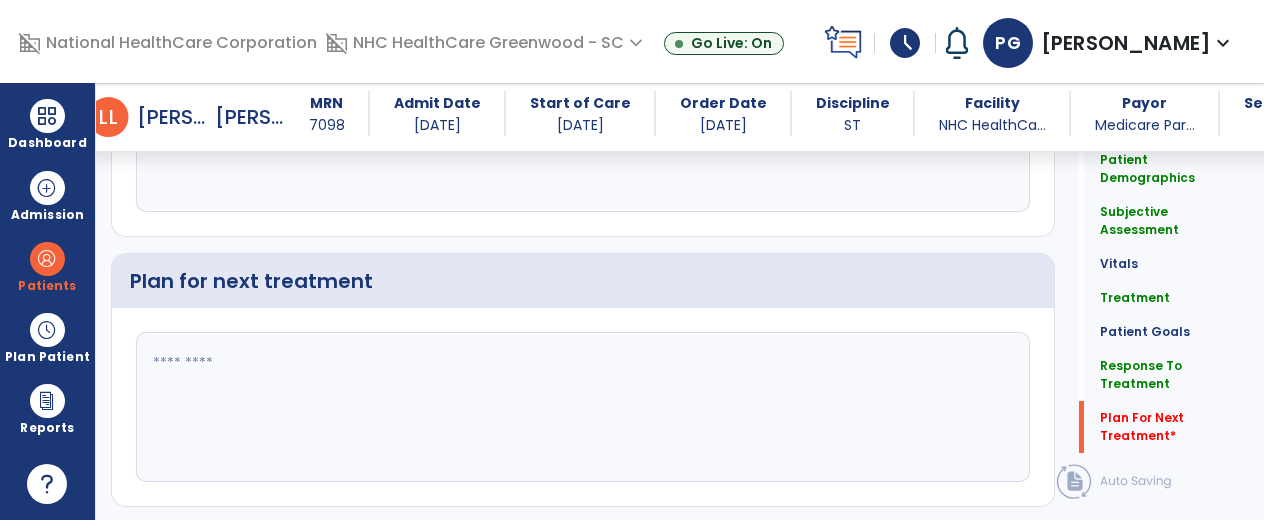 scroll, scrollTop: 2532, scrollLeft: 0, axis: vertical 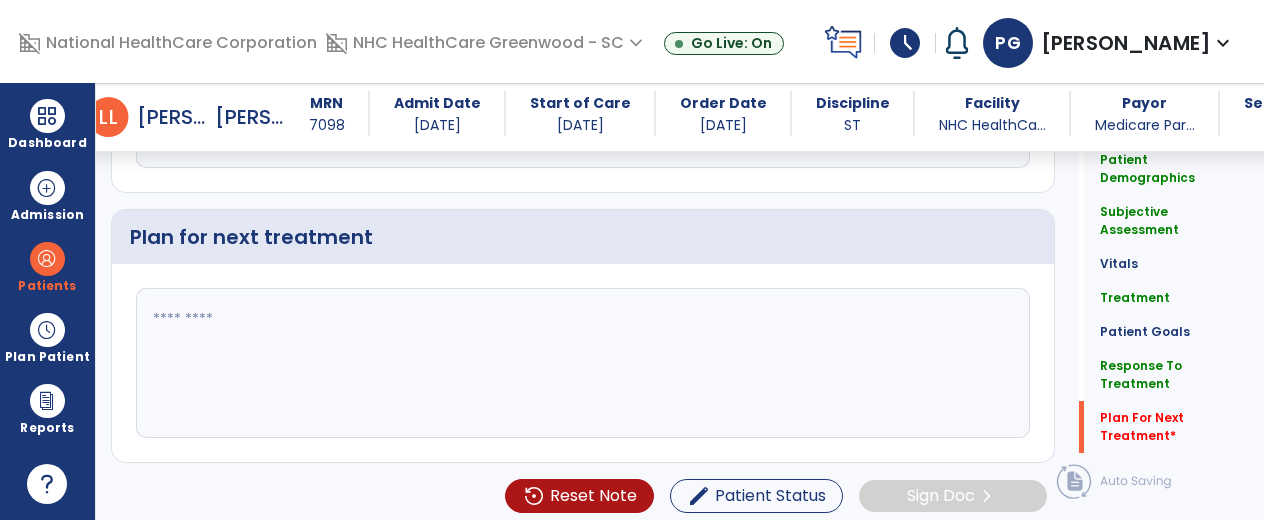 type on "**********" 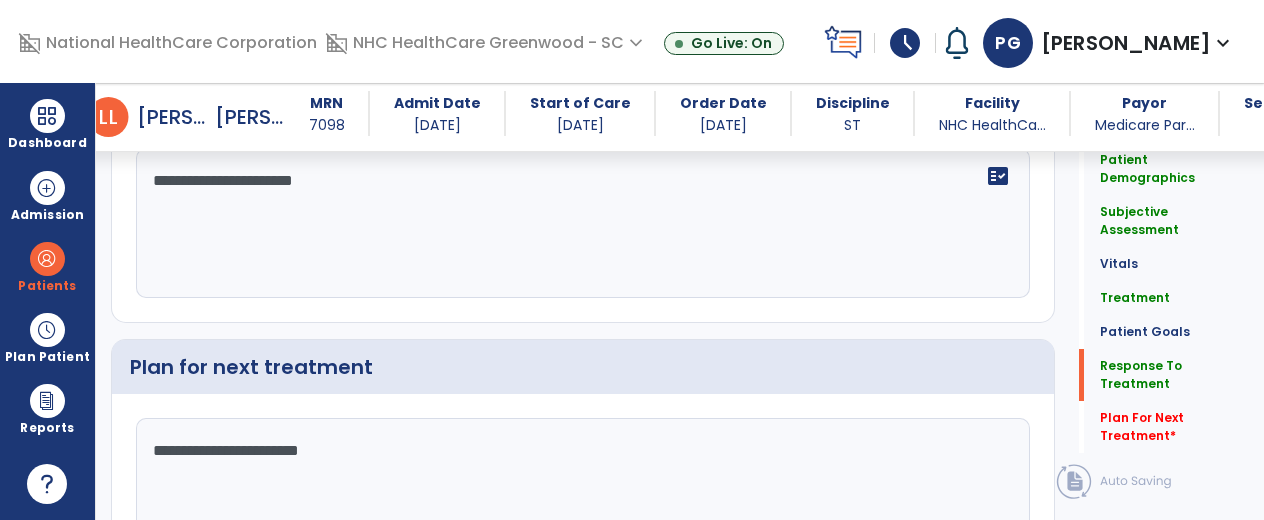 type on "**********" 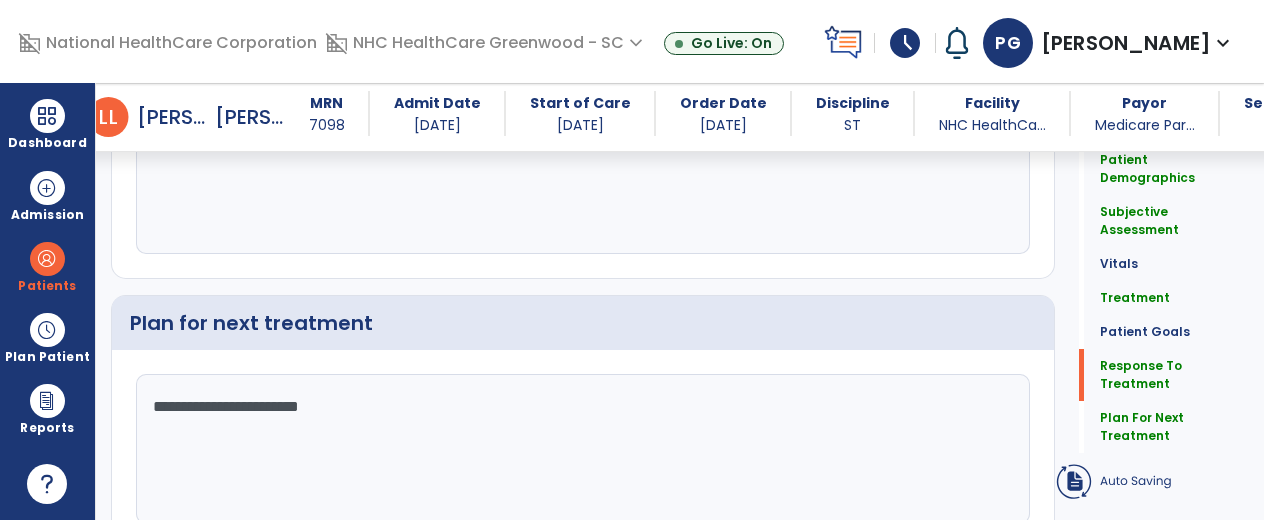 click on "**********" 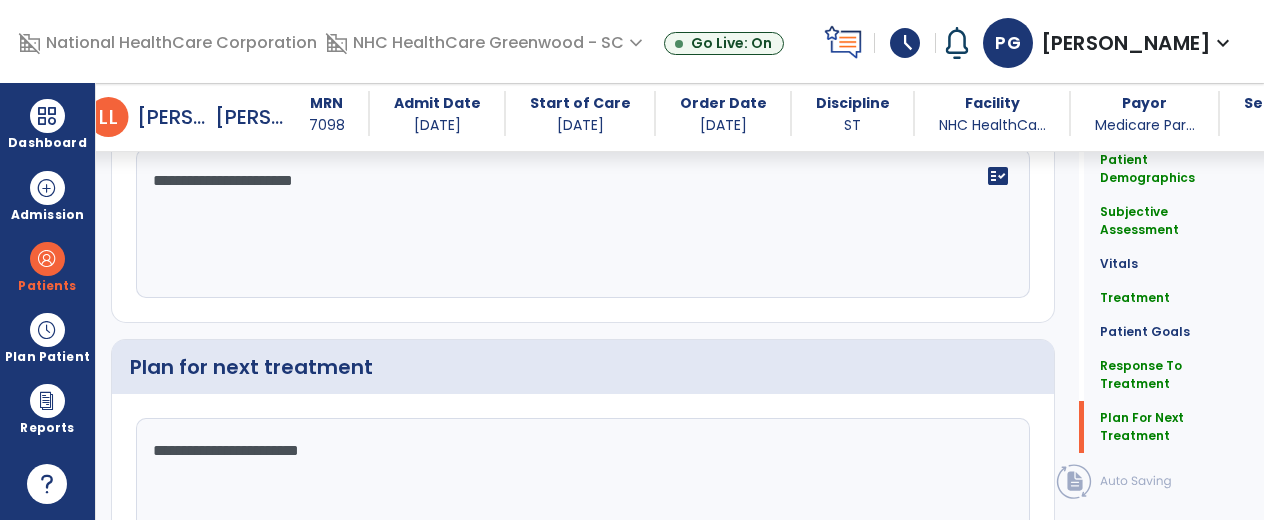scroll, scrollTop: 2532, scrollLeft: 0, axis: vertical 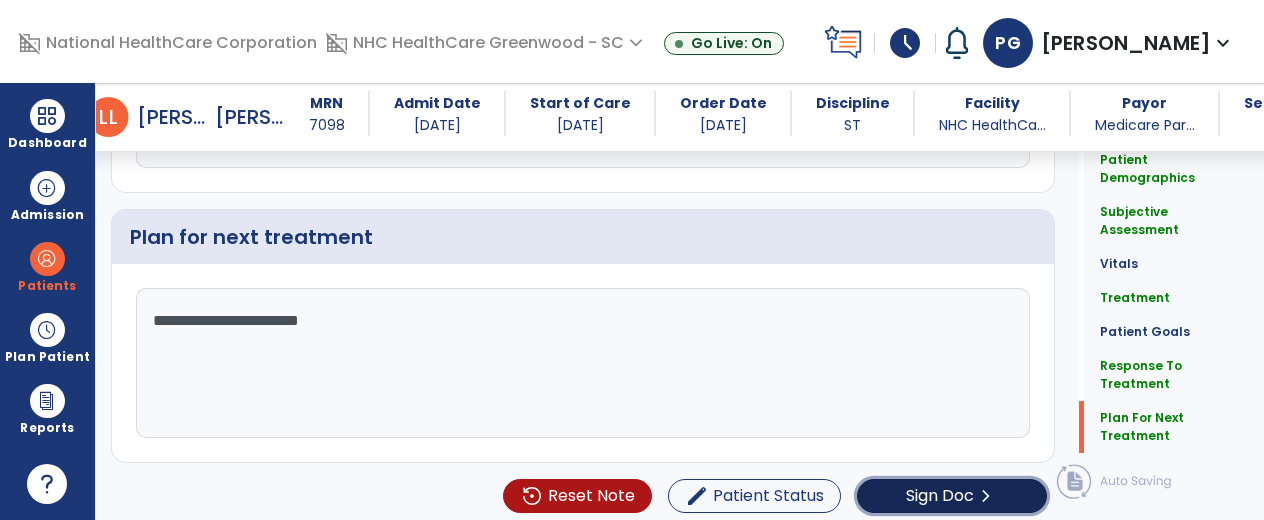 click on "Sign Doc" 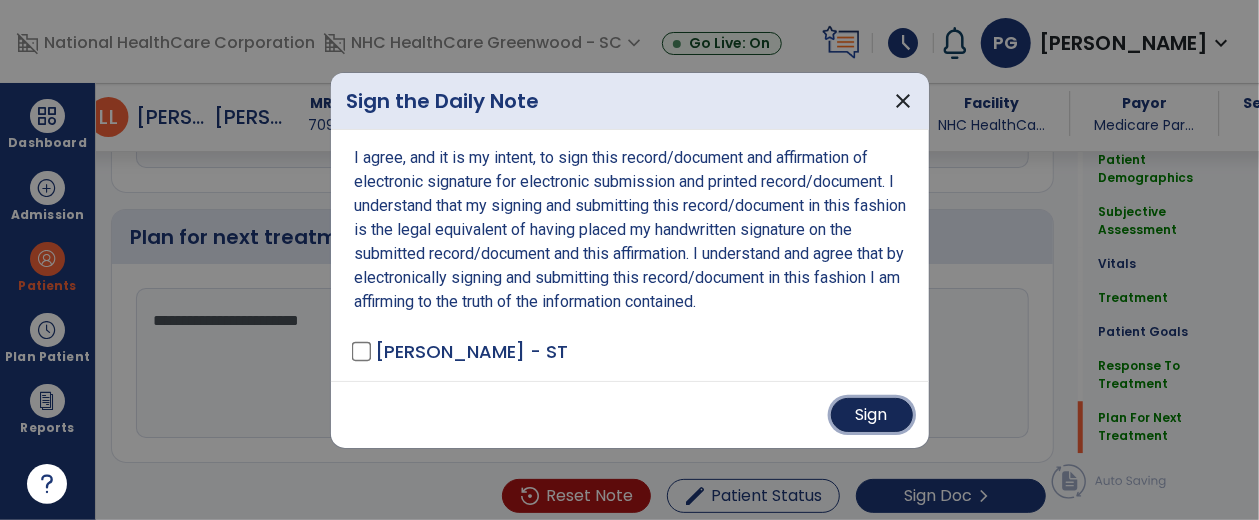 click on "Sign" at bounding box center [872, 415] 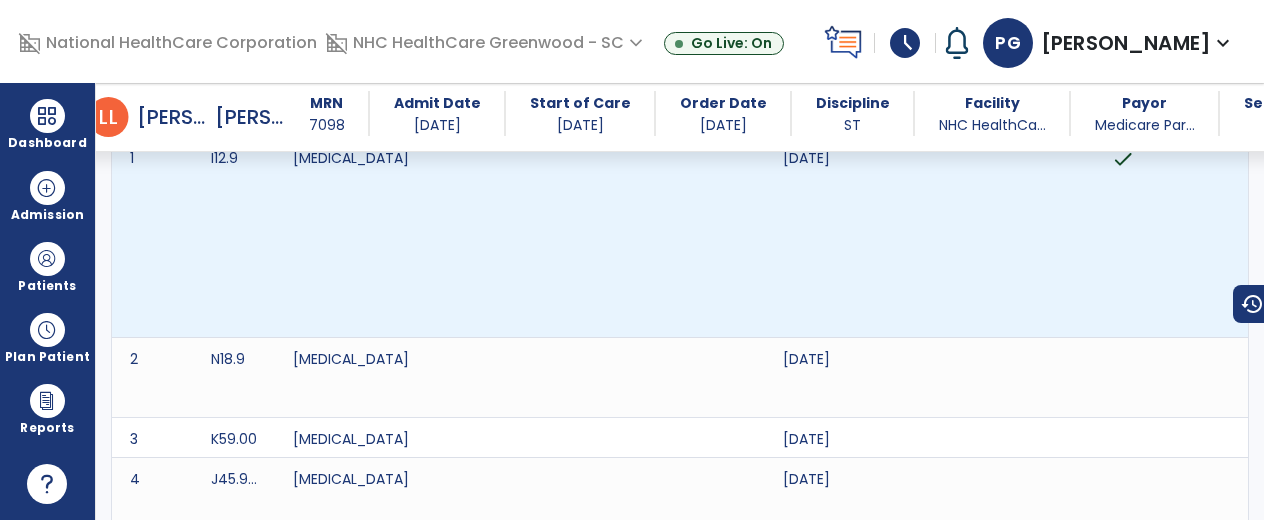 scroll, scrollTop: 0, scrollLeft: 0, axis: both 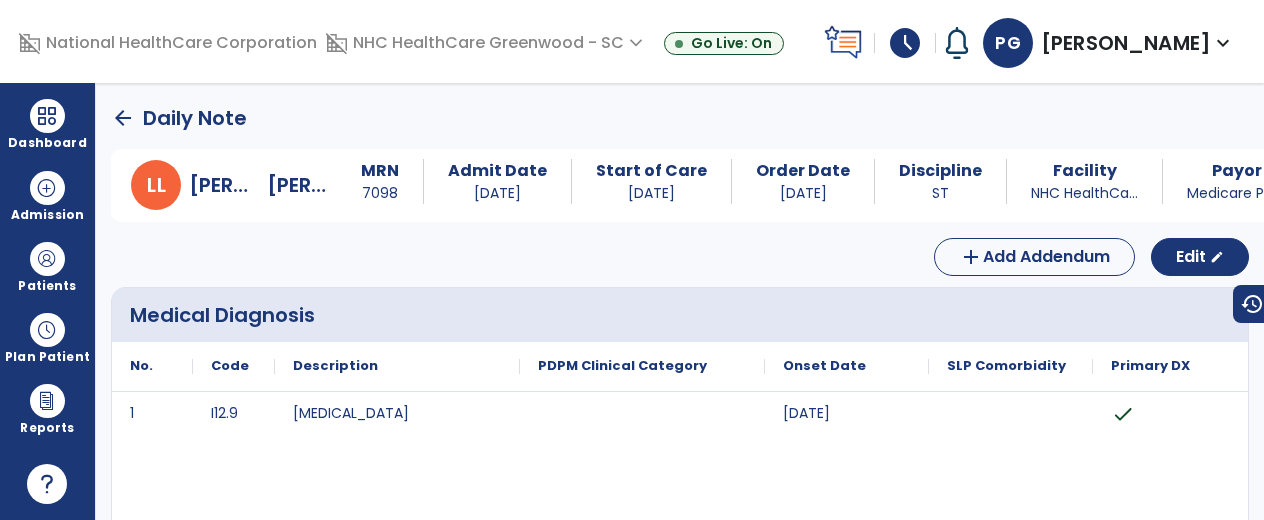click on "arrow_back" 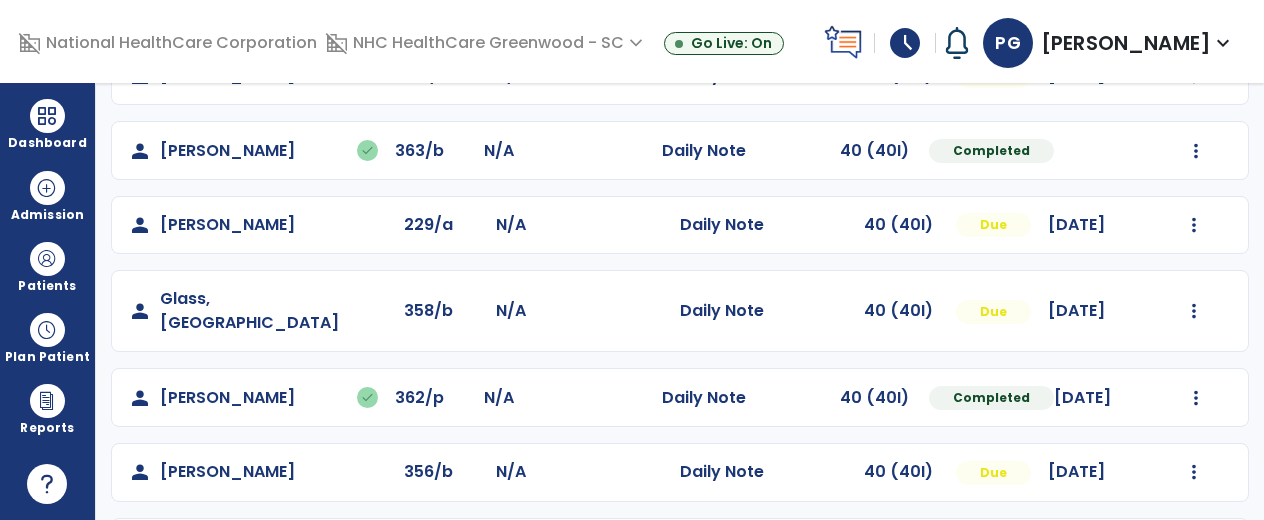 scroll, scrollTop: 233, scrollLeft: 0, axis: vertical 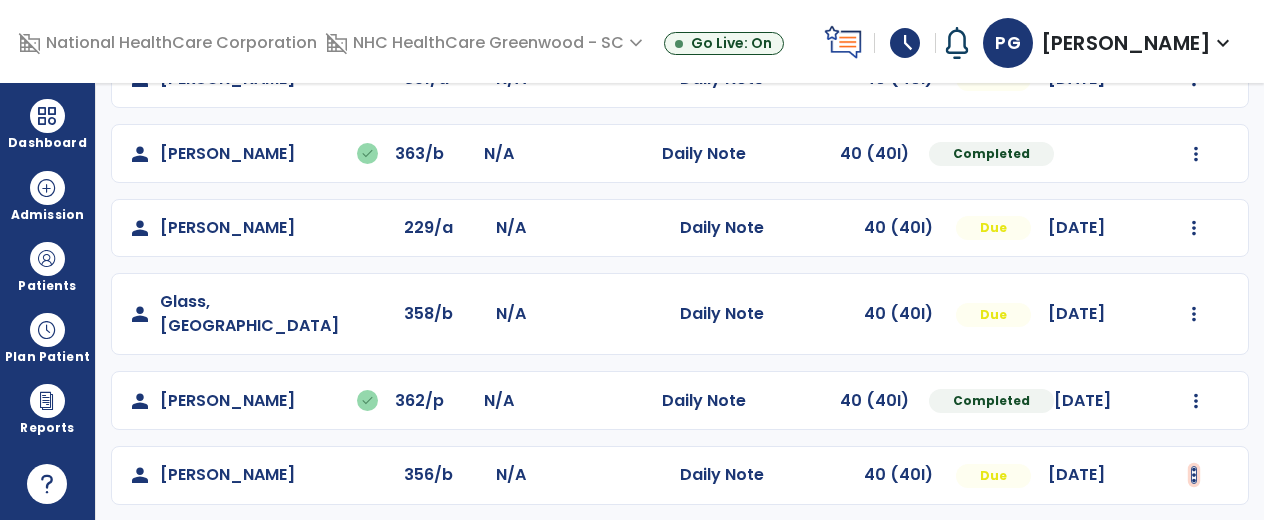 click at bounding box center [1194, 79] 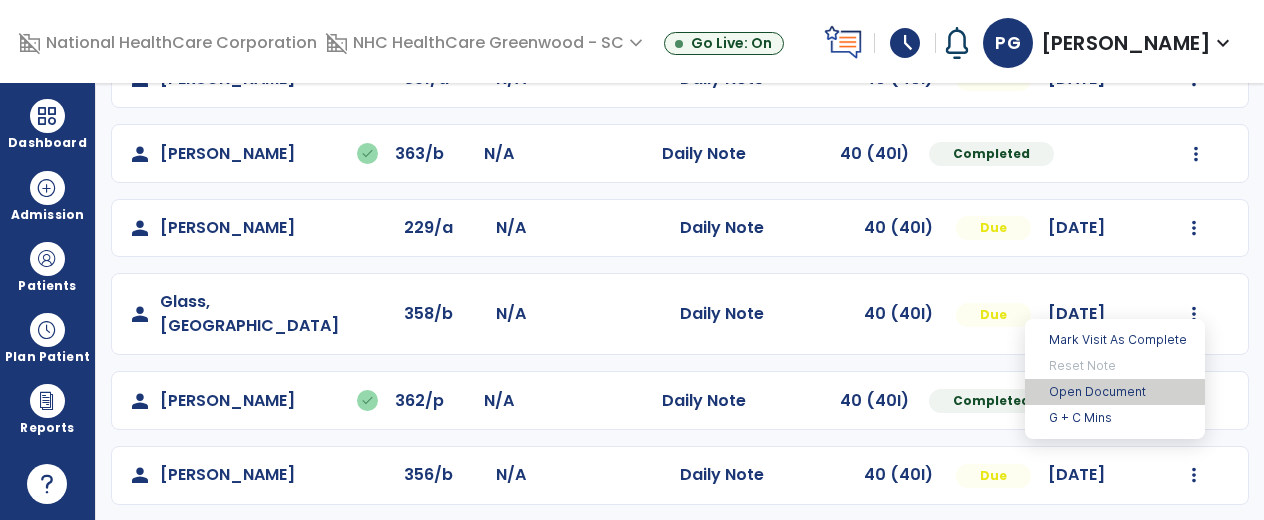 click on "Open Document" at bounding box center [1115, 392] 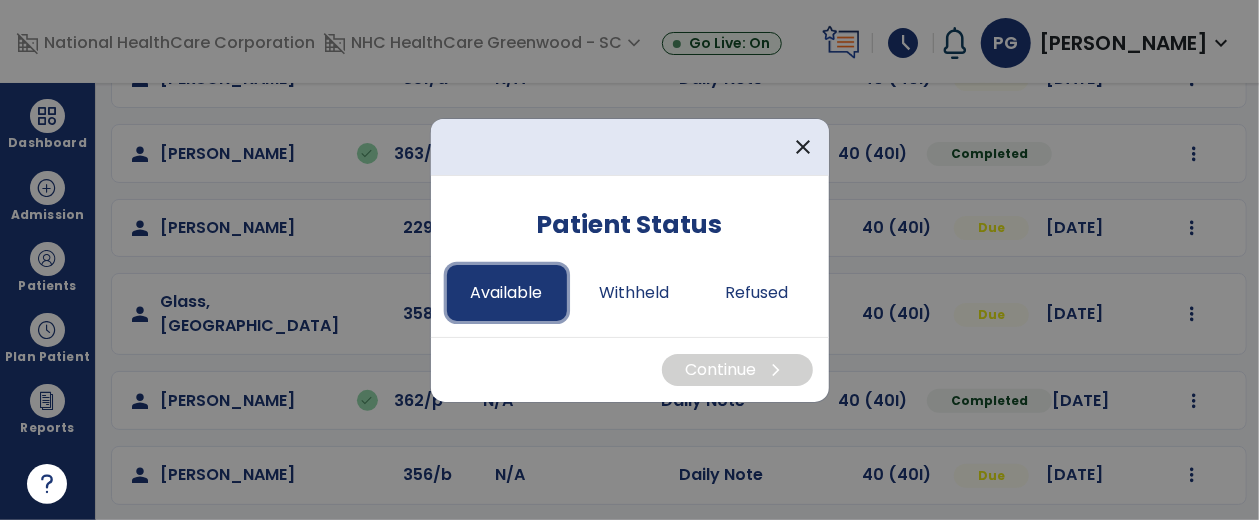 click on "Available" at bounding box center (507, 293) 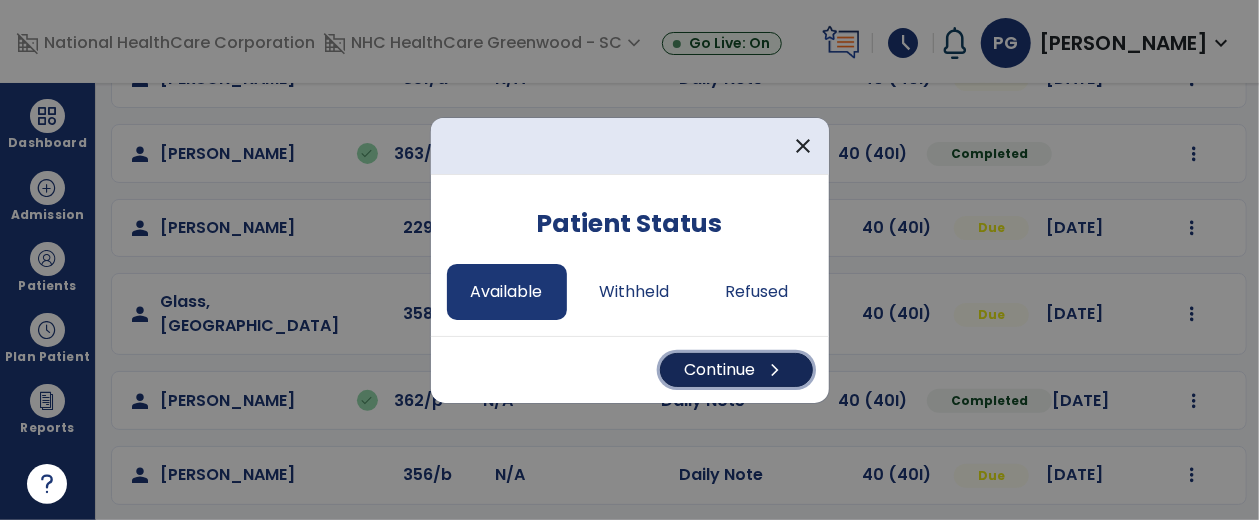 click on "chevron_right" at bounding box center [776, 370] 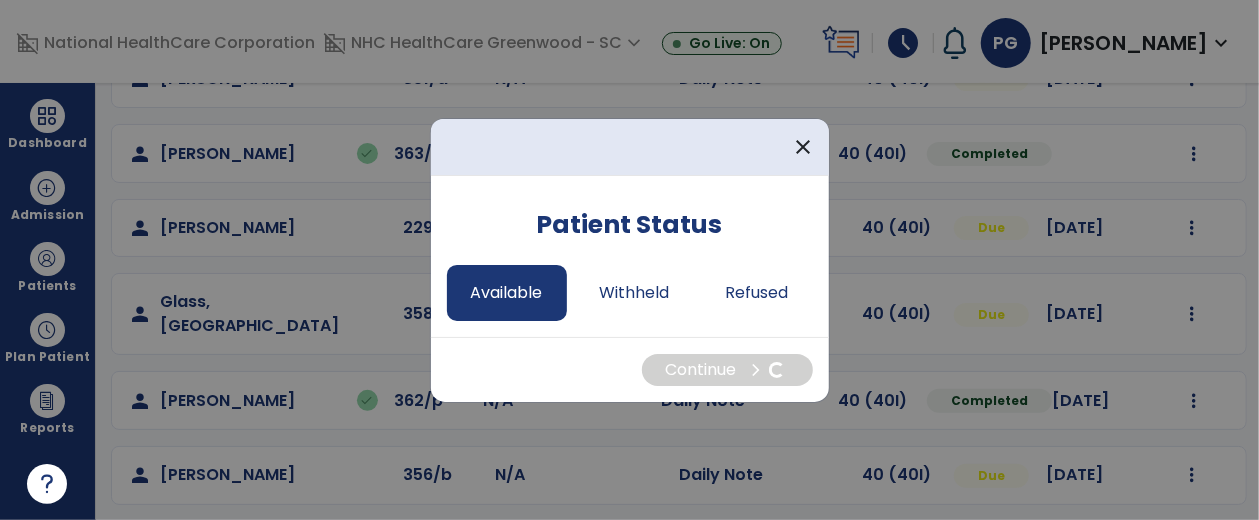 select on "*" 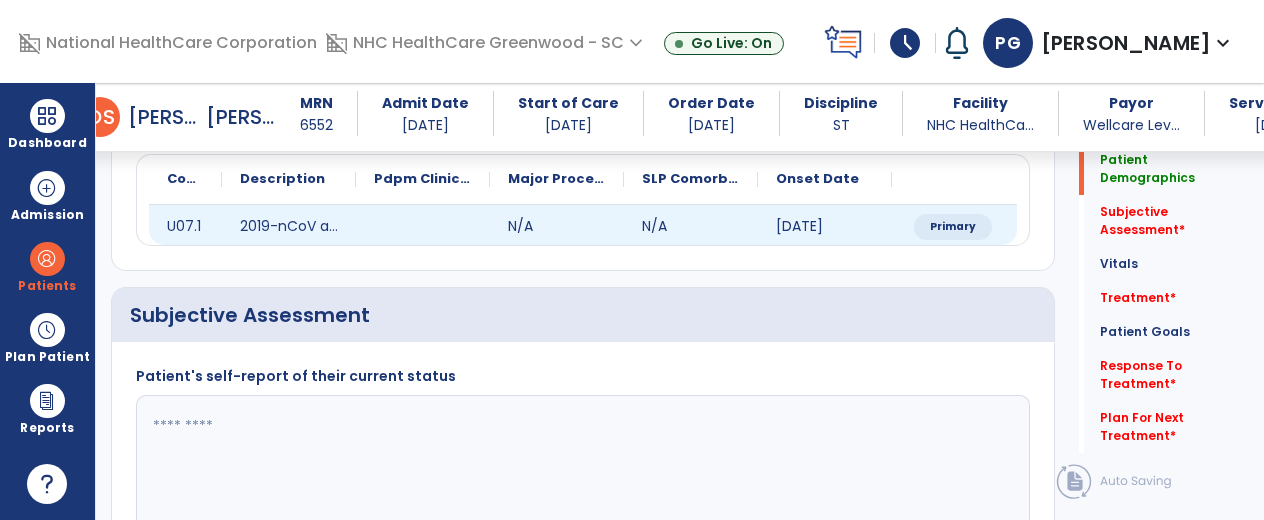scroll, scrollTop: 256, scrollLeft: 0, axis: vertical 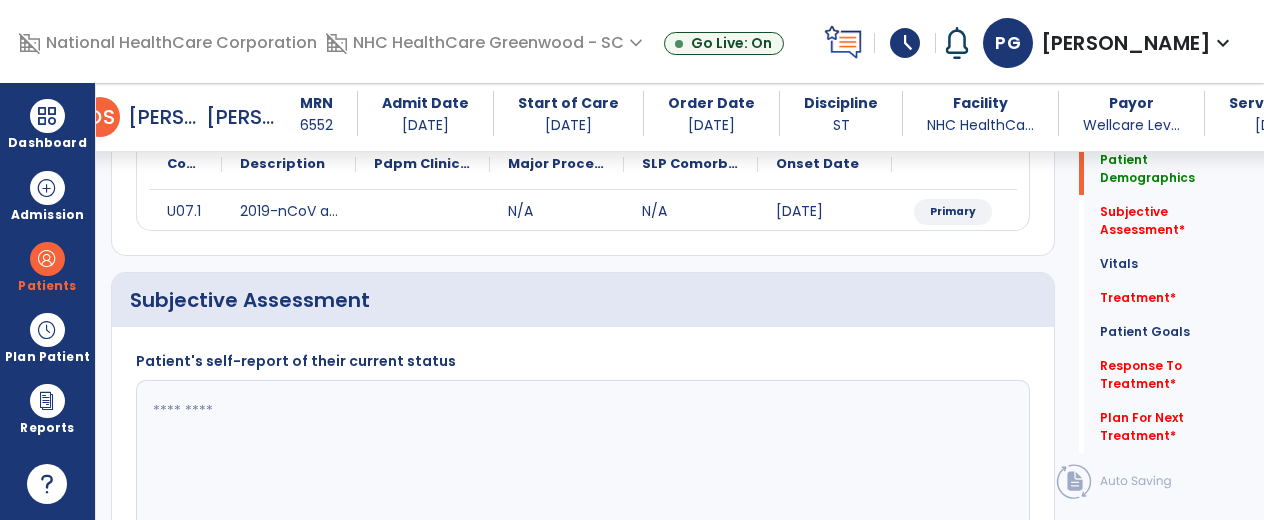 click 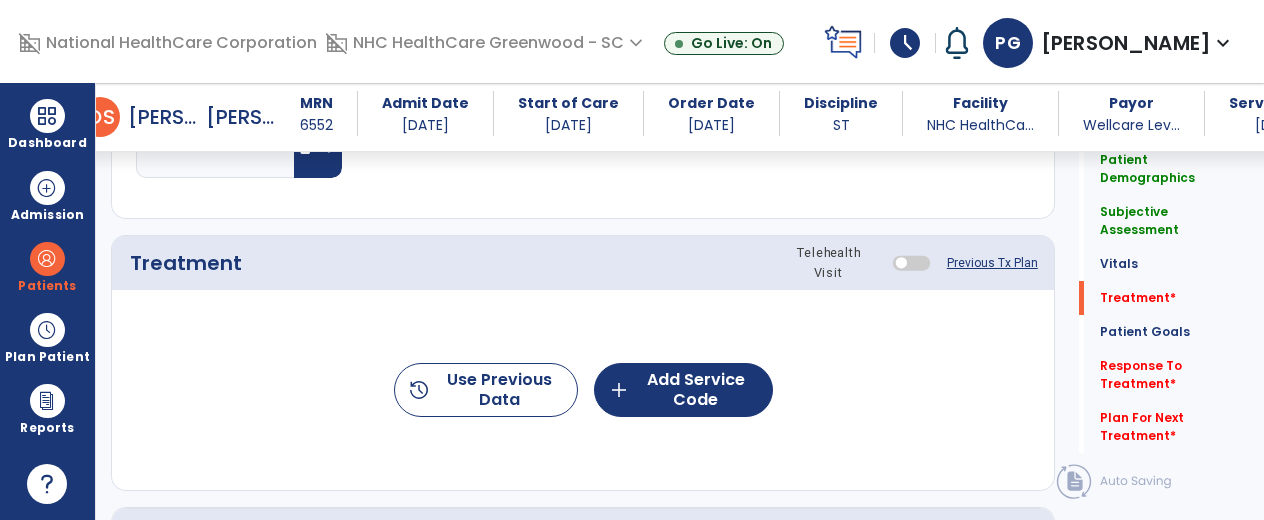 scroll, scrollTop: 1038, scrollLeft: 0, axis: vertical 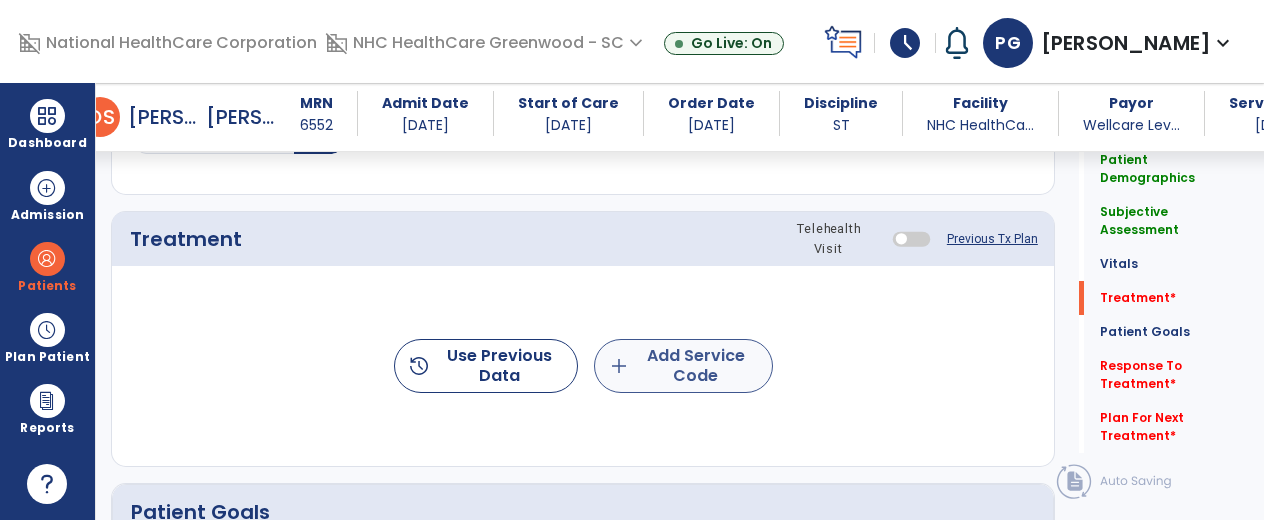 type on "**********" 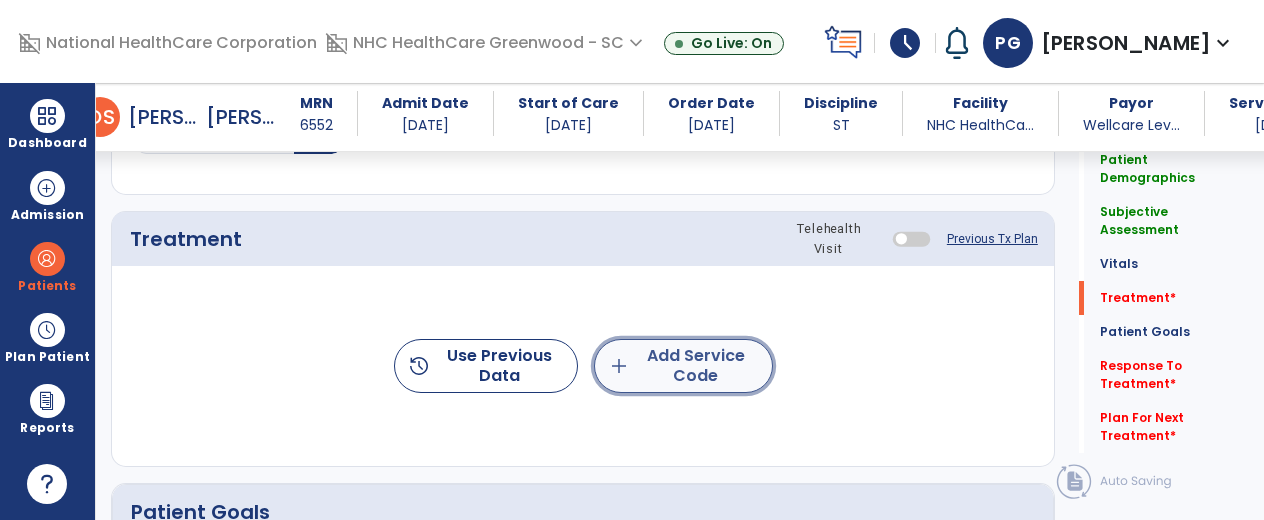 click on "add  Add Service Code" 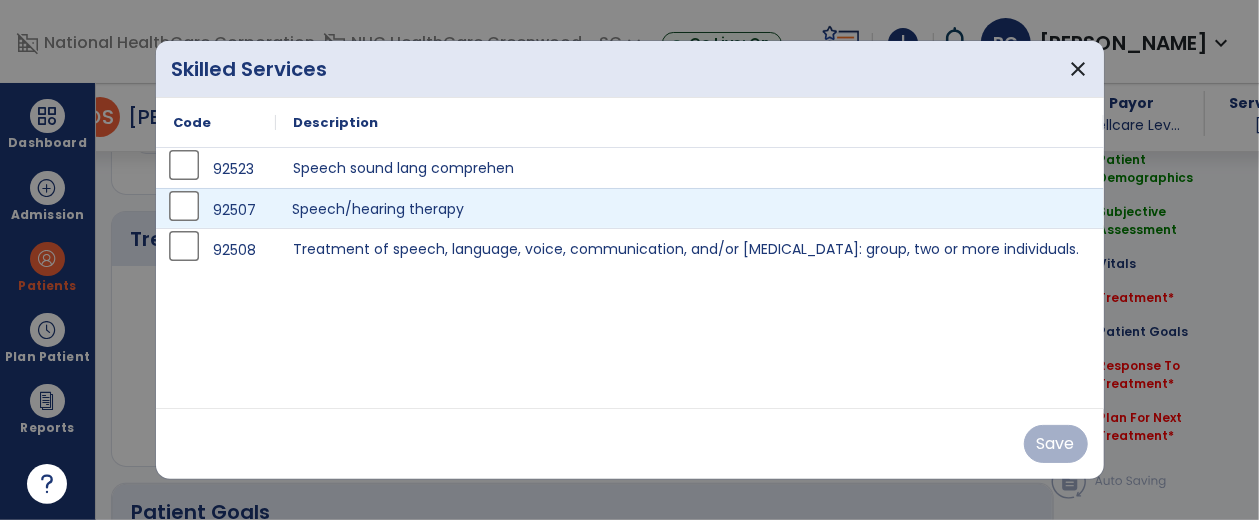 click on "Speech/hearing therapy" at bounding box center (690, 208) 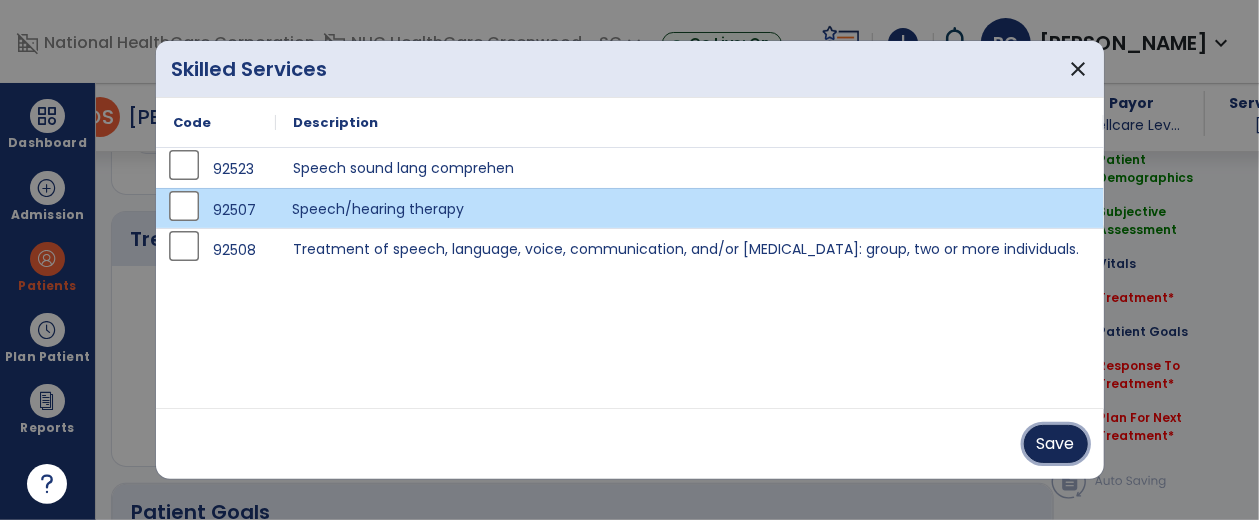 click on "Save" at bounding box center (1056, 444) 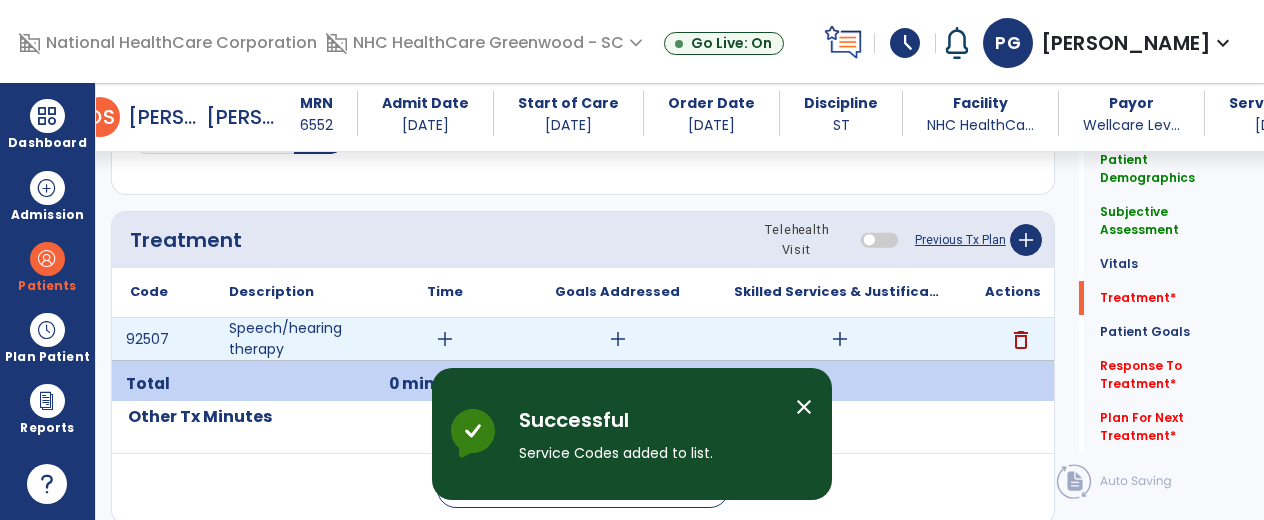 click on "add" at bounding box center [445, 339] 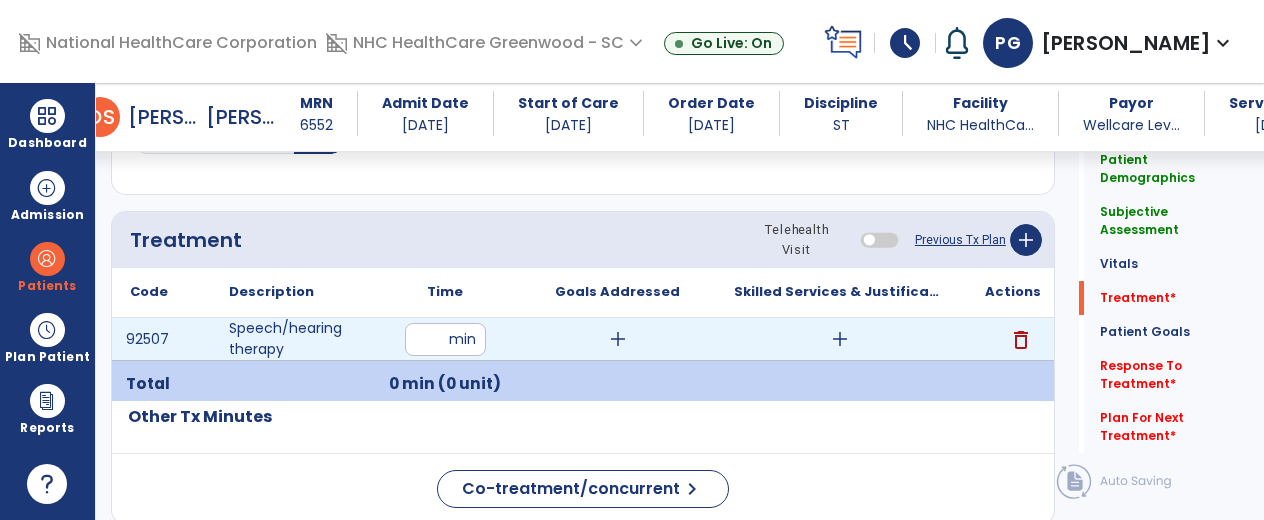 click at bounding box center [445, 339] 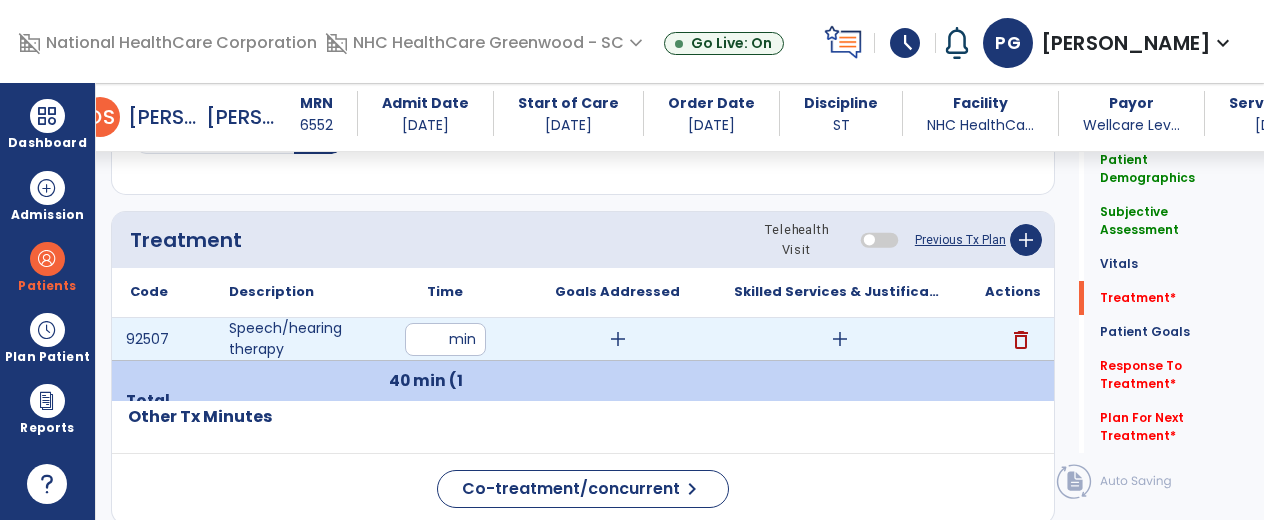 click on "add" at bounding box center [840, 339] 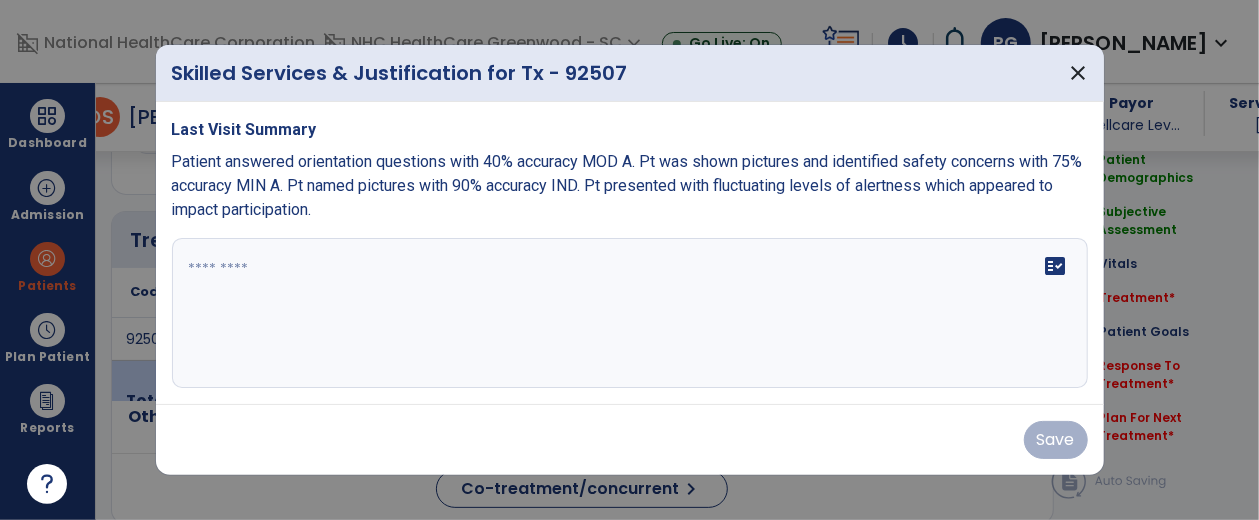 click on "fact_check" at bounding box center [630, 313] 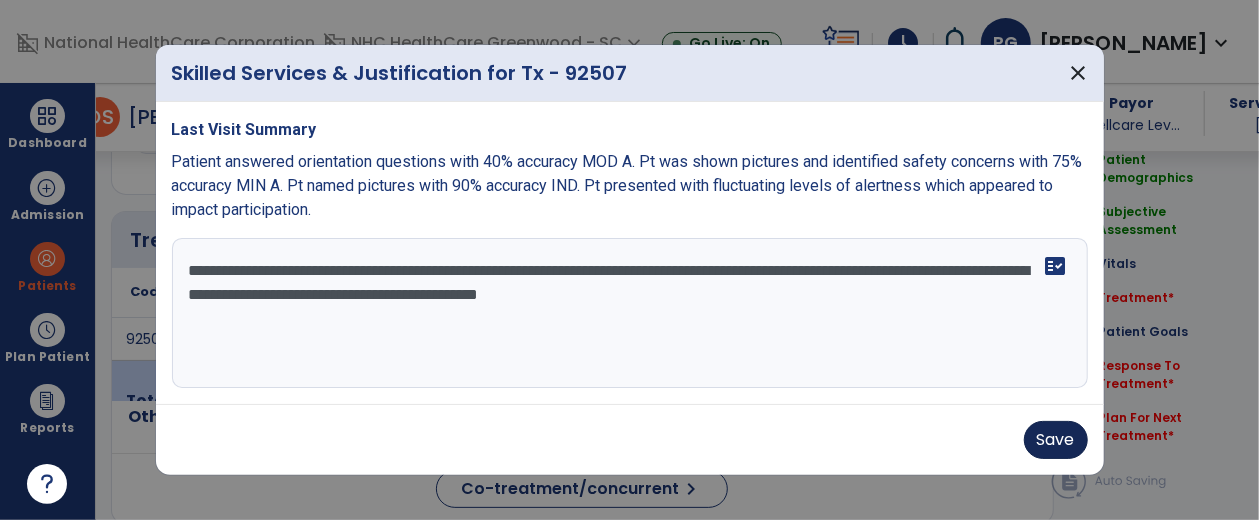 type on "**********" 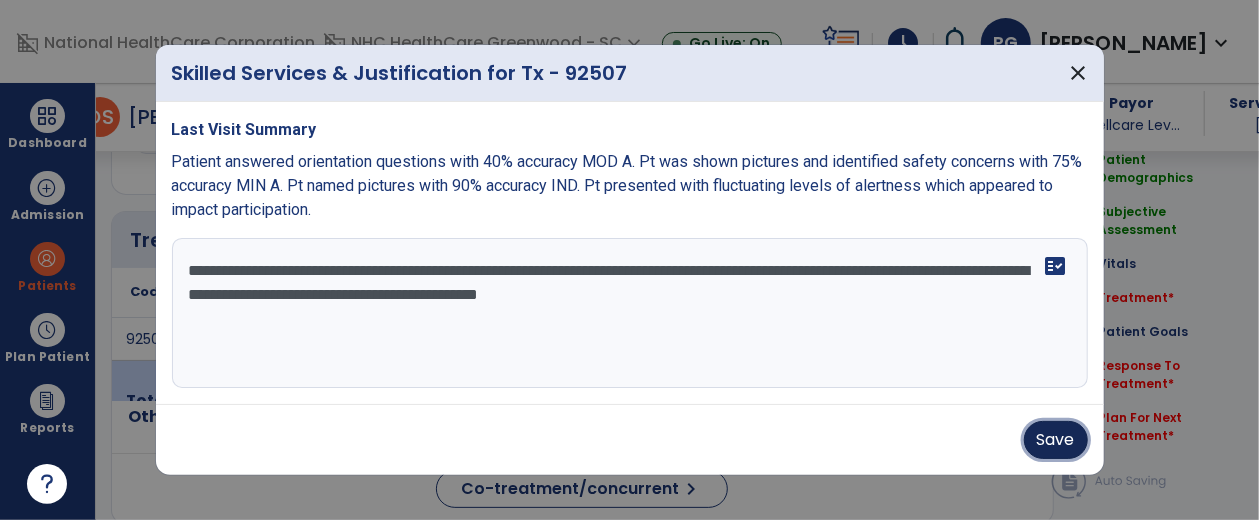 click on "Save" at bounding box center (1056, 440) 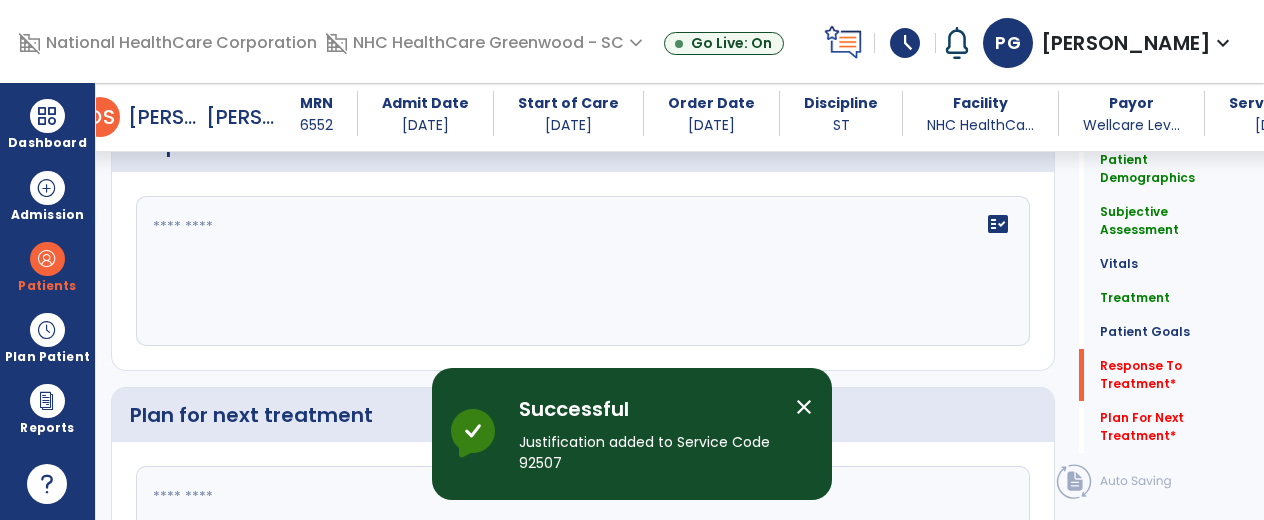 scroll, scrollTop: 2209, scrollLeft: 0, axis: vertical 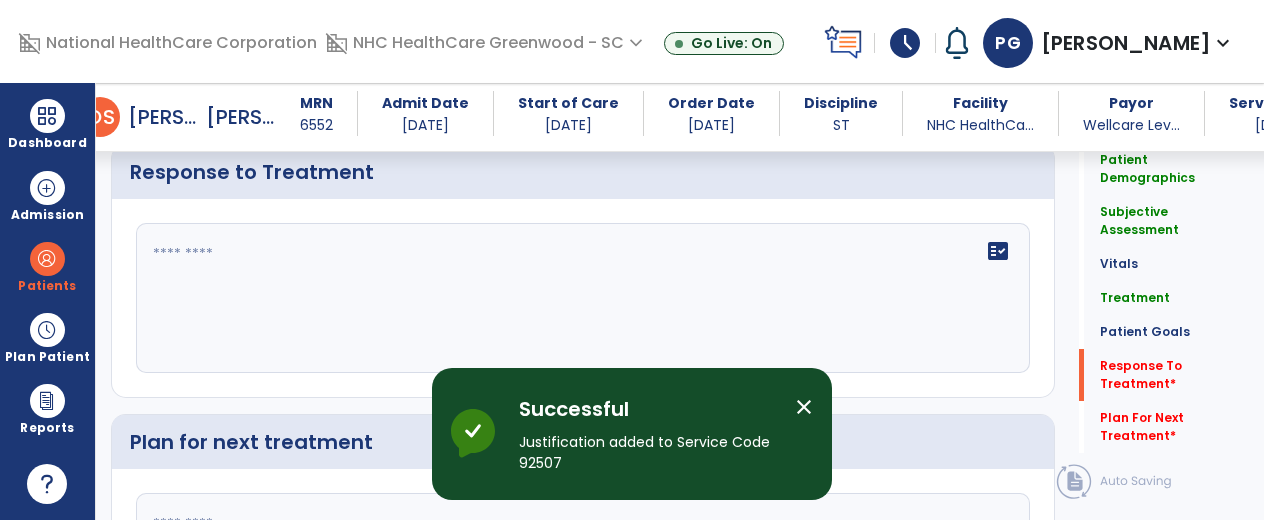 click on "fact_check" 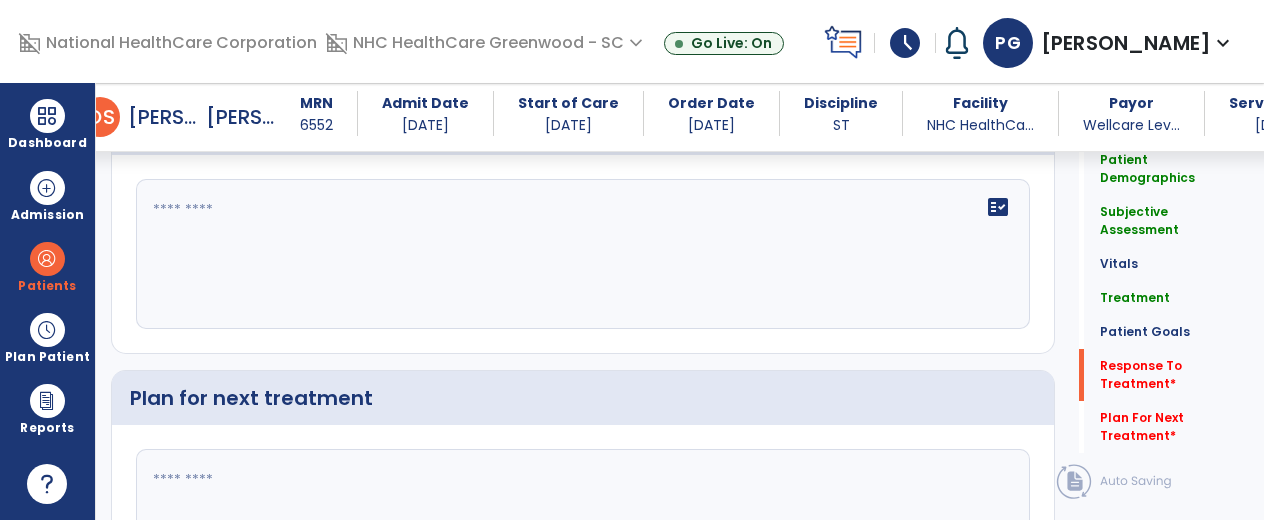 click 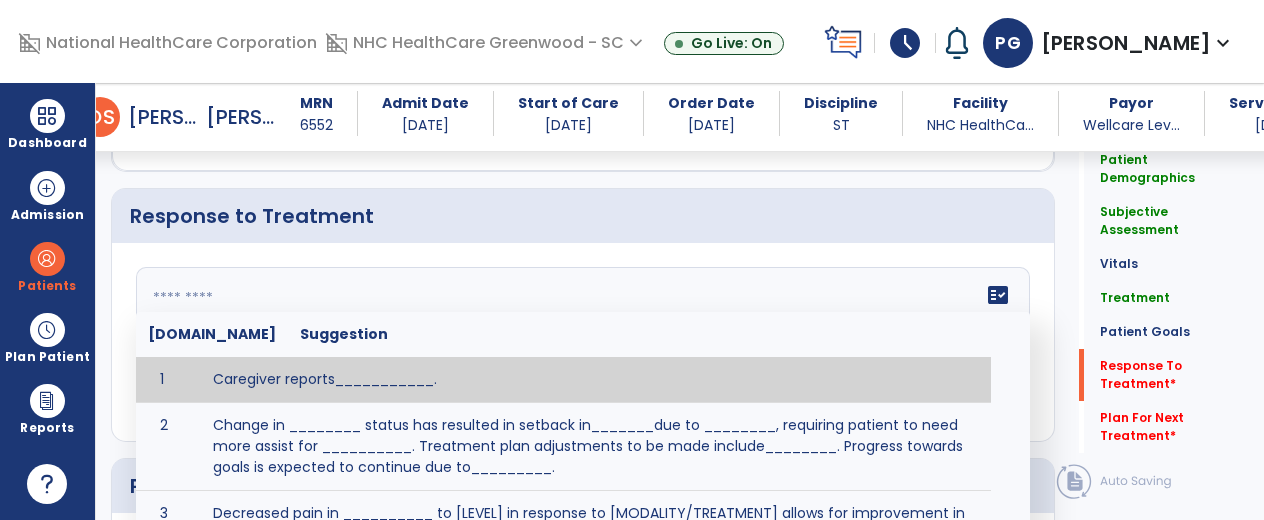scroll, scrollTop: 2209, scrollLeft: 0, axis: vertical 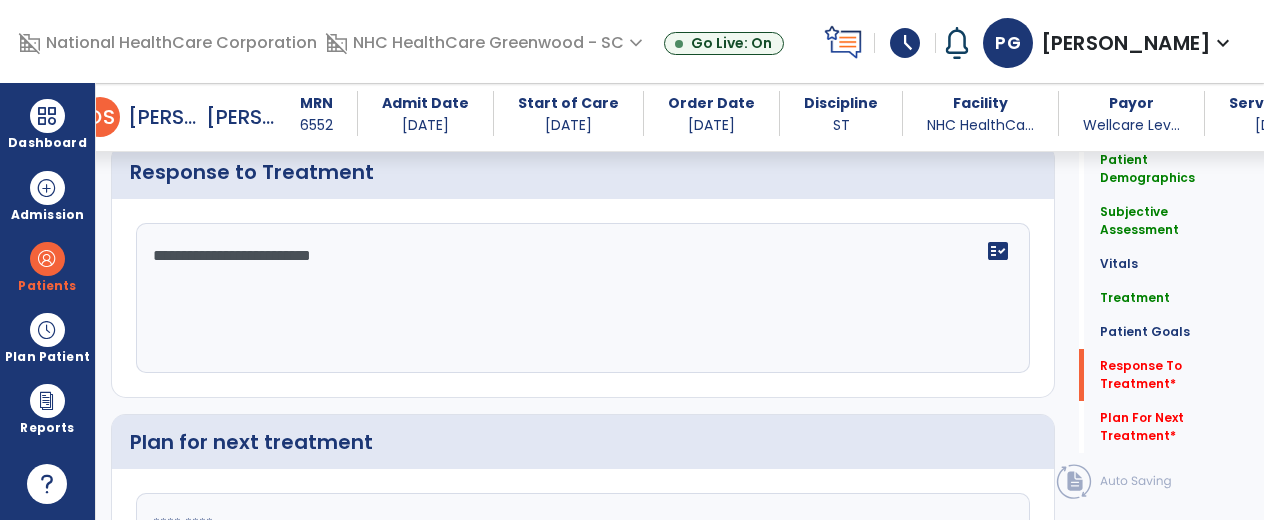 type on "**********" 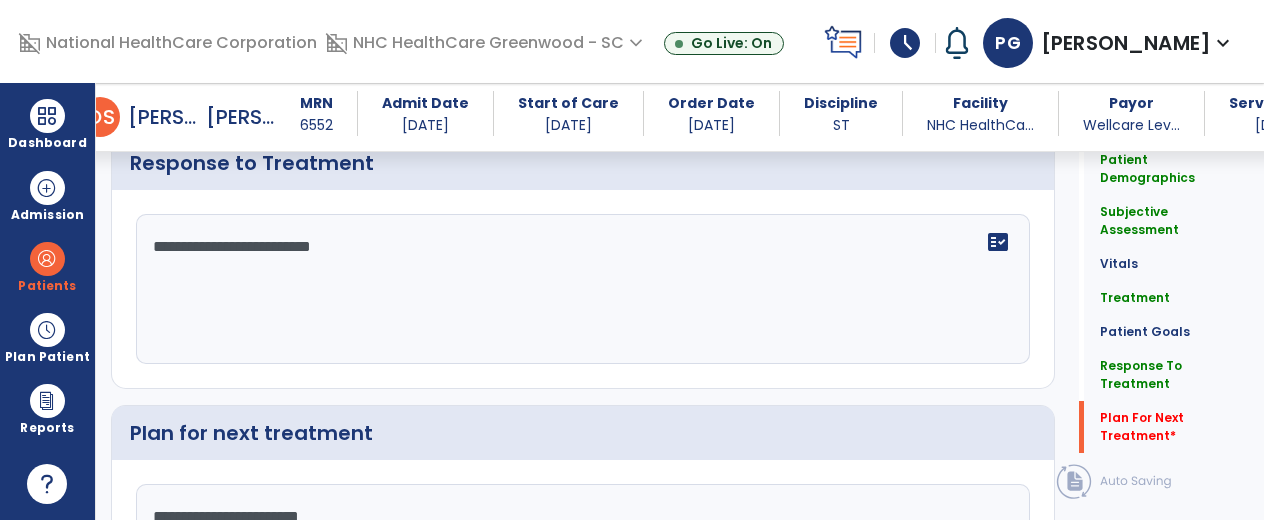scroll, scrollTop: 2413, scrollLeft: 0, axis: vertical 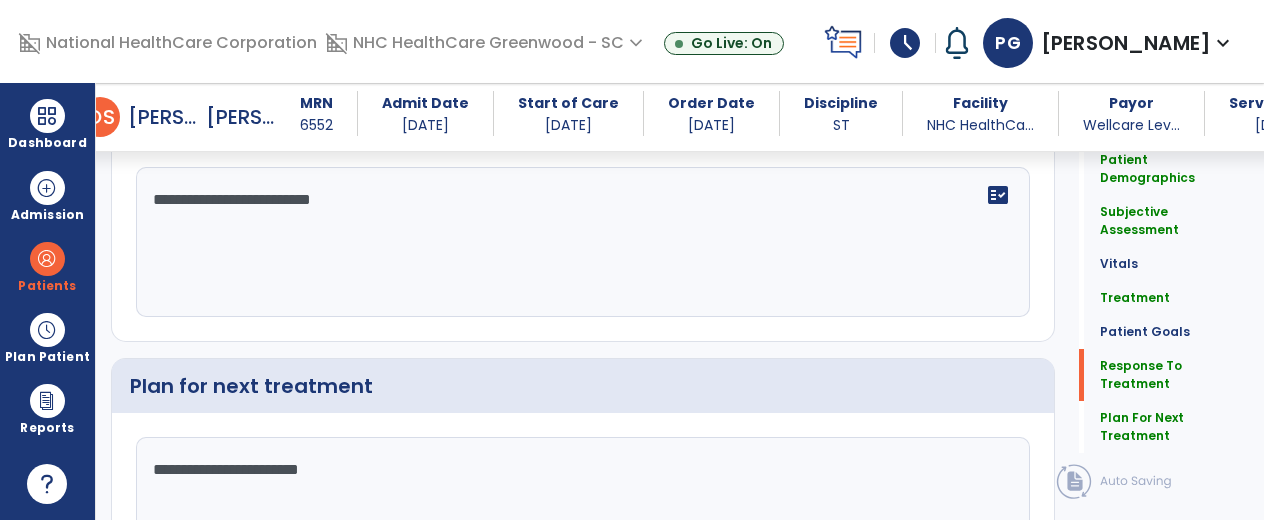 type on "**********" 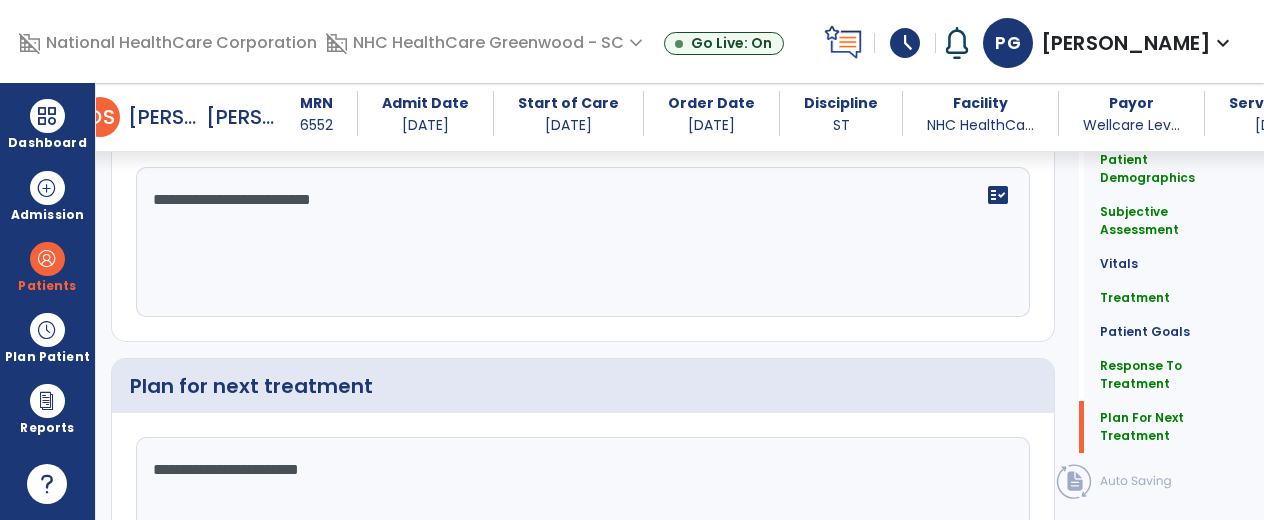 scroll, scrollTop: 2413, scrollLeft: 0, axis: vertical 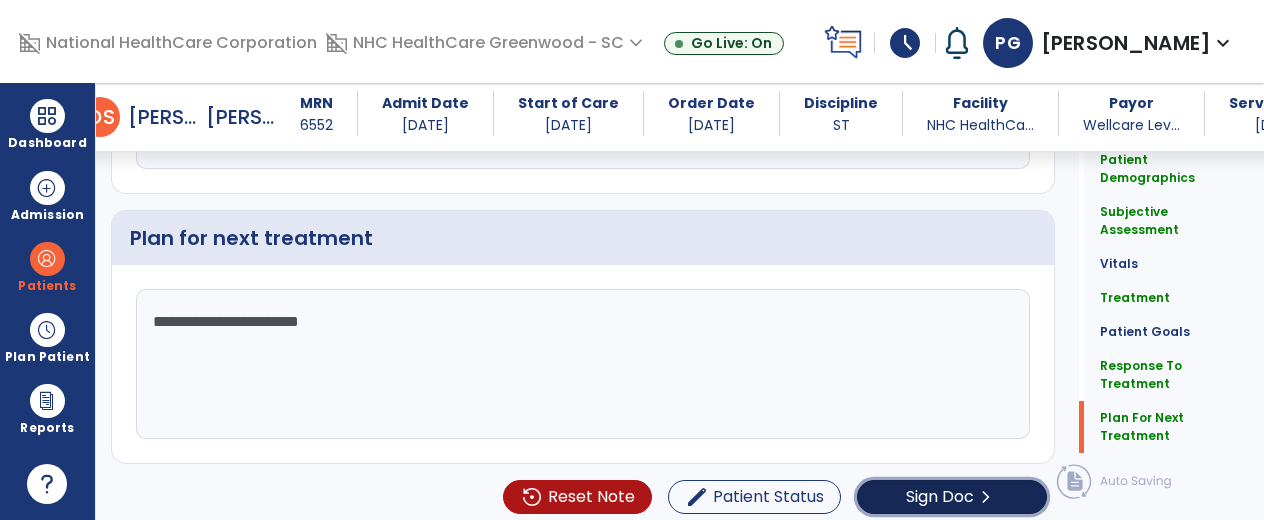 click on "Sign Doc  chevron_right" 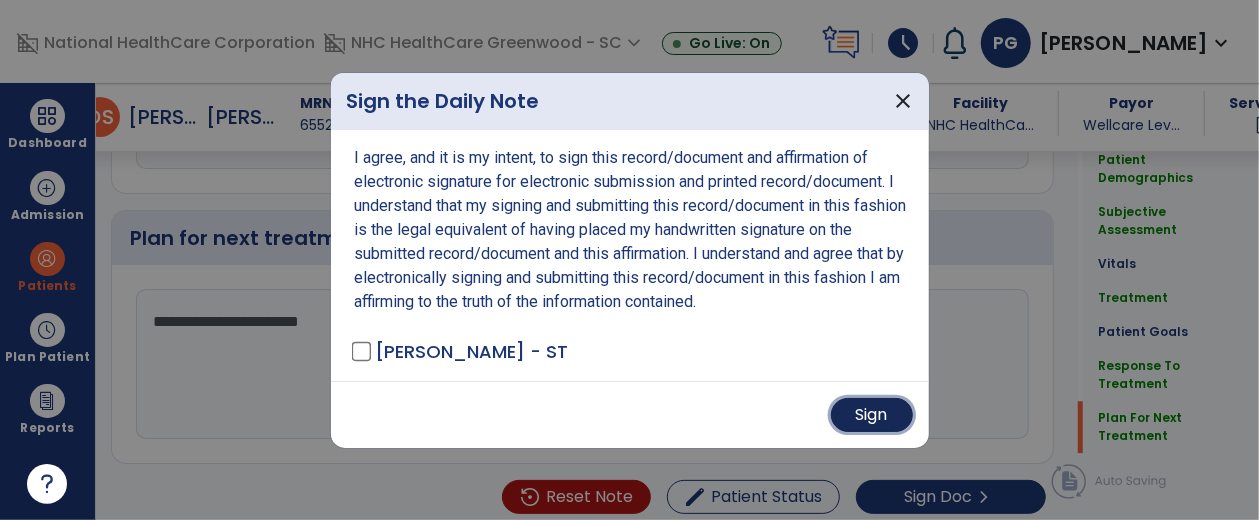 click on "Sign" at bounding box center [872, 415] 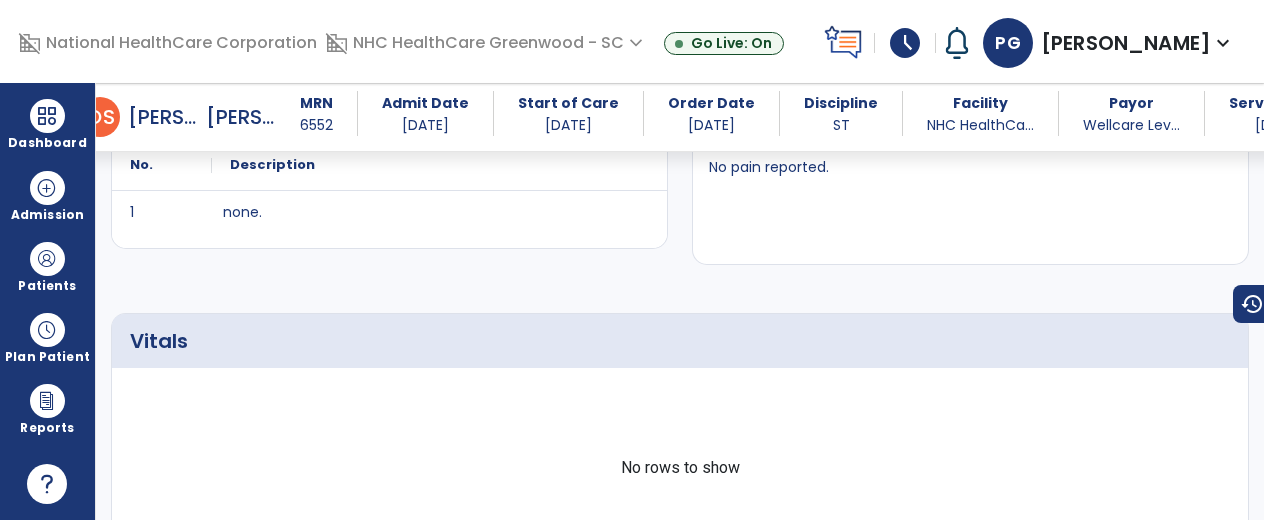 scroll, scrollTop: 0, scrollLeft: 0, axis: both 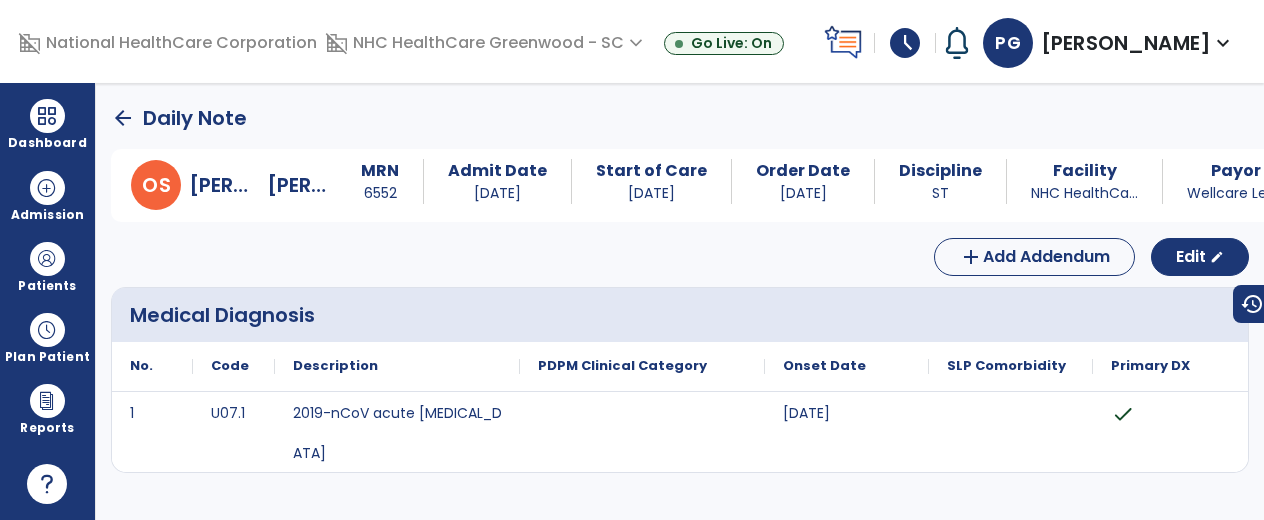 click on "arrow_back" 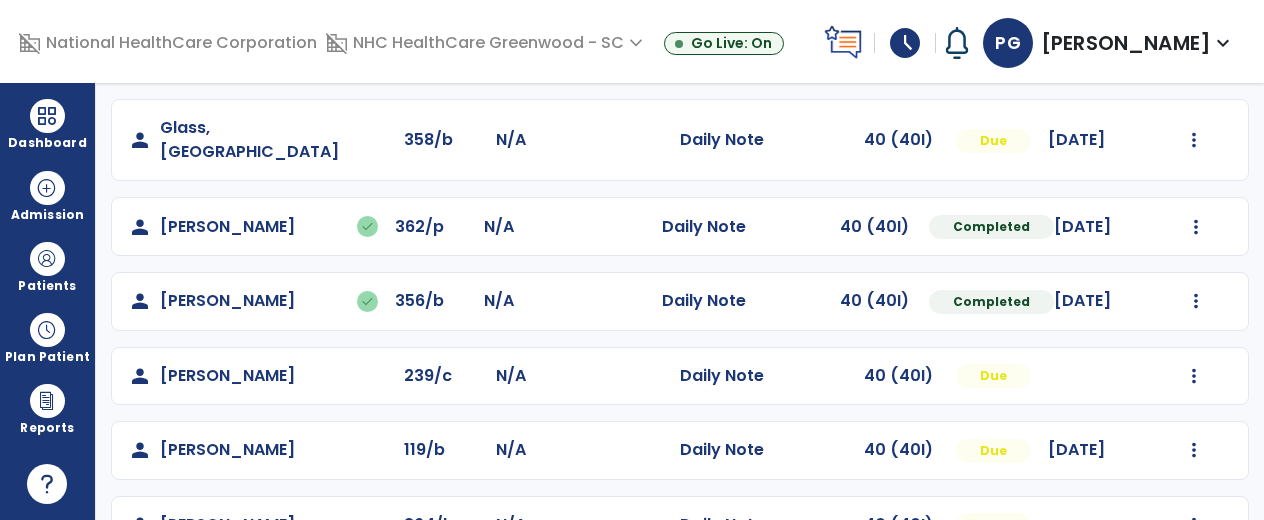 scroll, scrollTop: 439, scrollLeft: 0, axis: vertical 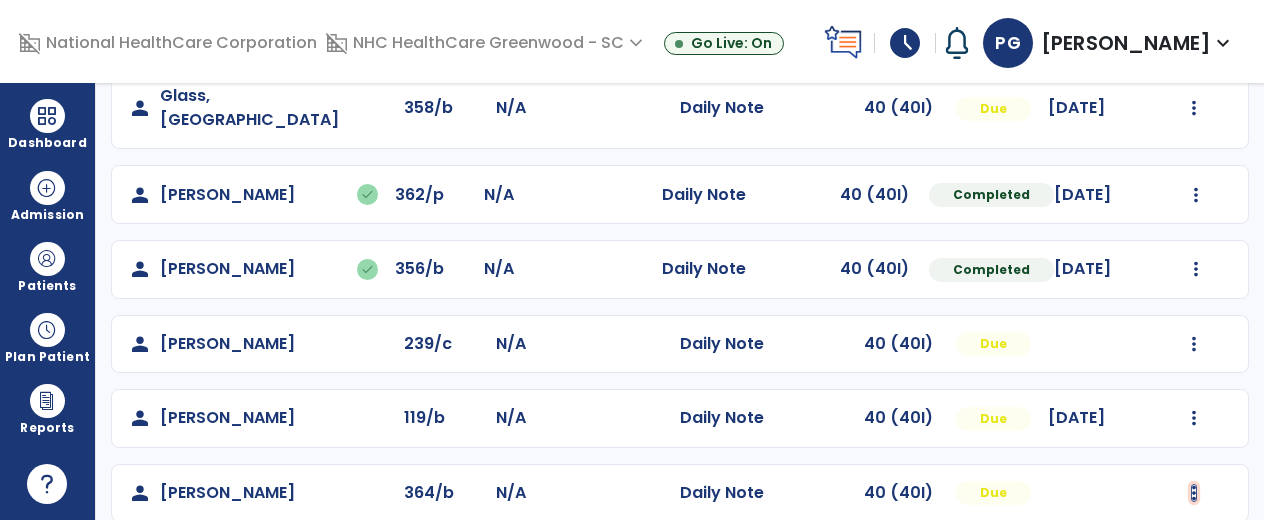 click at bounding box center (1194, -127) 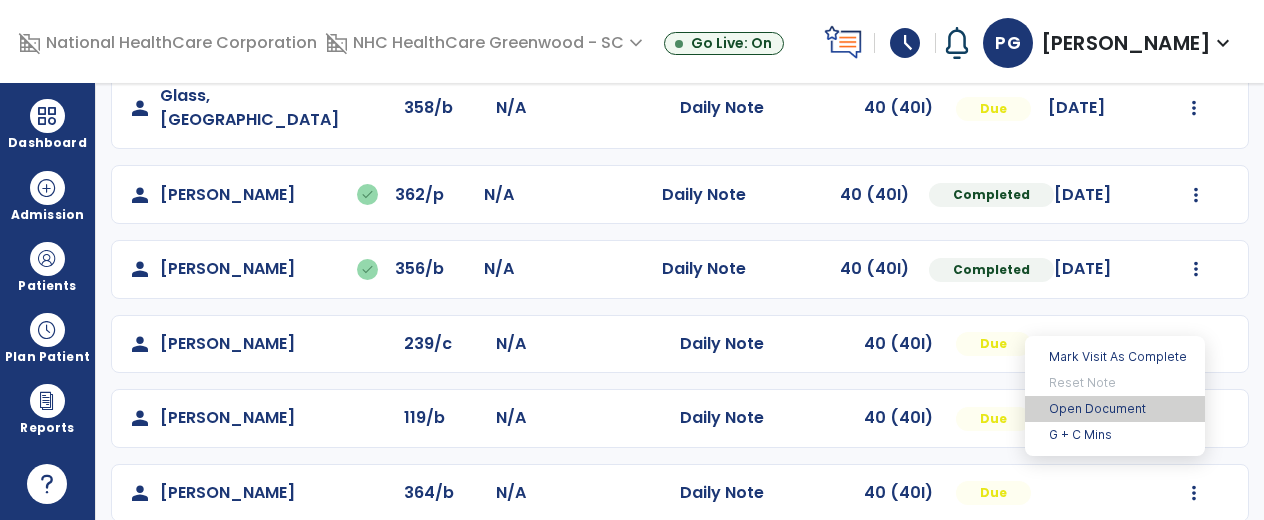 click on "Open Document" at bounding box center (1115, 409) 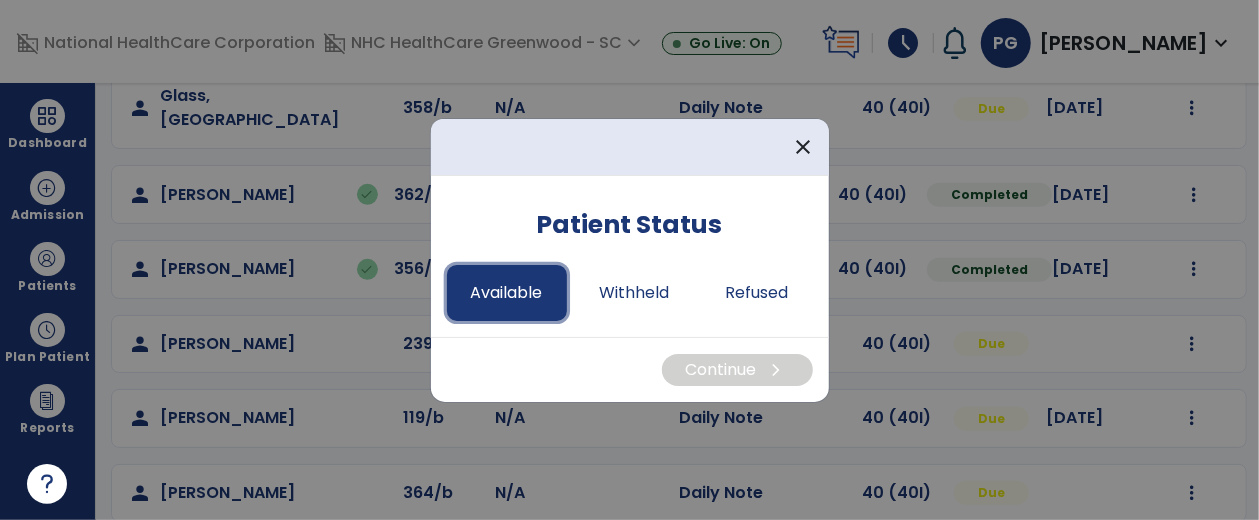 click on "Available" at bounding box center [507, 293] 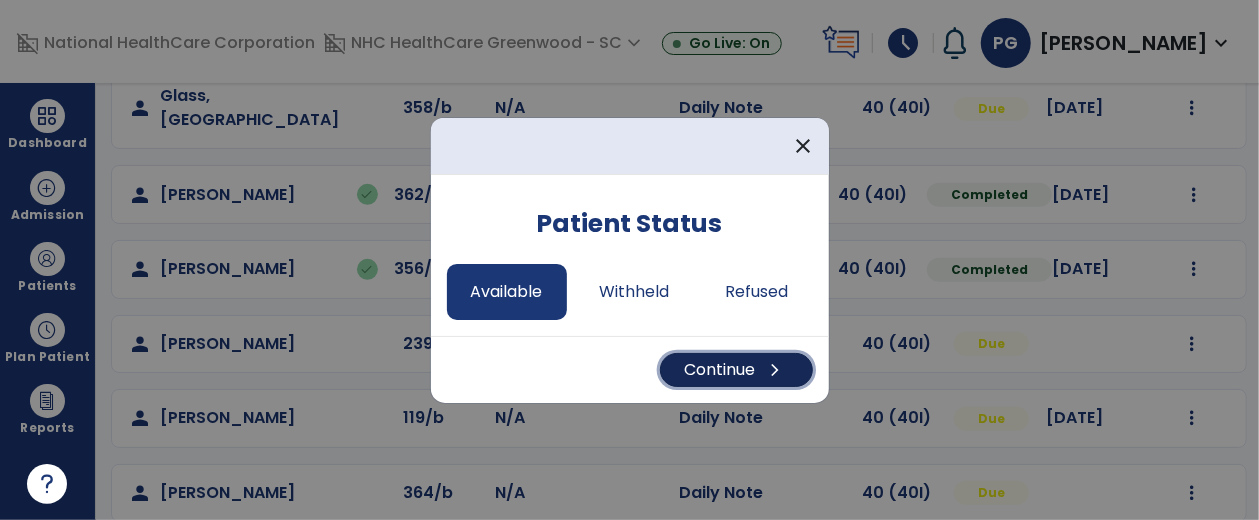 click on "Continue   chevron_right" at bounding box center (736, 370) 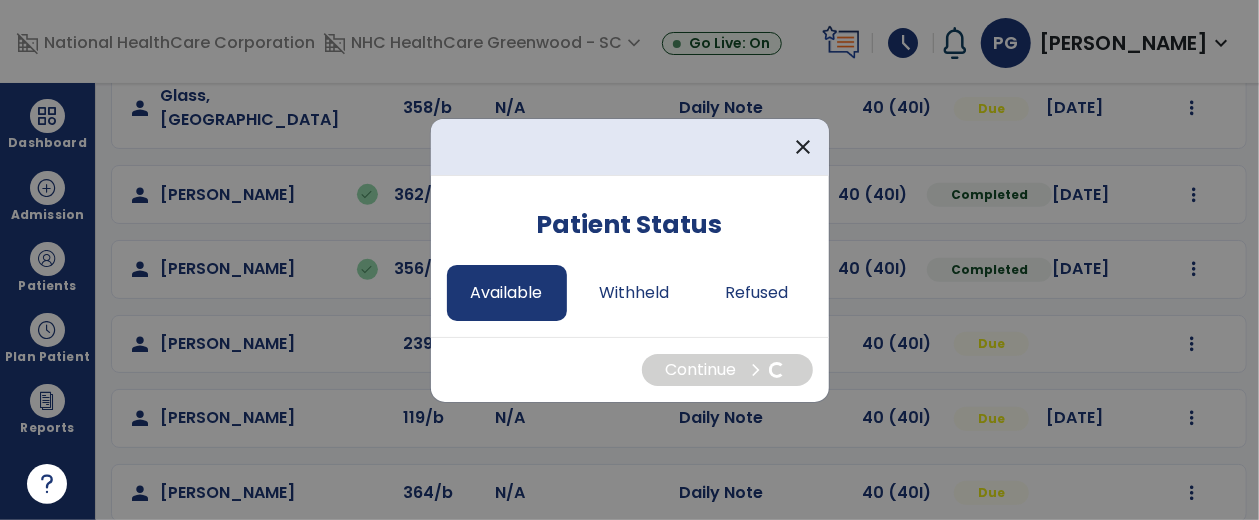 select on "*" 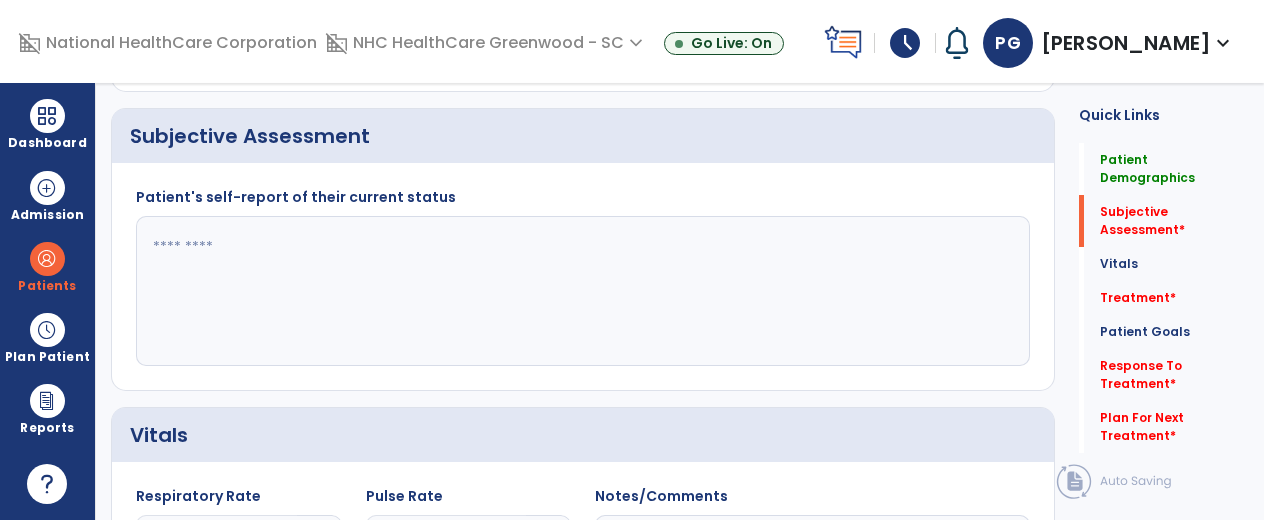 click 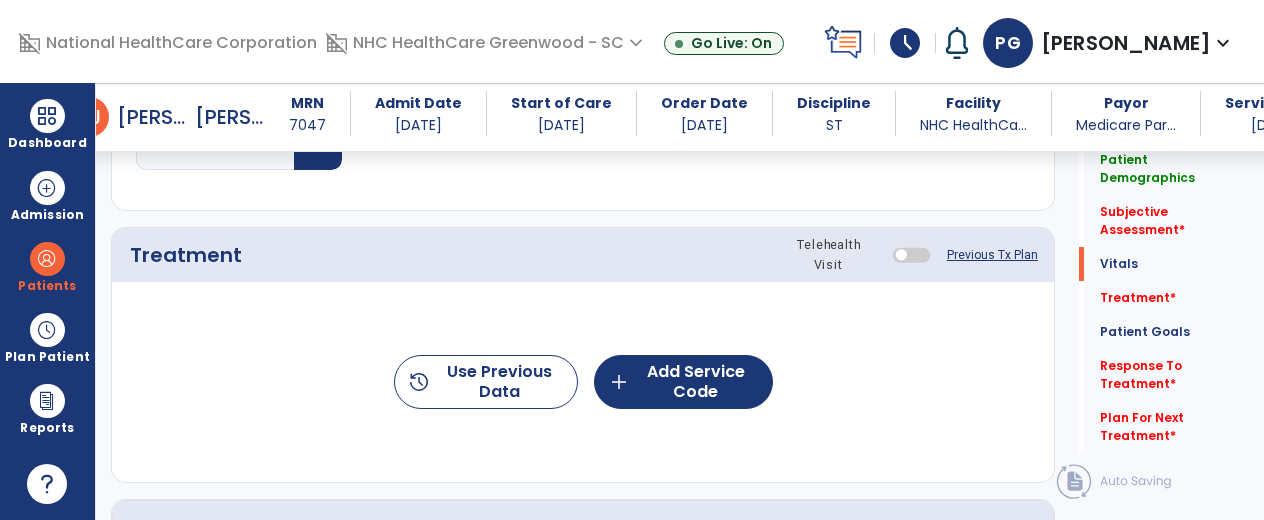 scroll, scrollTop: 1141, scrollLeft: 0, axis: vertical 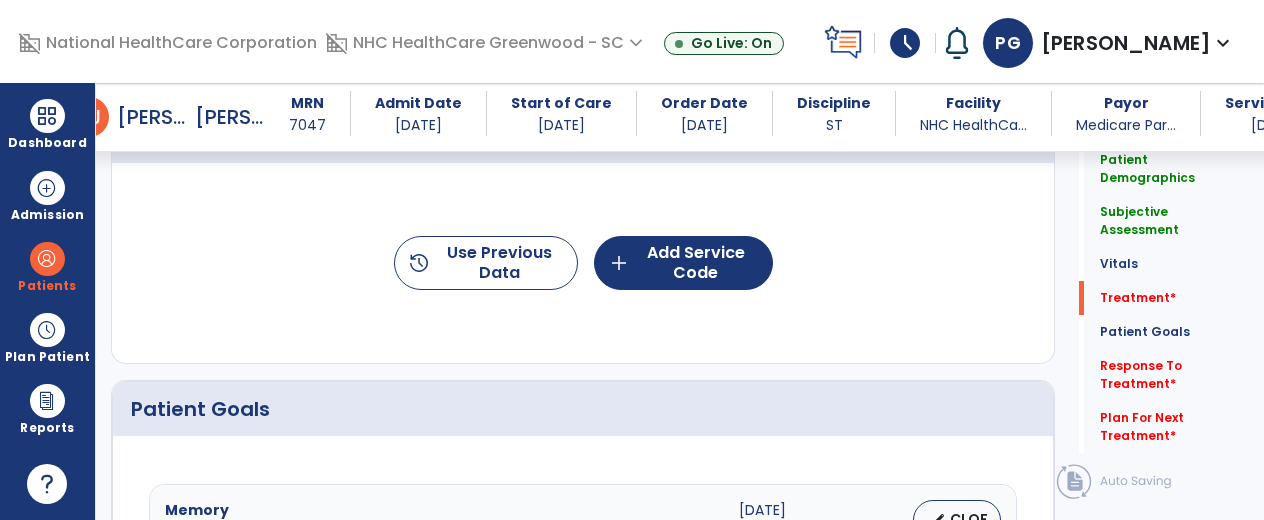 type on "**********" 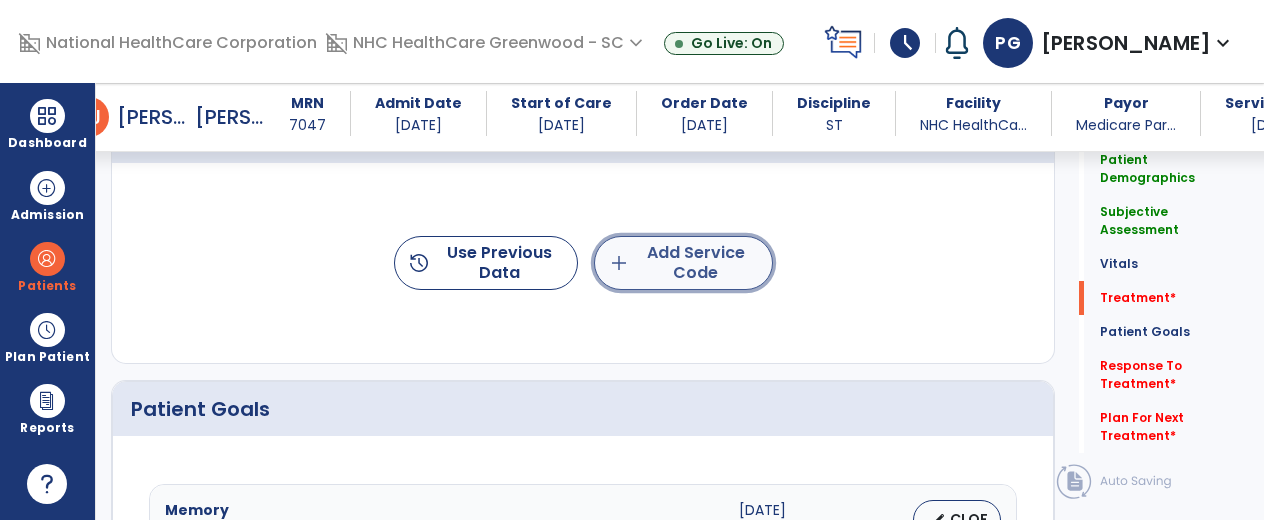 click on "add  Add Service Code" 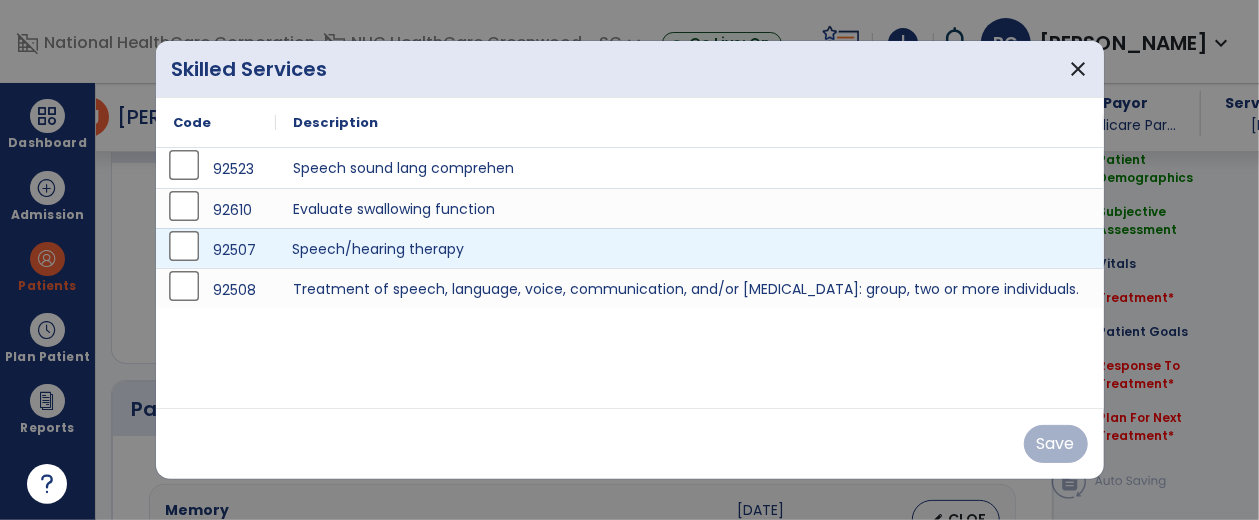 click on "Speech/hearing therapy" at bounding box center (690, 248) 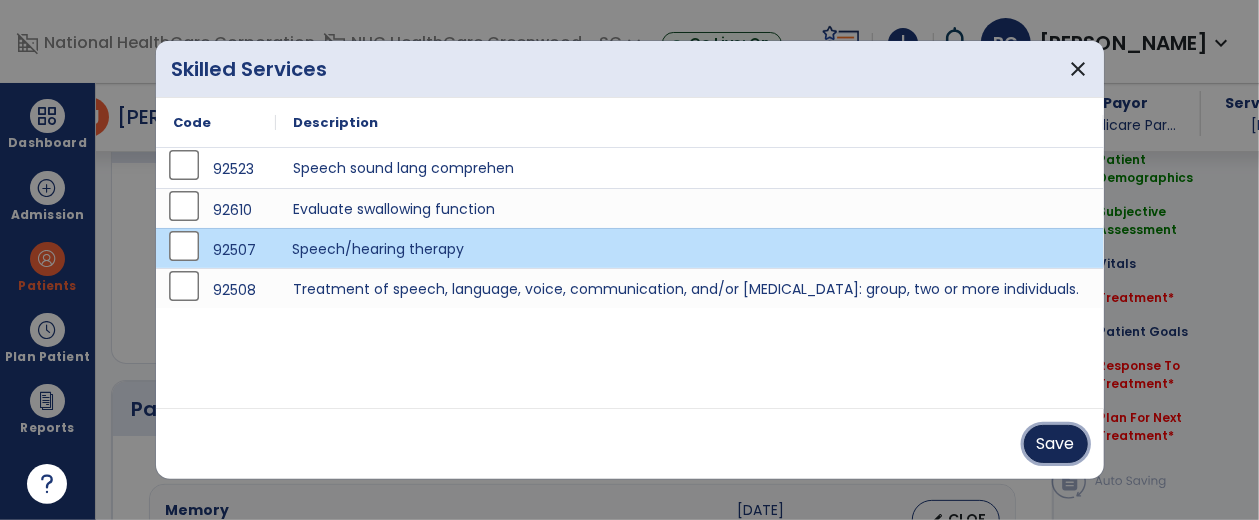 click on "Save" at bounding box center [1056, 444] 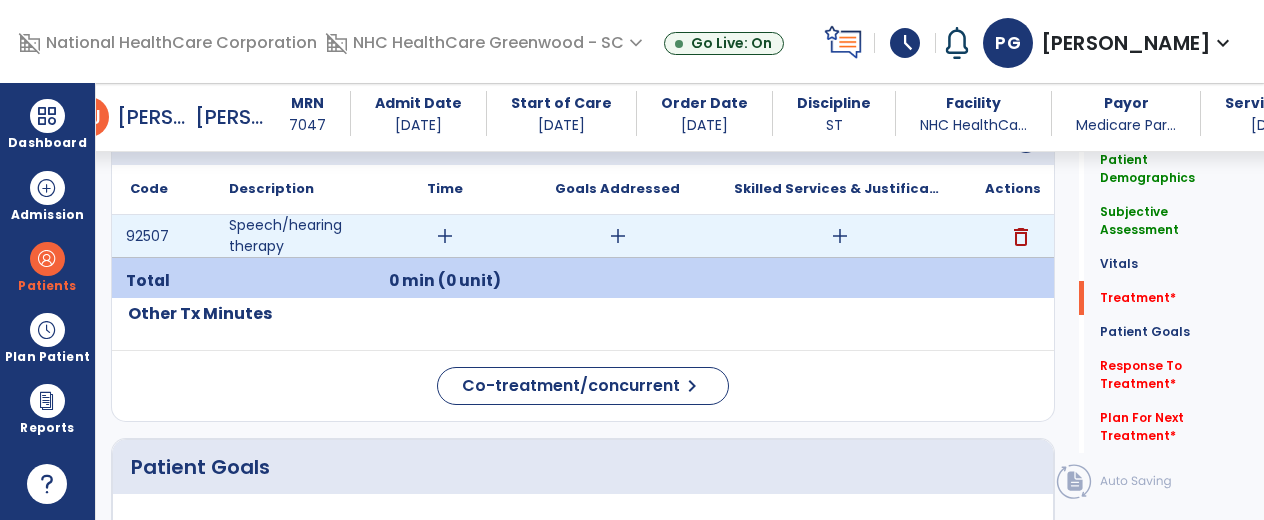 click on "add" at bounding box center [445, 236] 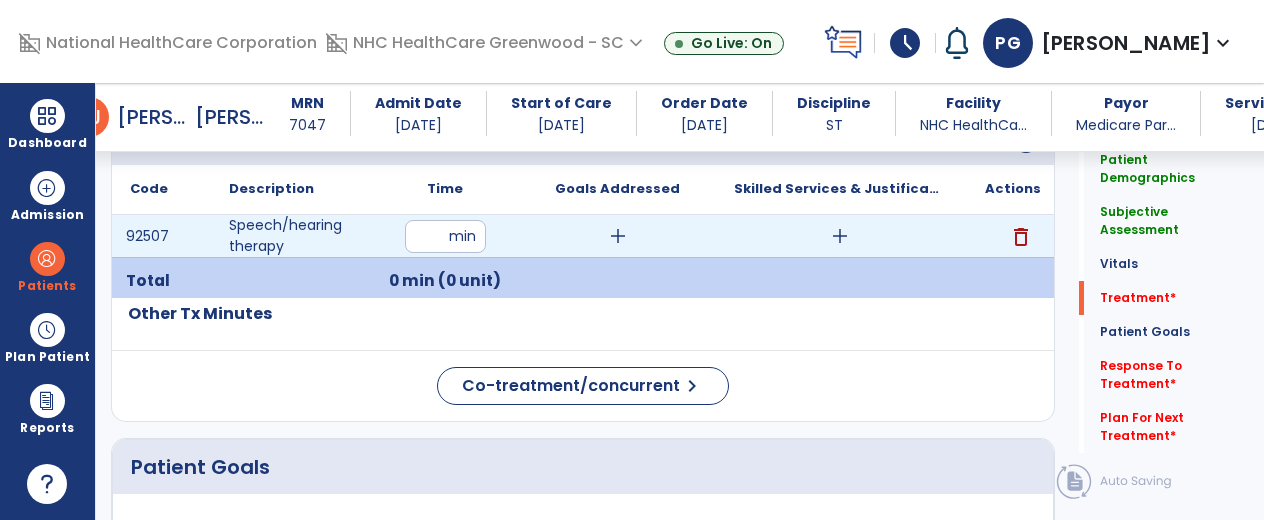type on "**" 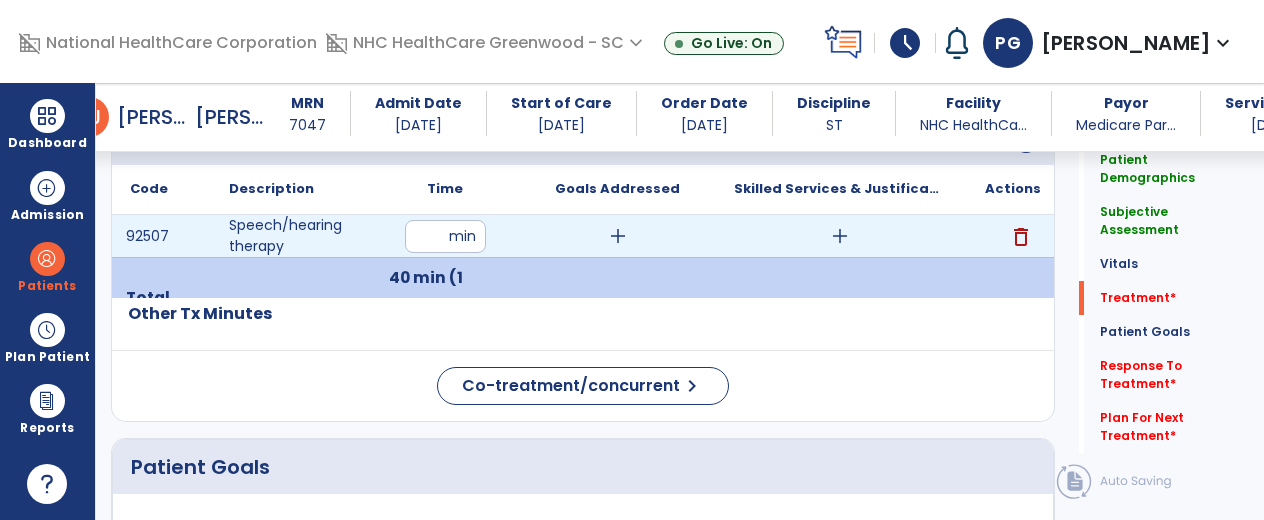 click on "add" at bounding box center (840, 236) 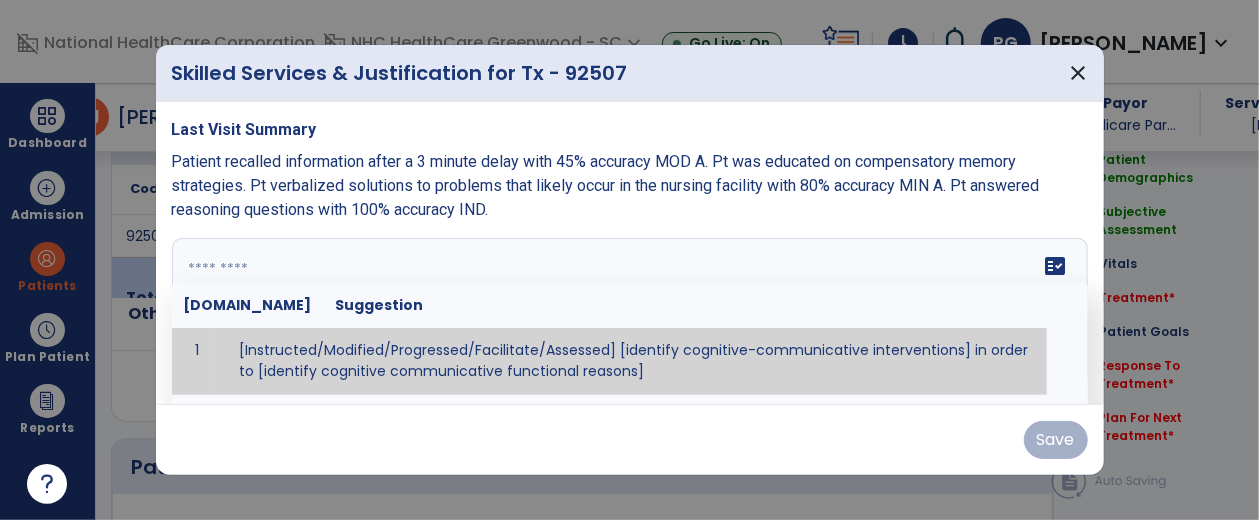 click on "fact_check  [DOMAIN_NAME] Suggestion 1 [Instructed/Modified/Progressed/Facilitate/Assessed] [identify cognitive-communicative interventions] in order to [identify cognitive communicative functional reasons] 2 Assessed cognitive-communicative skills using [identify test]." at bounding box center (630, 313) 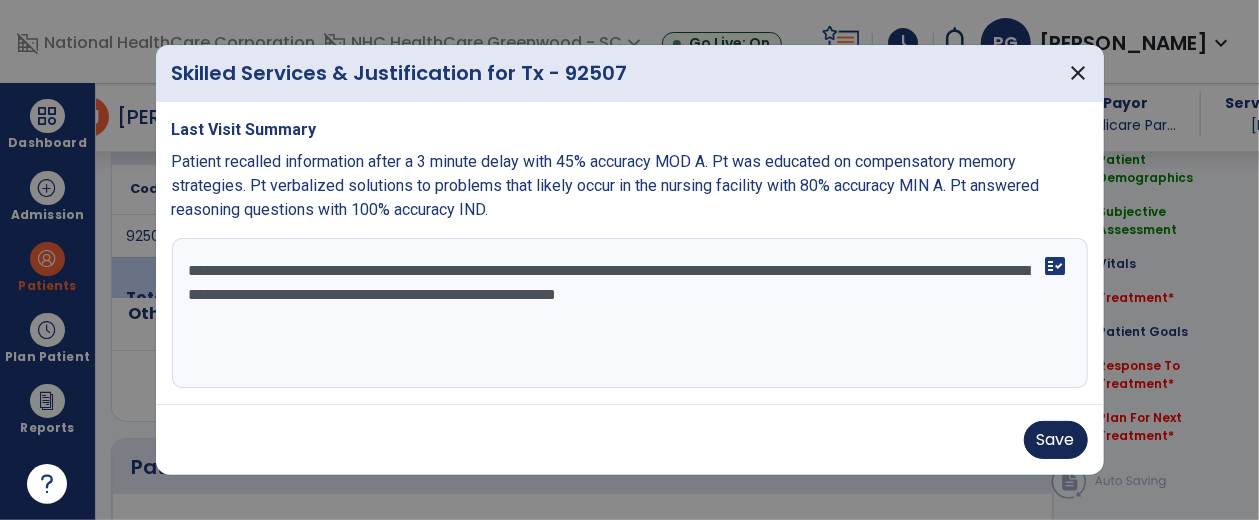type on "**********" 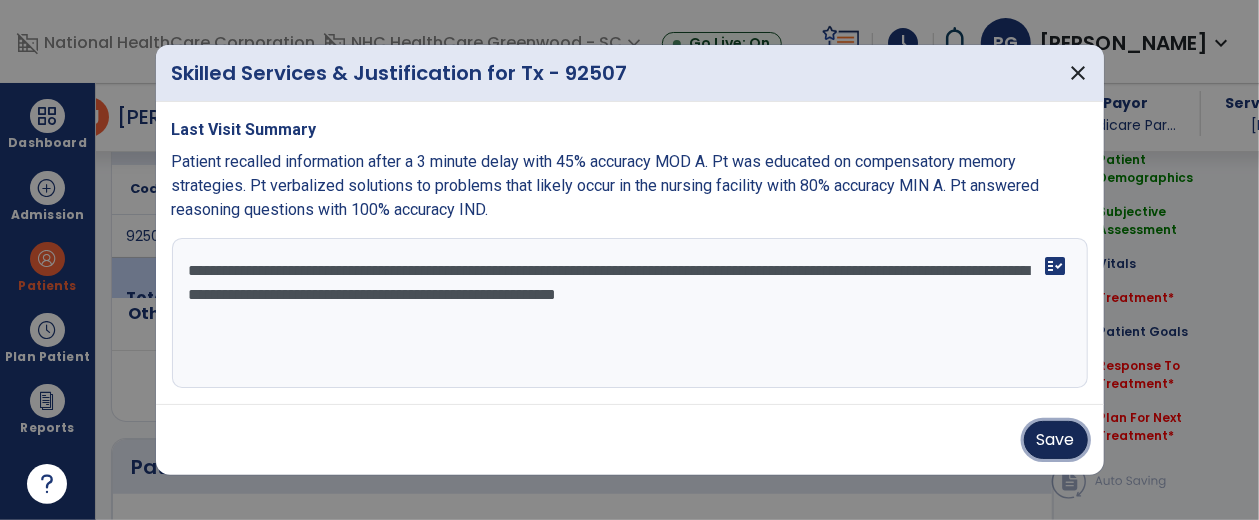 click on "Save" at bounding box center [1056, 440] 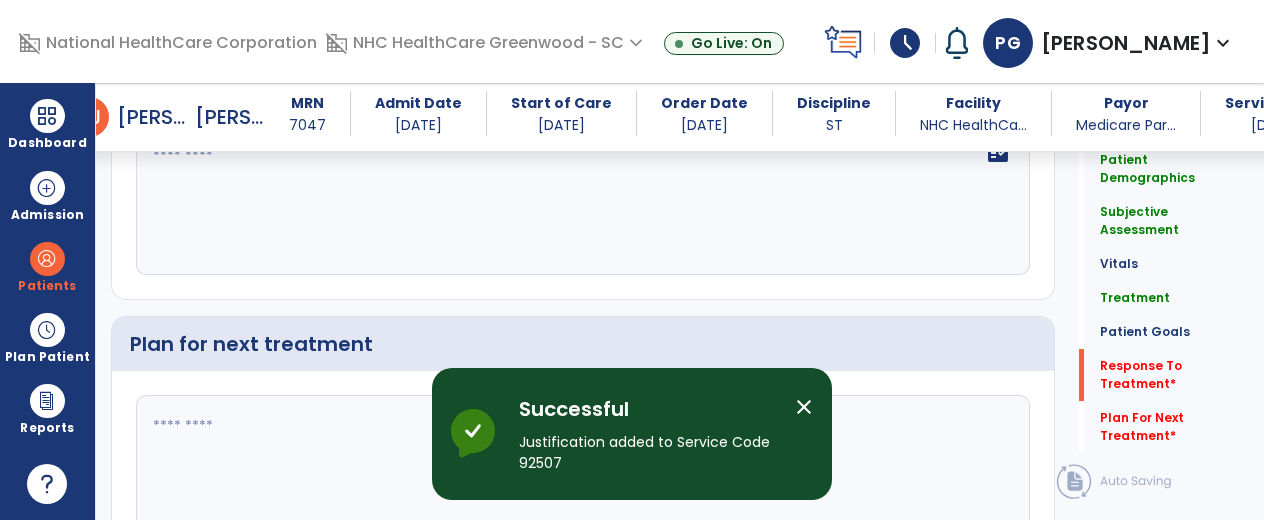 scroll, scrollTop: 2334, scrollLeft: 0, axis: vertical 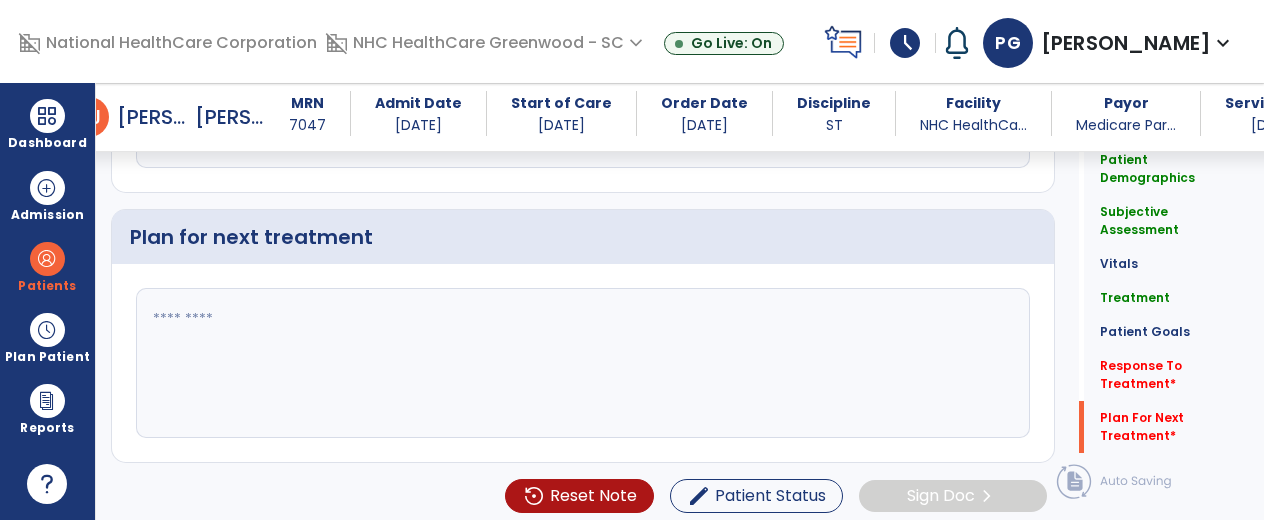 drag, startPoint x: 366, startPoint y: 314, endPoint x: 340, endPoint y: 349, distance: 43.60046 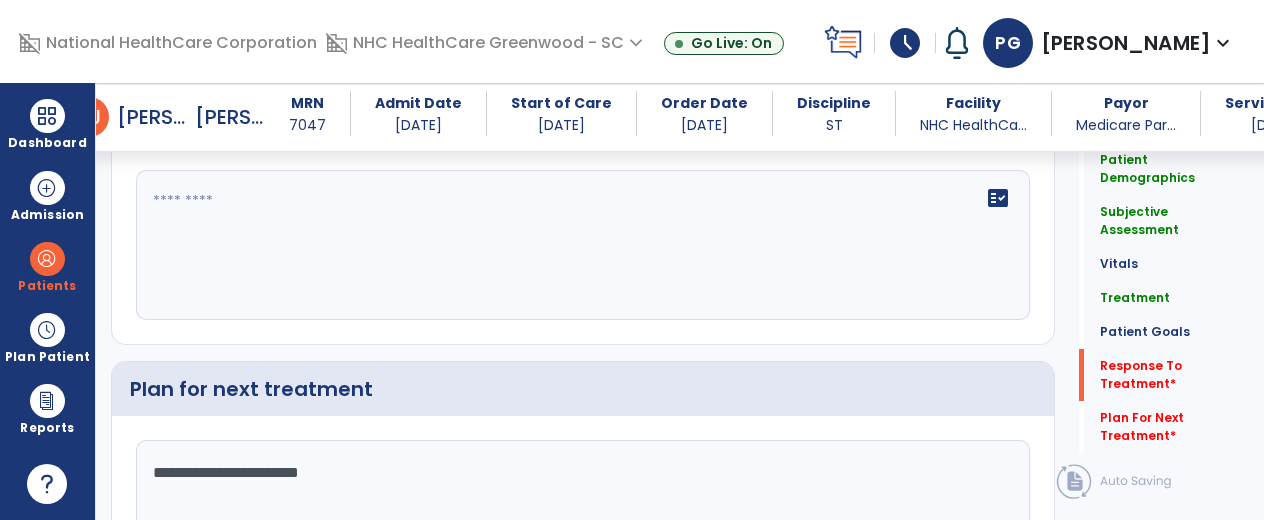 scroll, scrollTop: 2175, scrollLeft: 0, axis: vertical 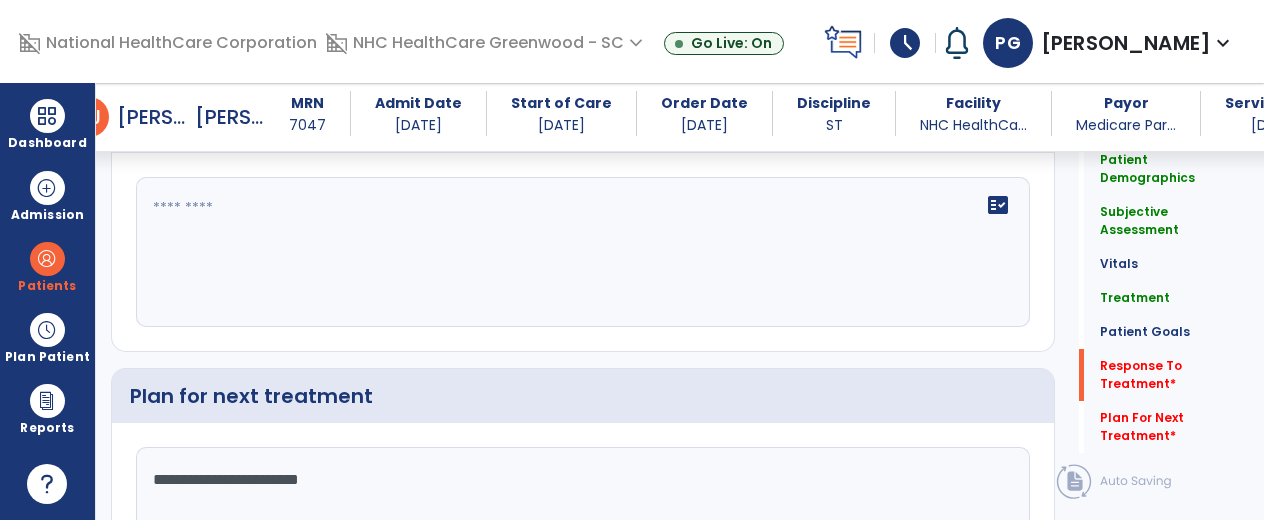 type on "**********" 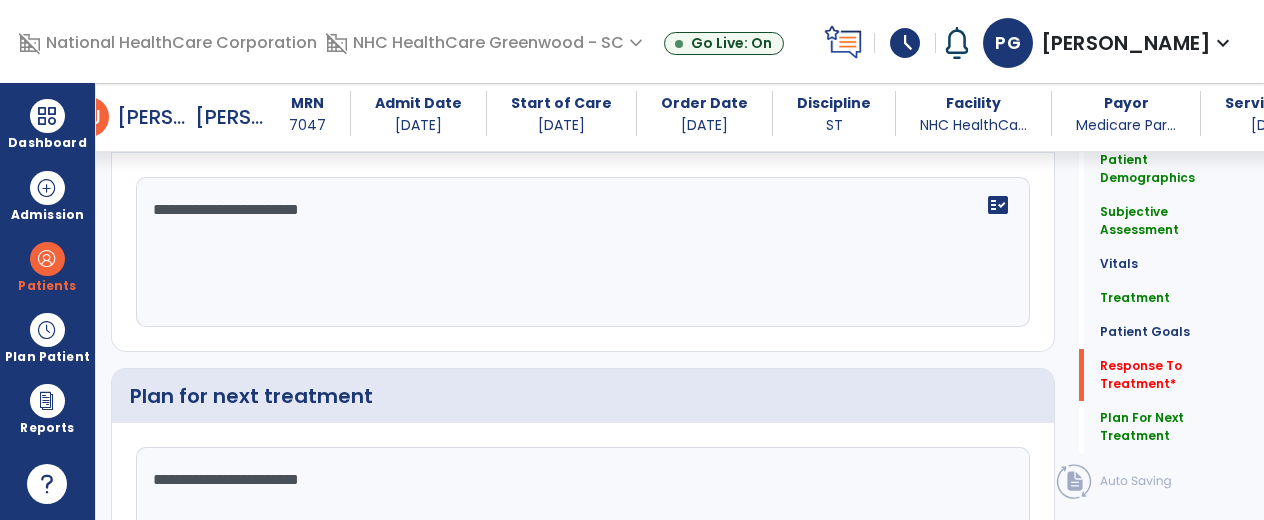 scroll, scrollTop: 2334, scrollLeft: 0, axis: vertical 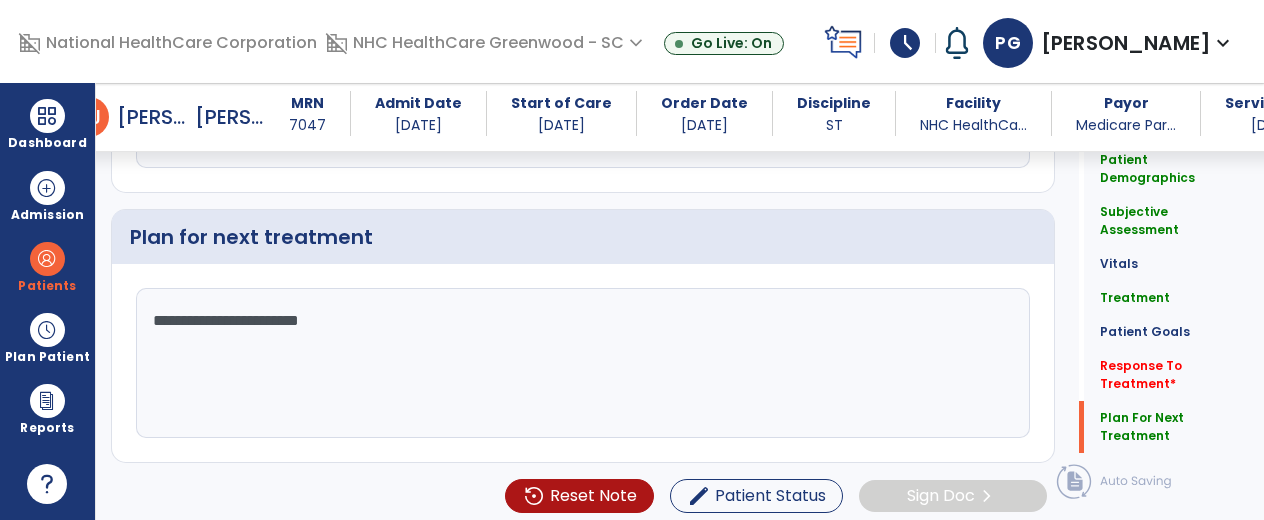 type on "**********" 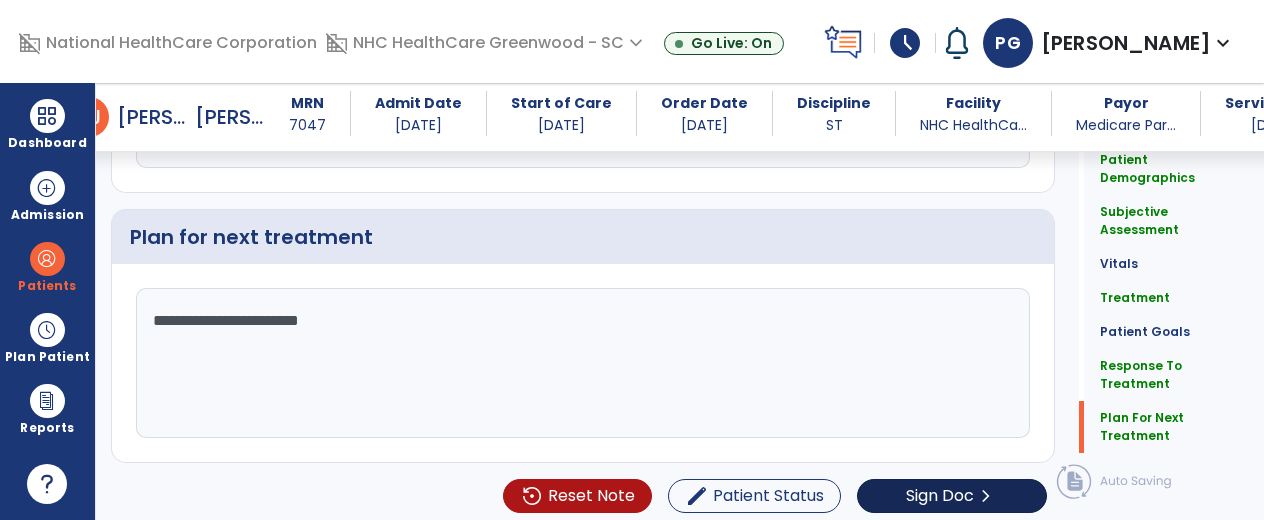 scroll, scrollTop: 2334, scrollLeft: 0, axis: vertical 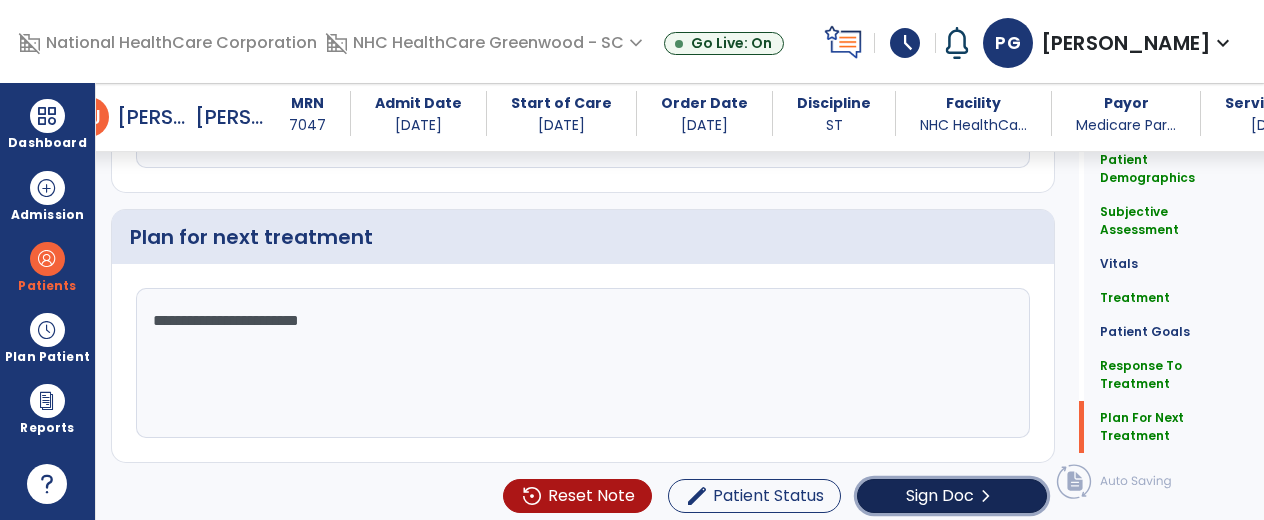 click on "chevron_right" 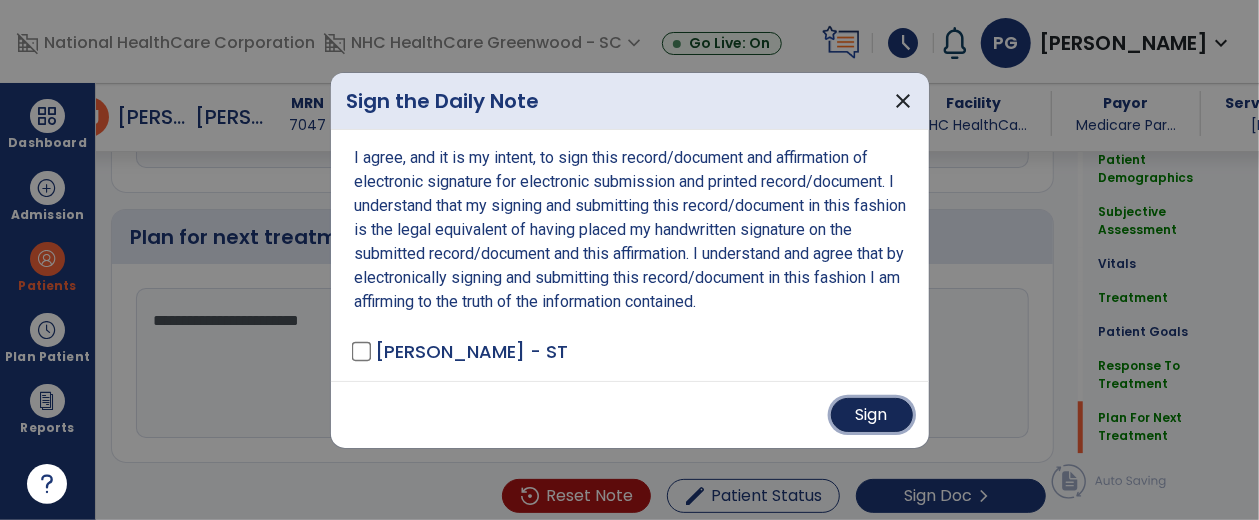 click on "Sign" at bounding box center [872, 415] 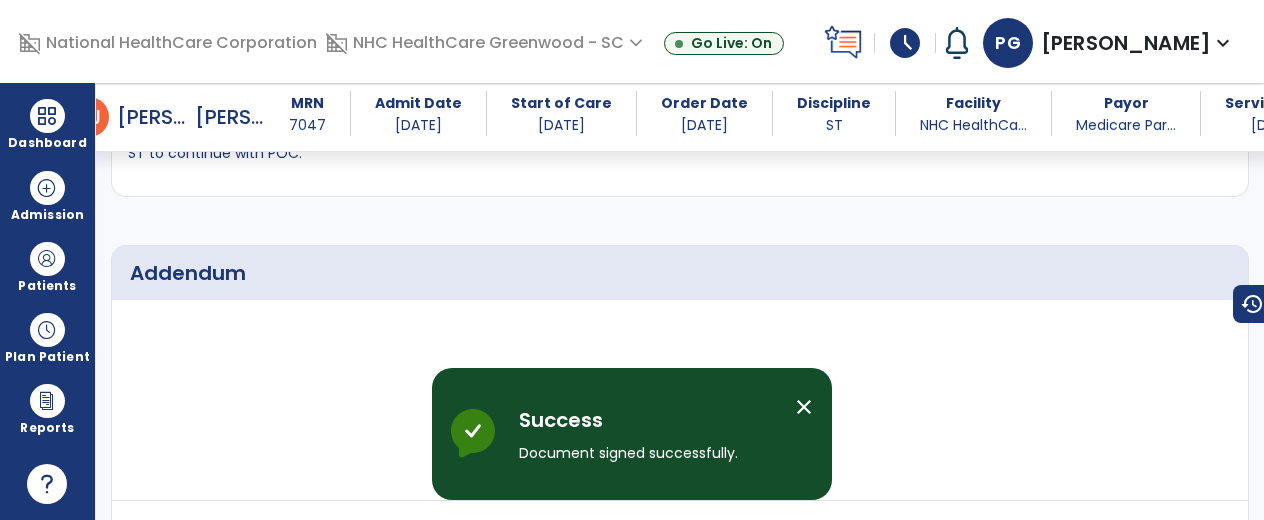 scroll, scrollTop: 3211, scrollLeft: 0, axis: vertical 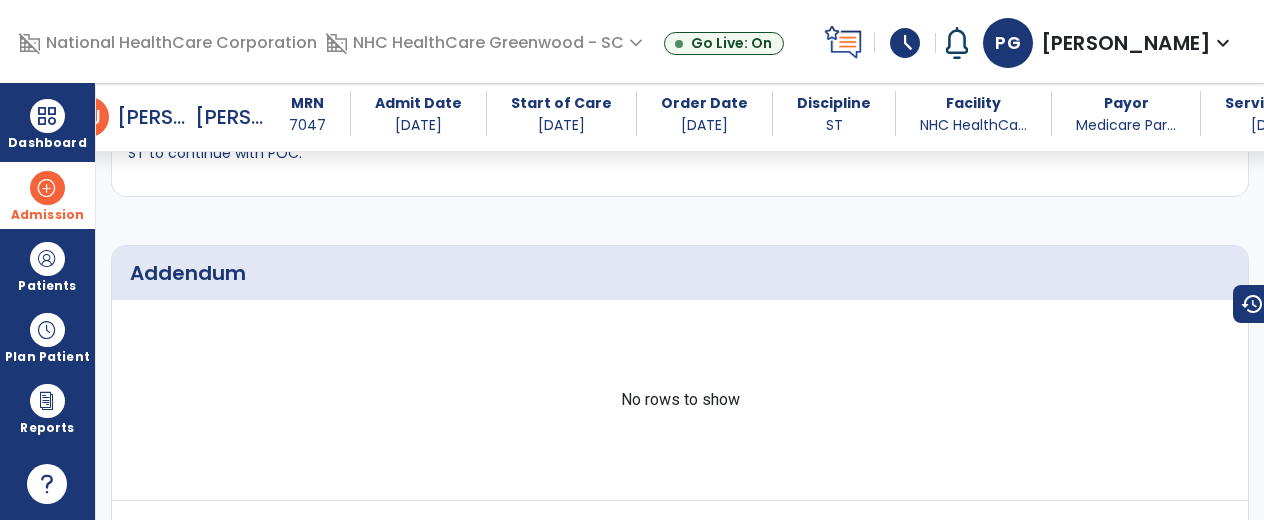 click on "Admission" at bounding box center [47, 195] 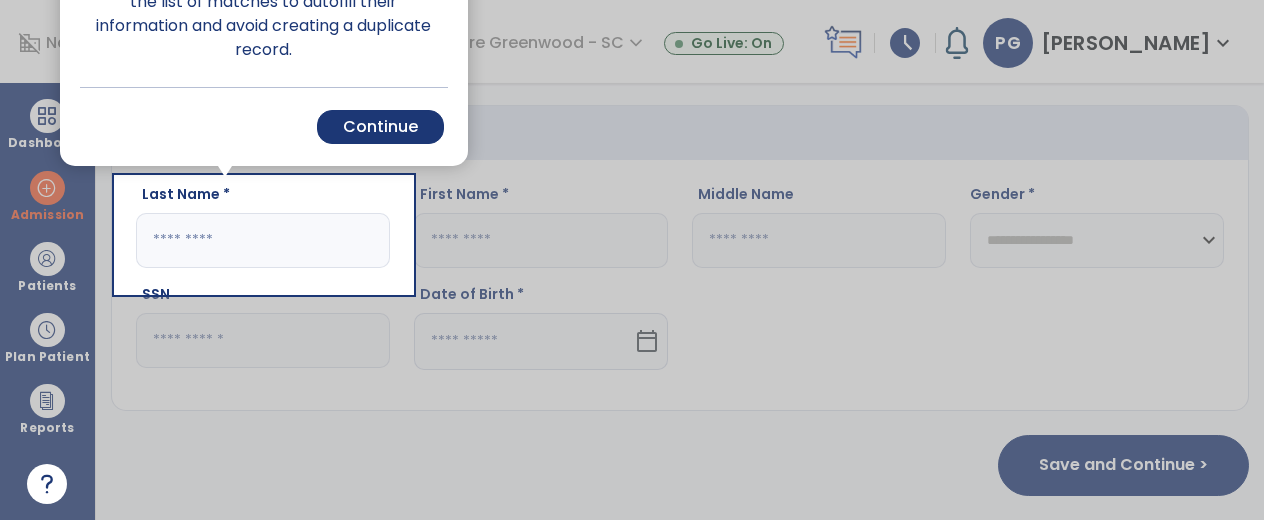 scroll, scrollTop: 106, scrollLeft: 0, axis: vertical 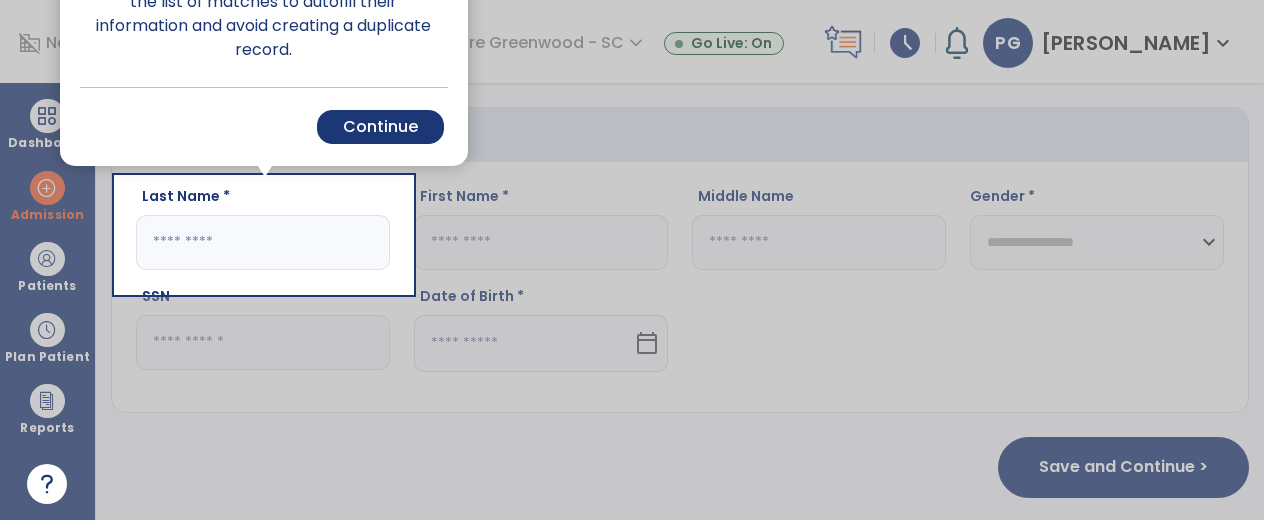 click at bounding box center [264, 406] 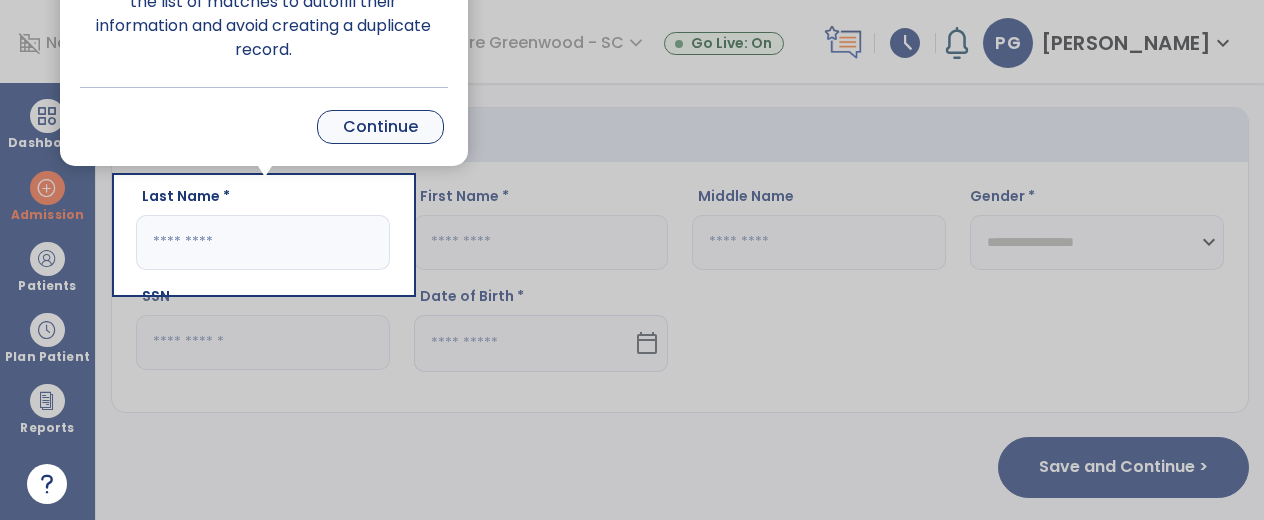 click on "Continue" at bounding box center (380, 127) 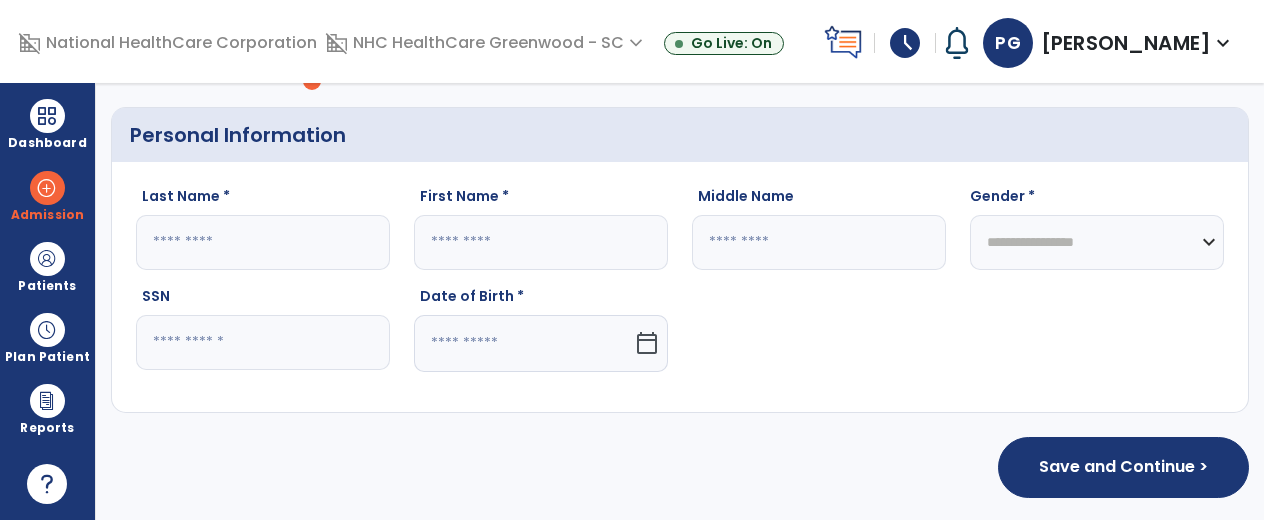 scroll, scrollTop: 0, scrollLeft: 0, axis: both 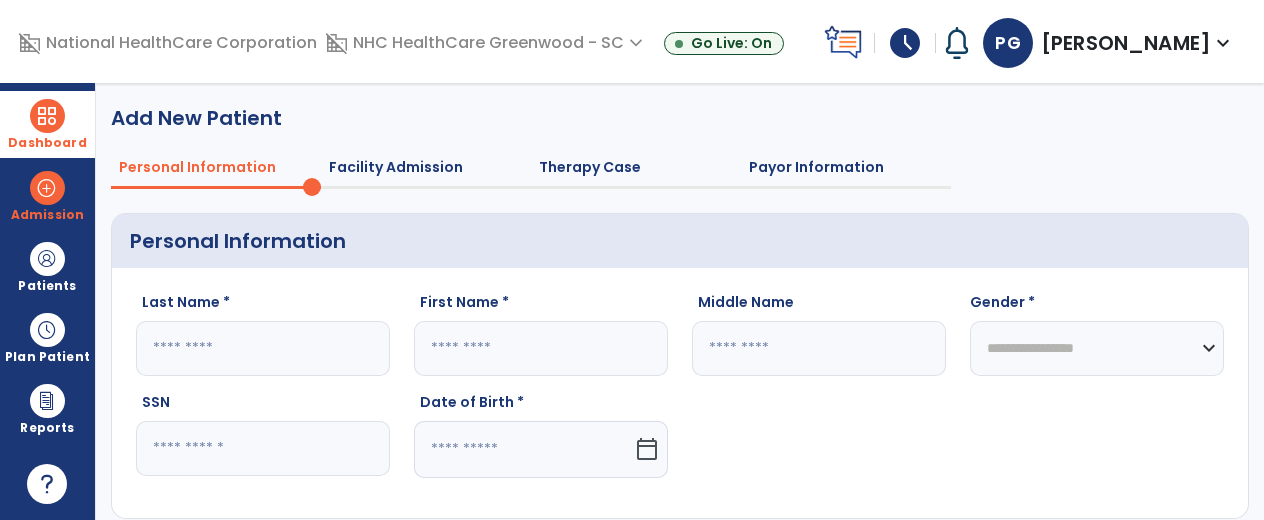click at bounding box center [47, 116] 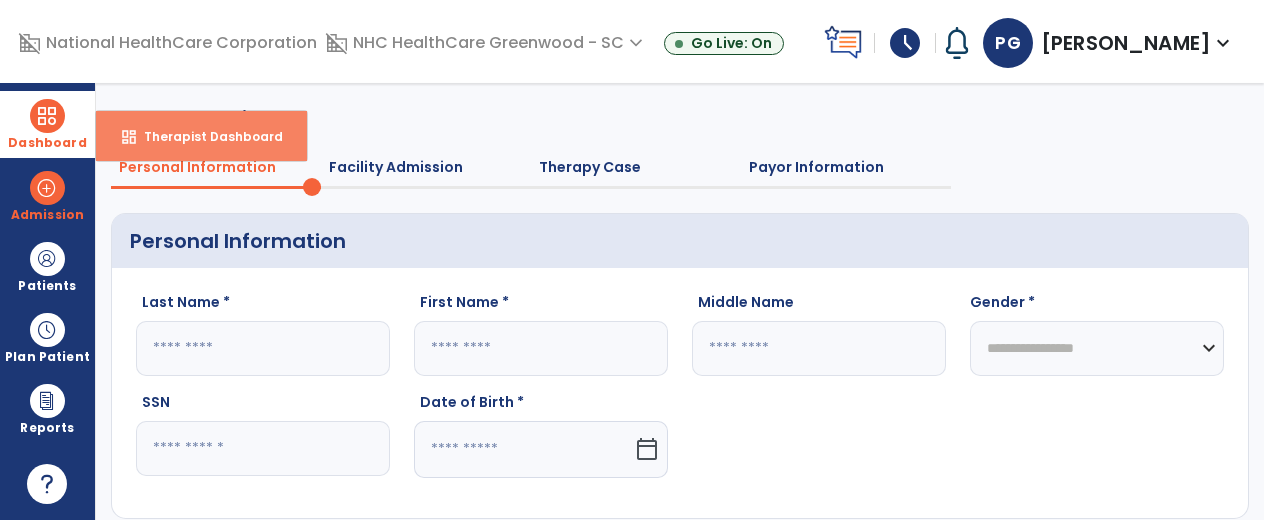 click on "dashboard  Therapist Dashboard" at bounding box center (201, 136) 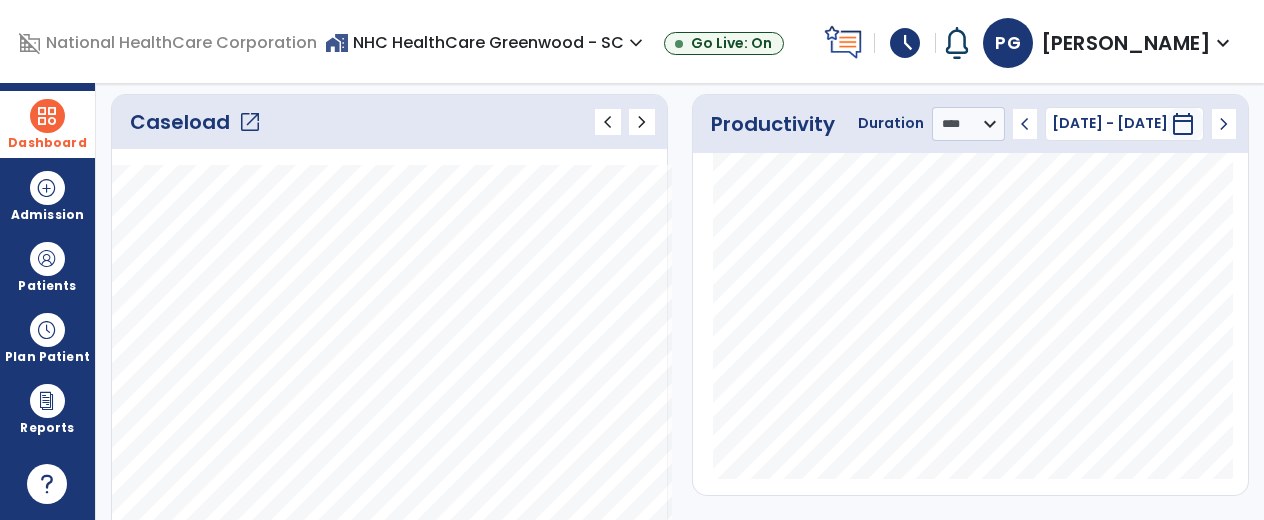 scroll, scrollTop: 274, scrollLeft: 0, axis: vertical 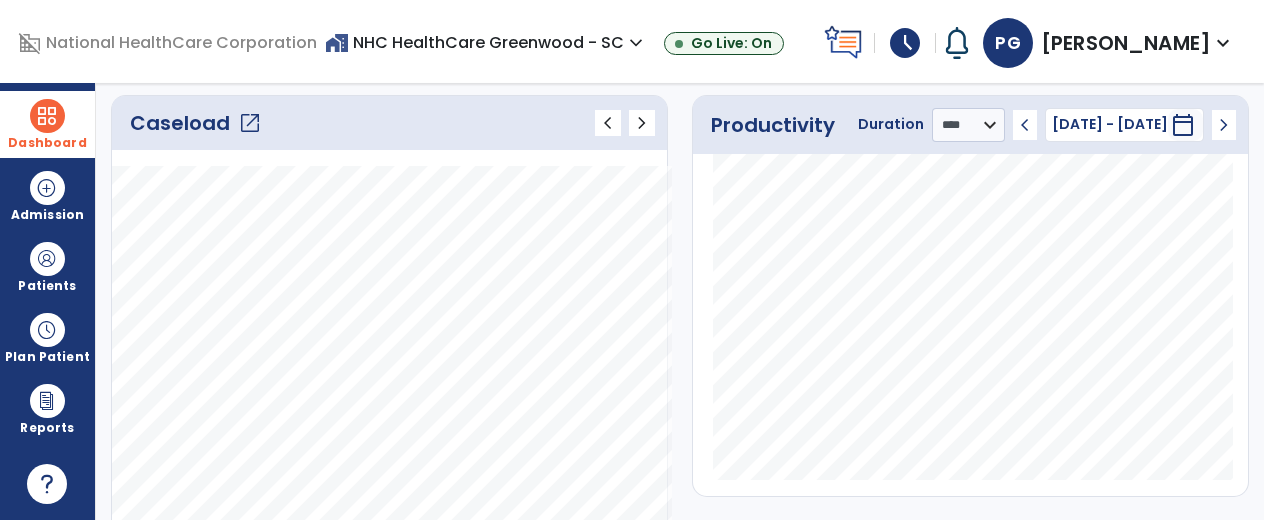 click on "open_in_new" 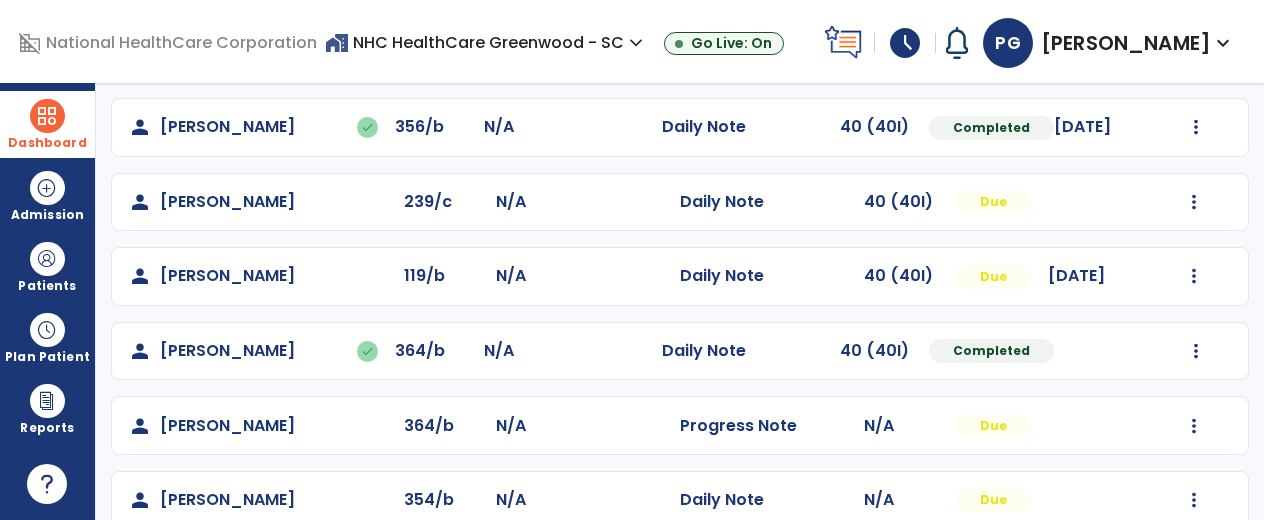 scroll, scrollTop: 582, scrollLeft: 0, axis: vertical 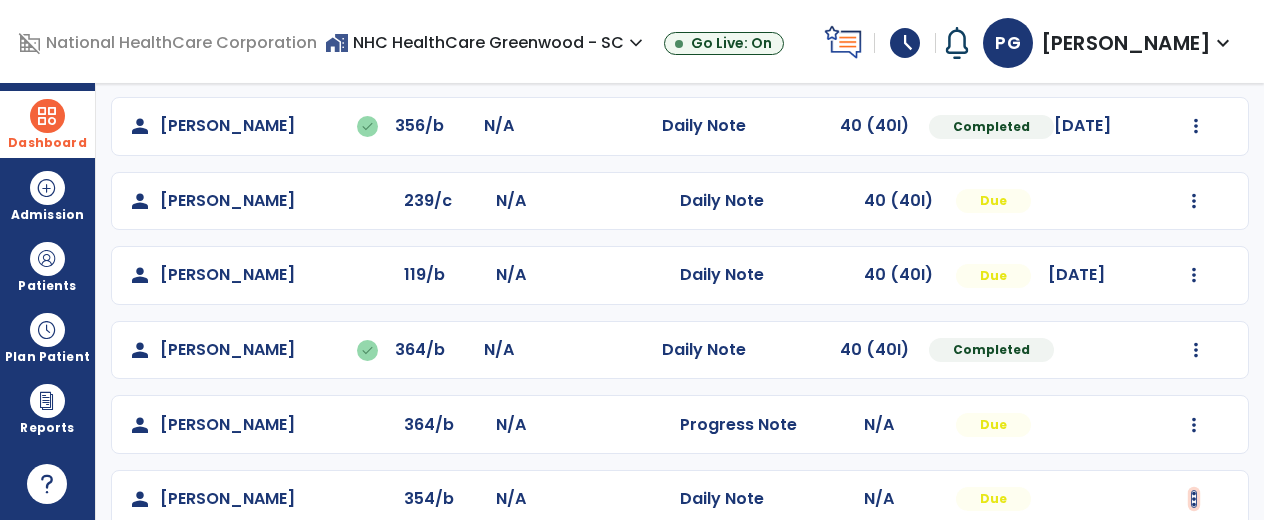 click at bounding box center (1194, -270) 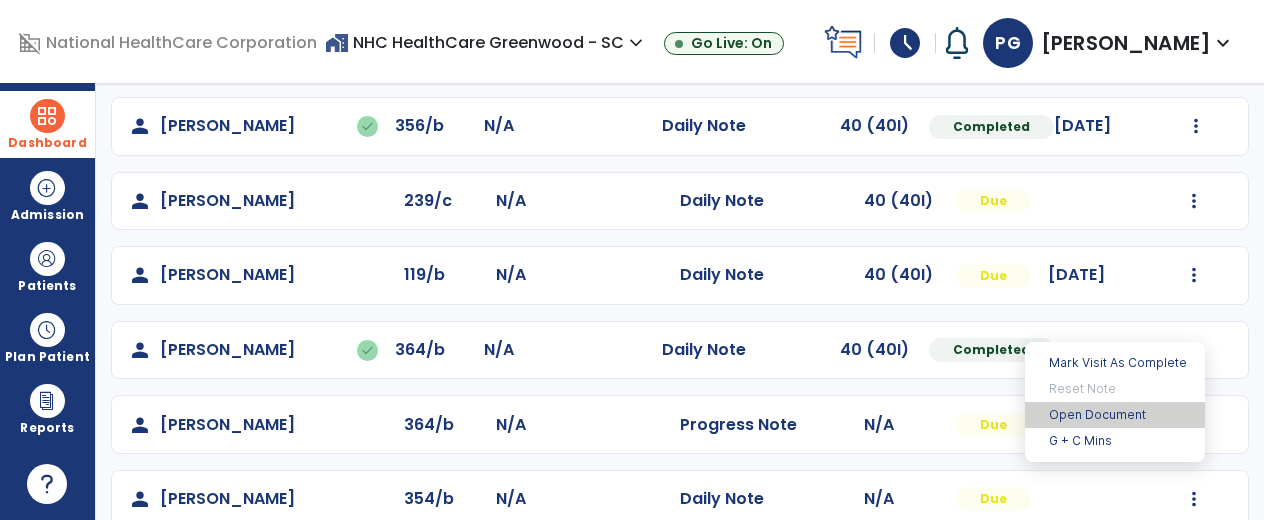 click on "Open Document" at bounding box center (1115, 415) 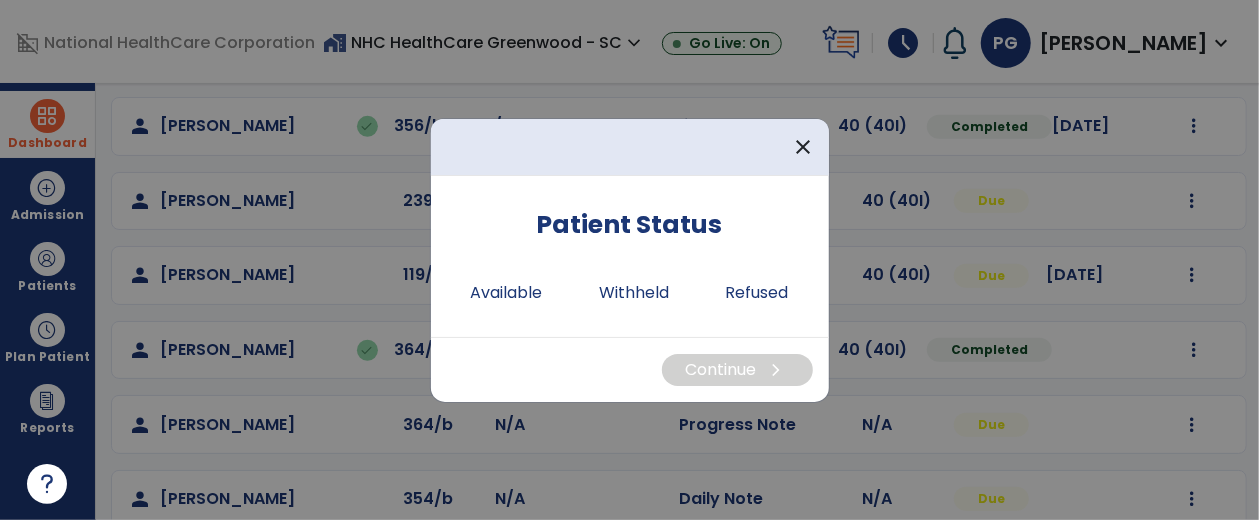 click at bounding box center [629, 260] 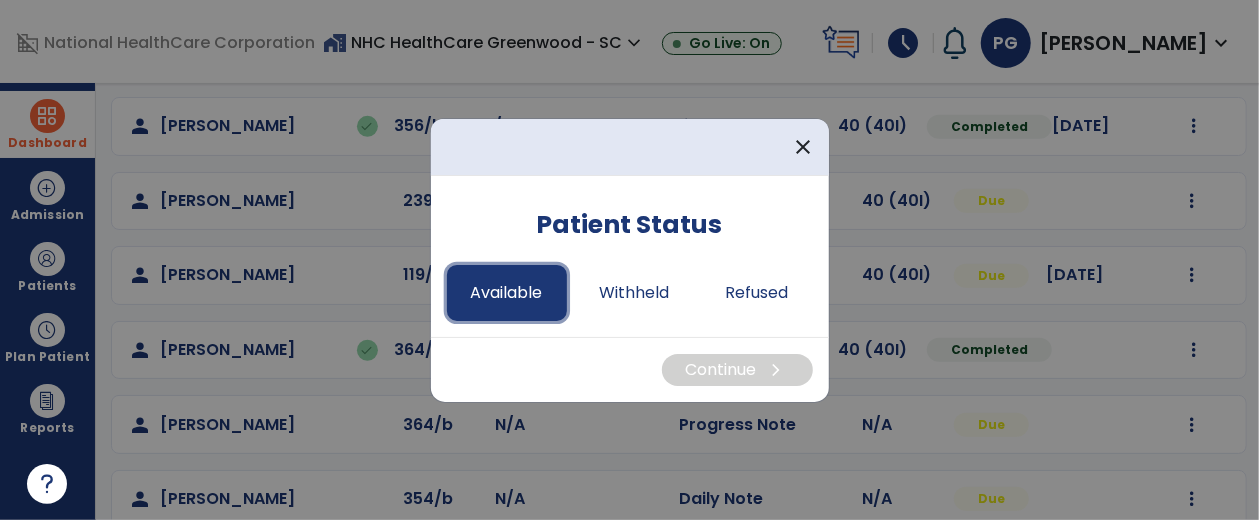 click on "Available" at bounding box center (507, 293) 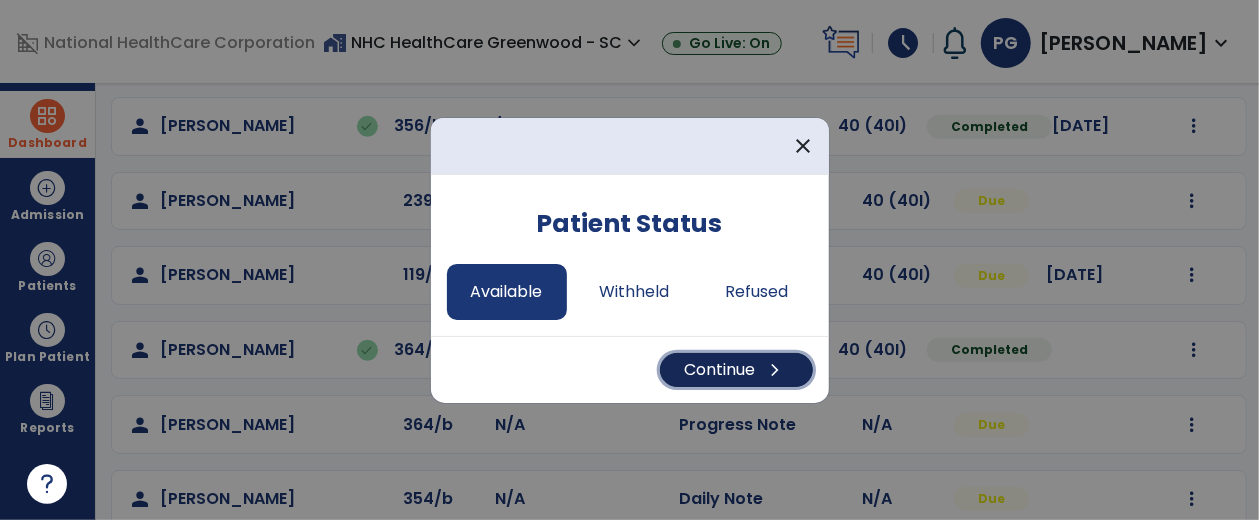click on "Continue   chevron_right" at bounding box center [736, 370] 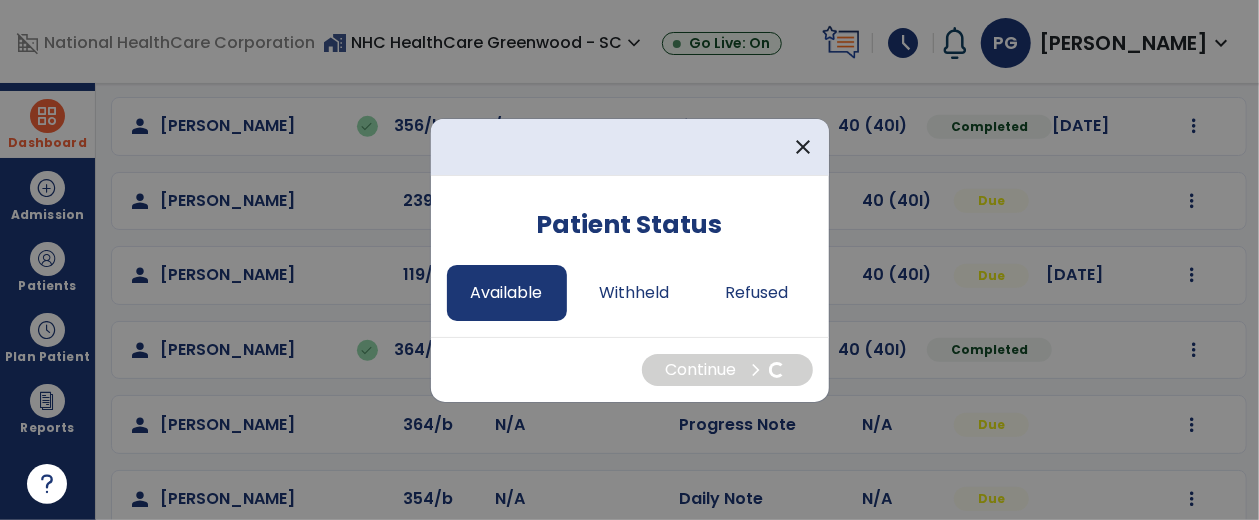 select on "*" 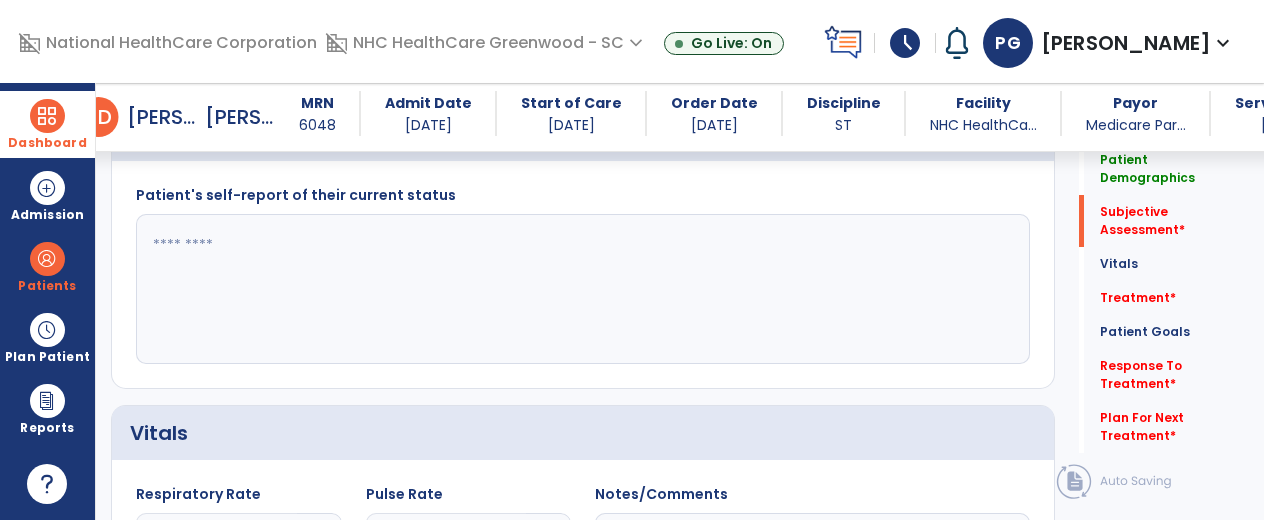 scroll, scrollTop: 1217, scrollLeft: 0, axis: vertical 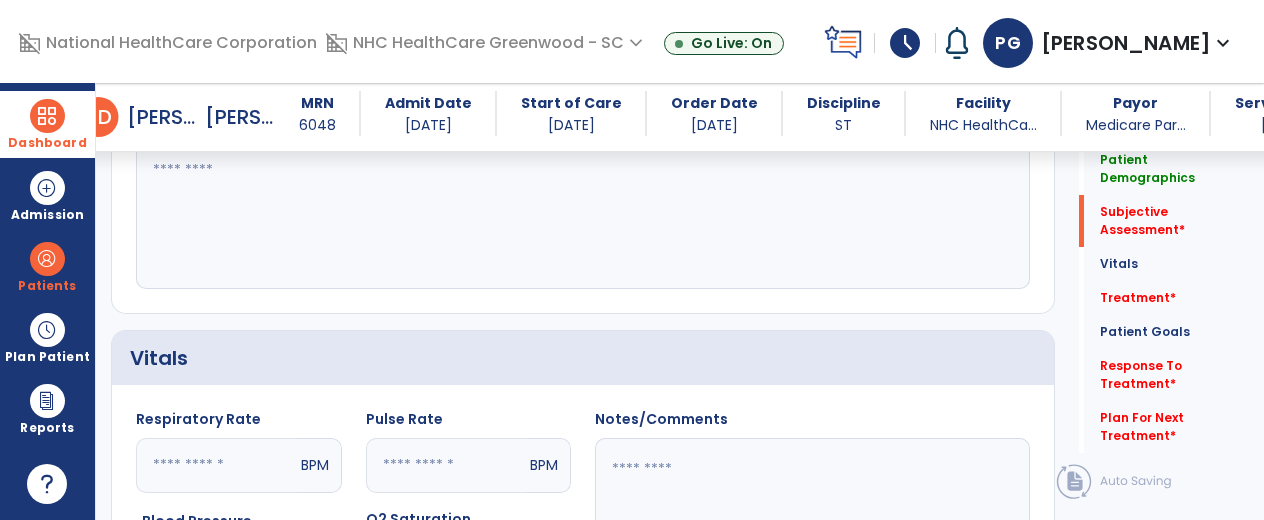 click 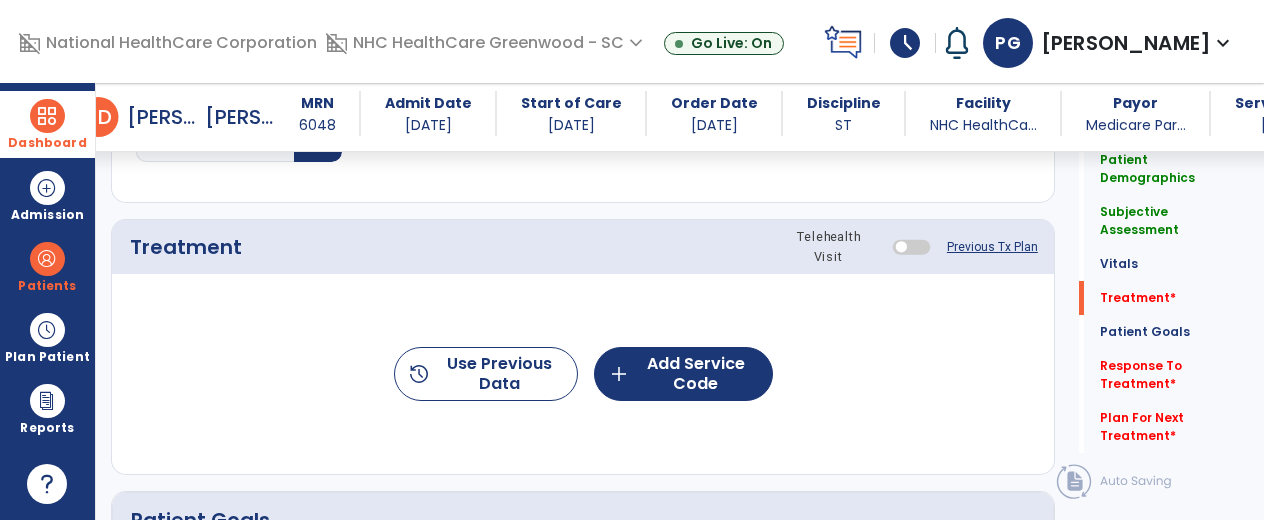 scroll, scrollTop: 1765, scrollLeft: 0, axis: vertical 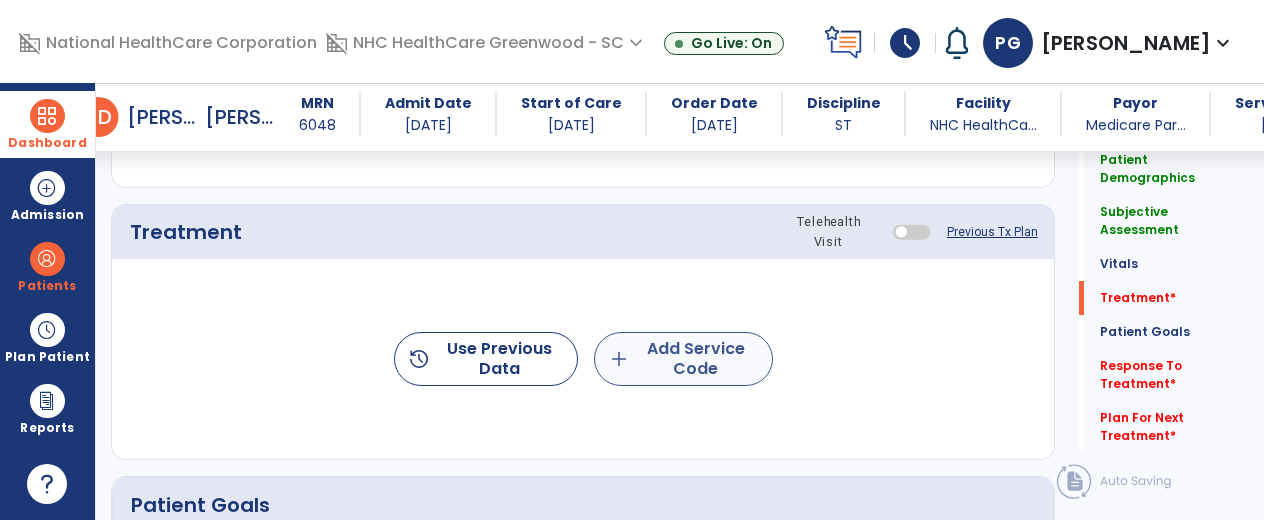 type on "**********" 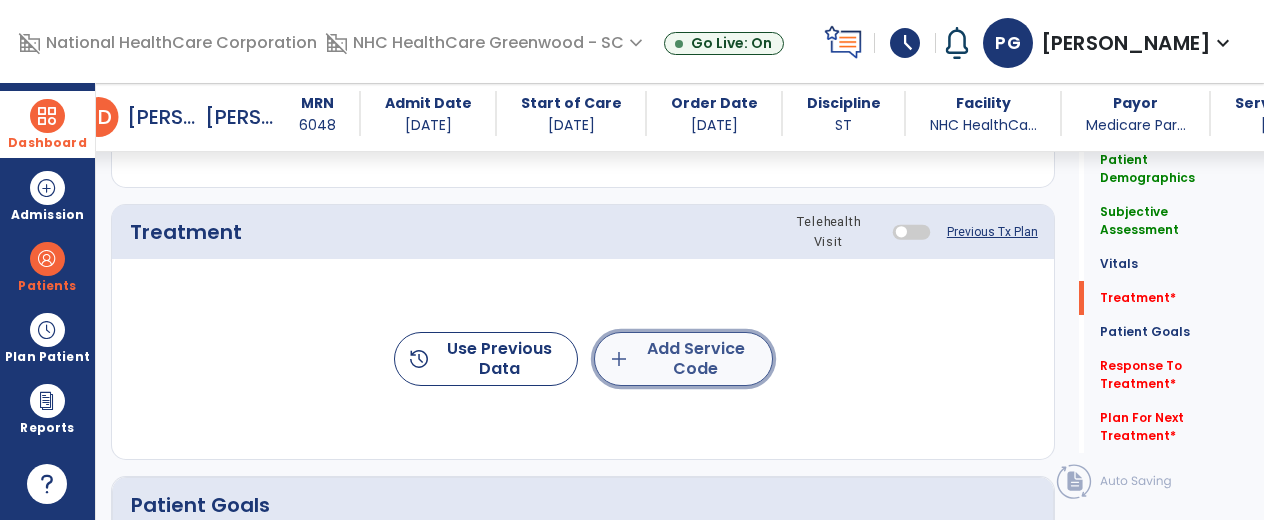 click on "add  Add Service Code" 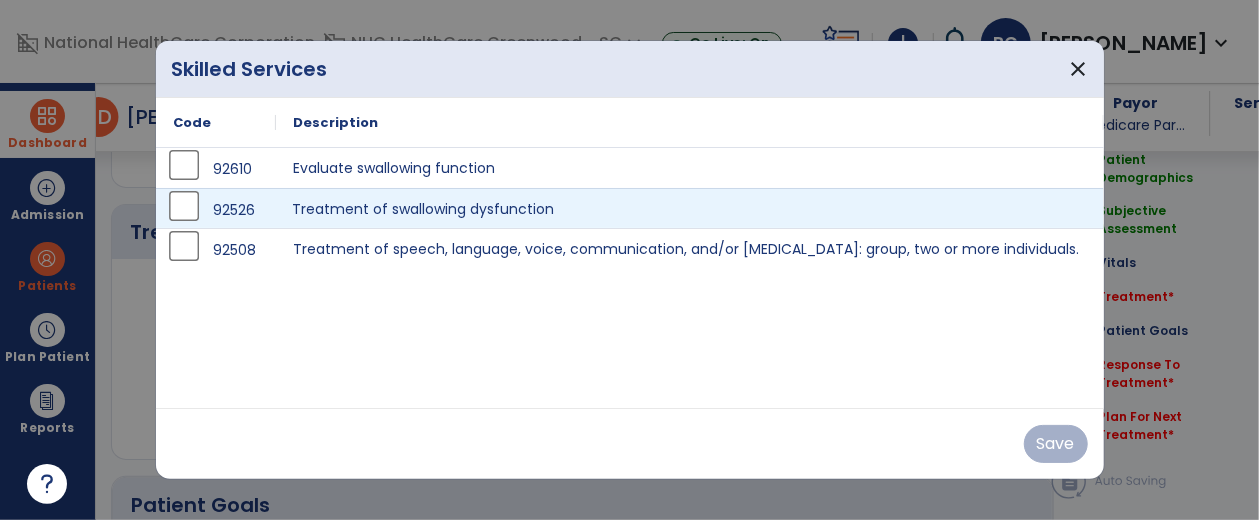click on "Treatment of swallowing dysfunction" at bounding box center [690, 208] 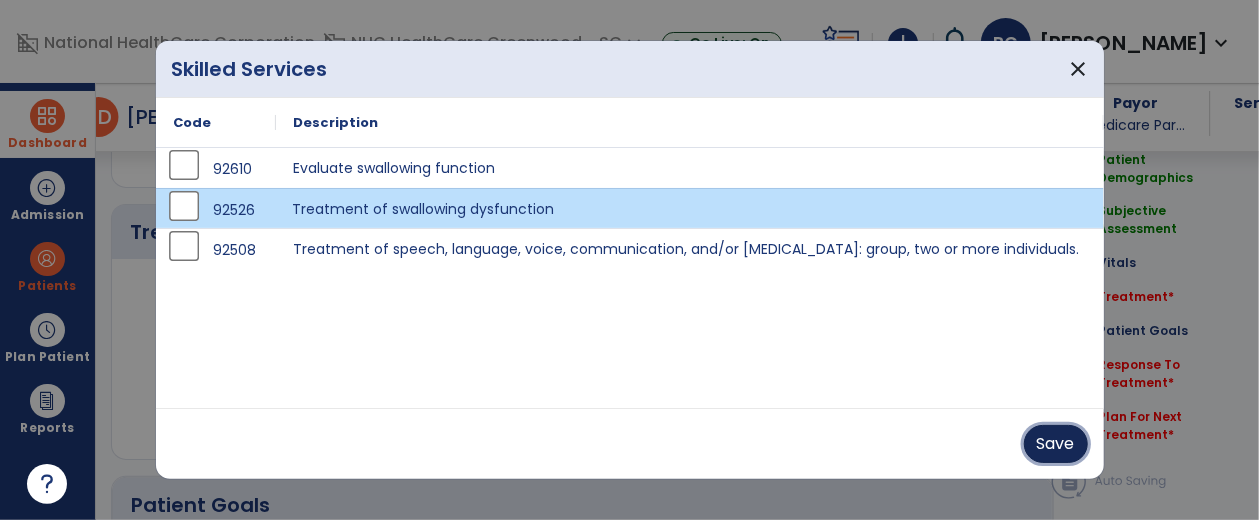 click on "Save" at bounding box center [1056, 444] 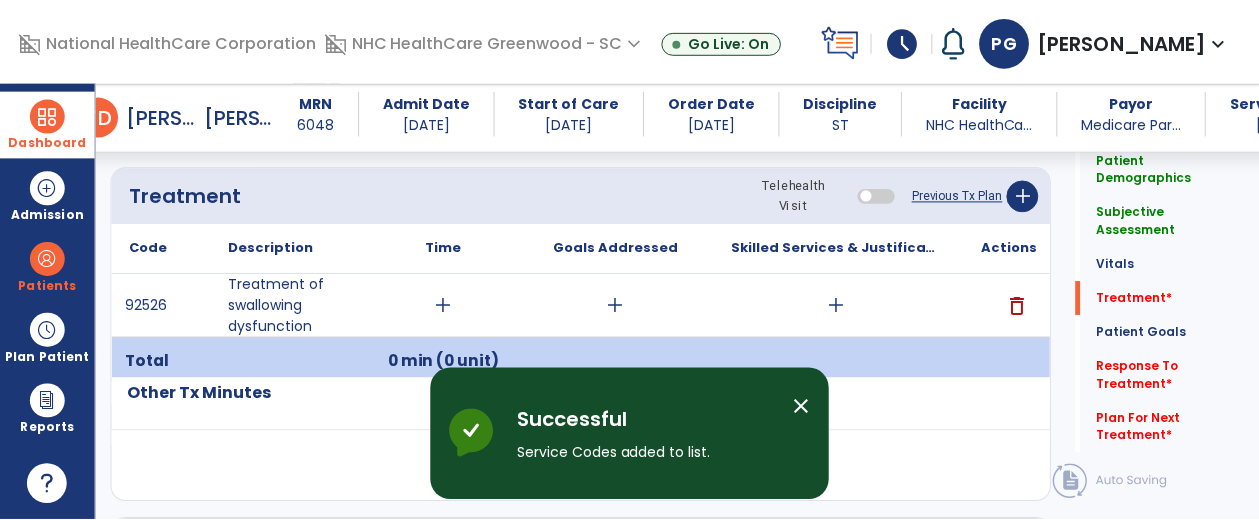 scroll, scrollTop: 1803, scrollLeft: 0, axis: vertical 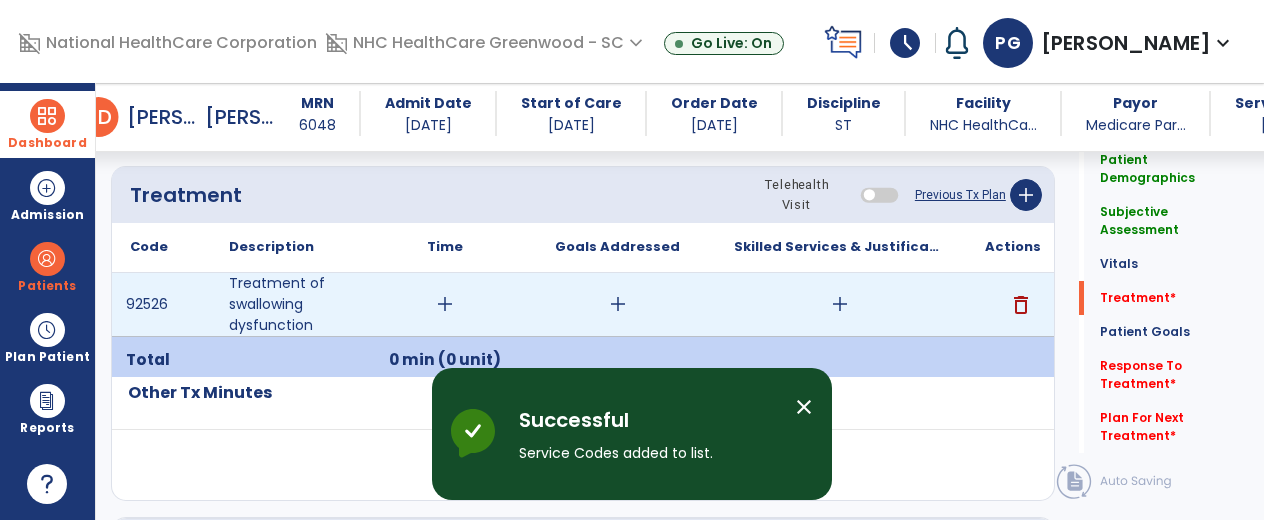 click on "add" at bounding box center (445, 304) 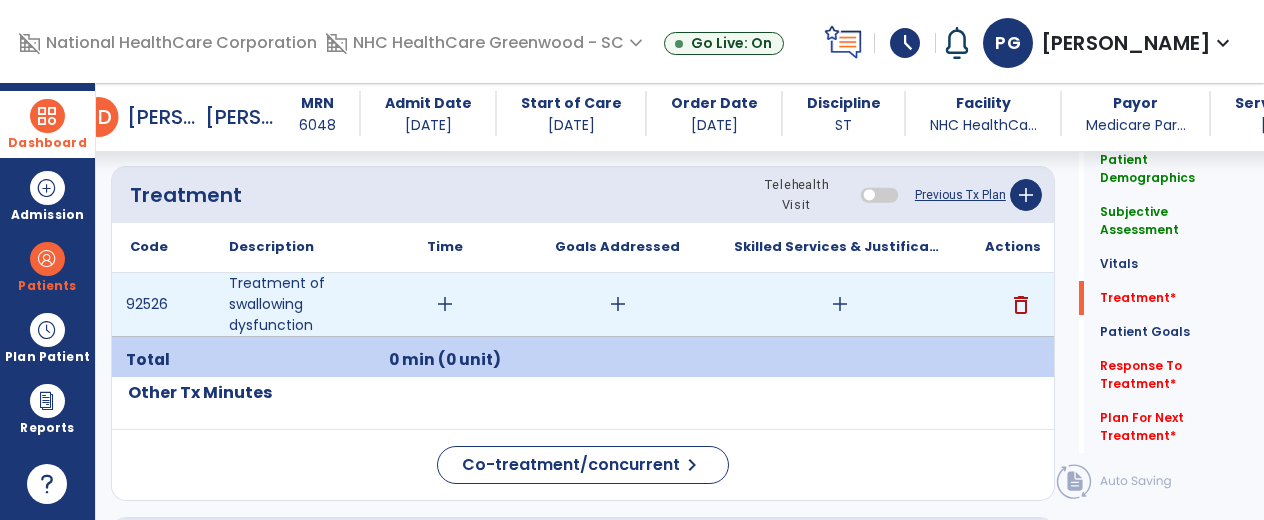 click on "add" at bounding box center [445, 304] 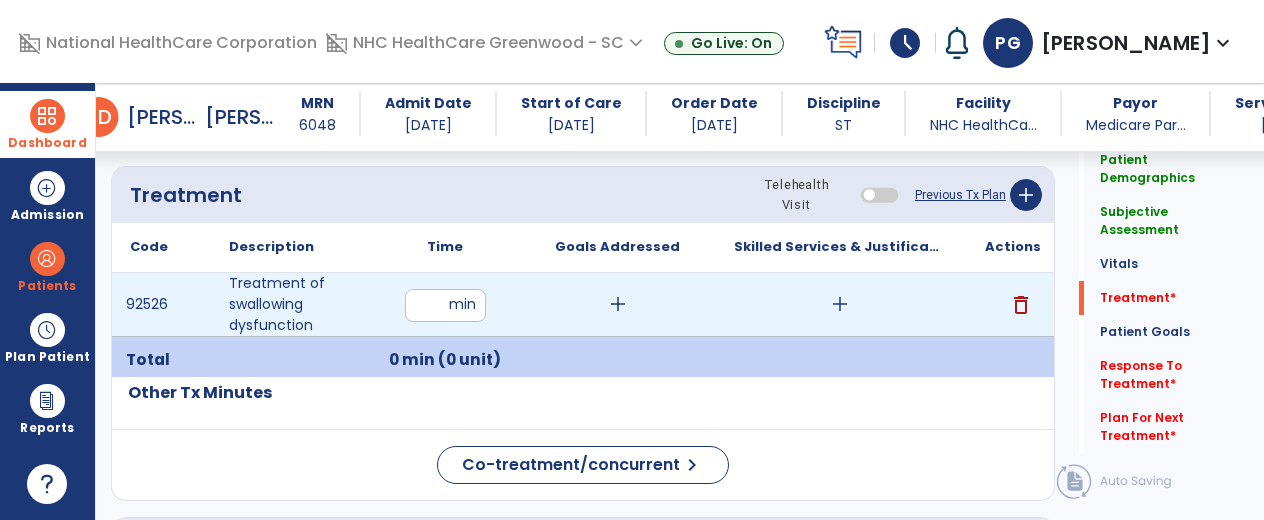 click on "*" at bounding box center [445, 305] 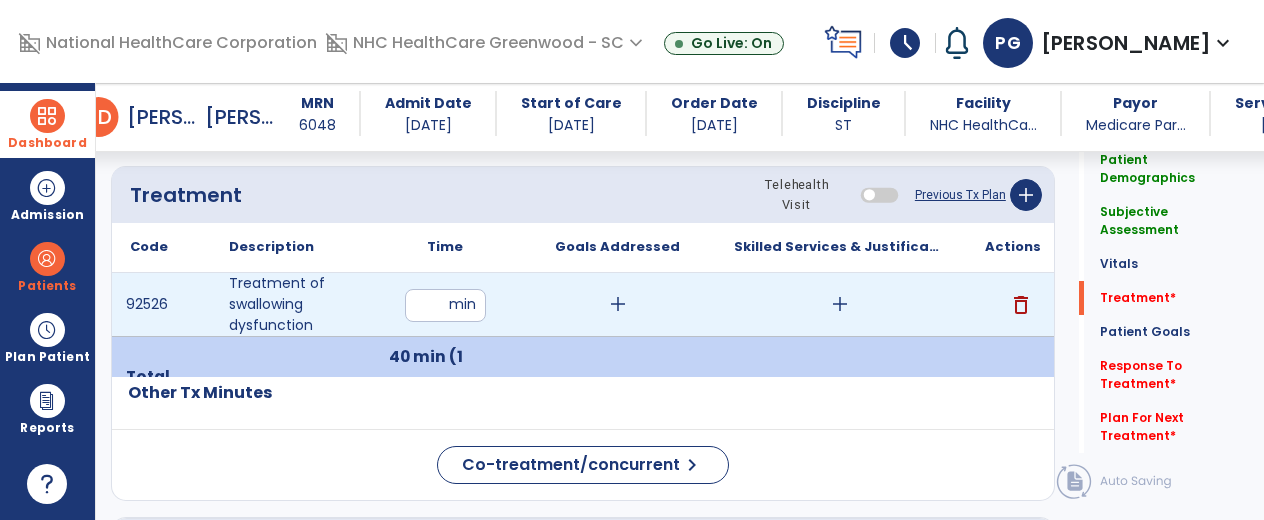 click on "add" at bounding box center [840, 304] 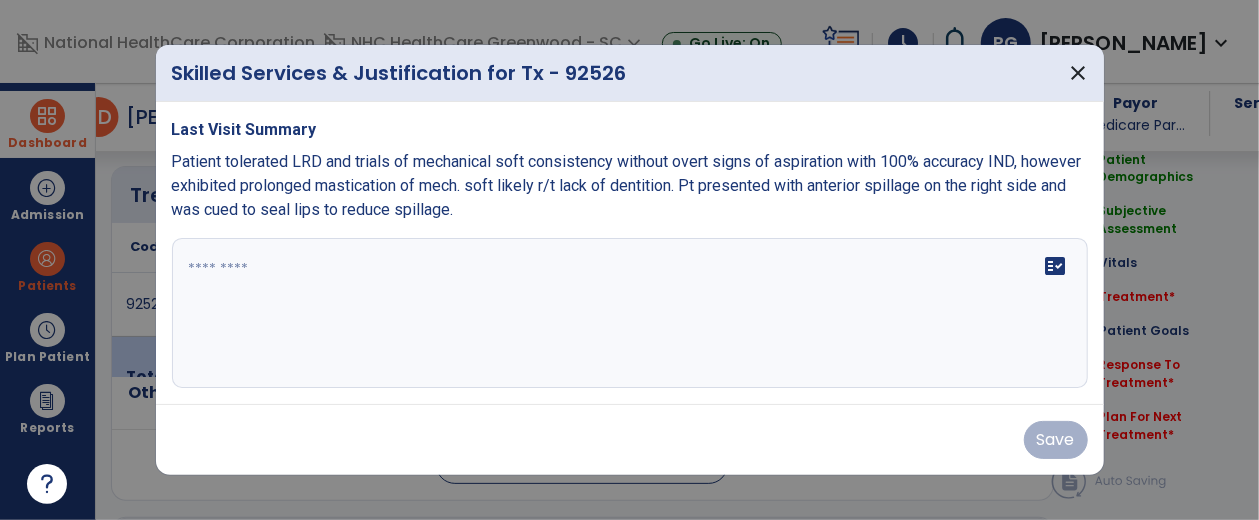 click on "fact_check" at bounding box center [630, 313] 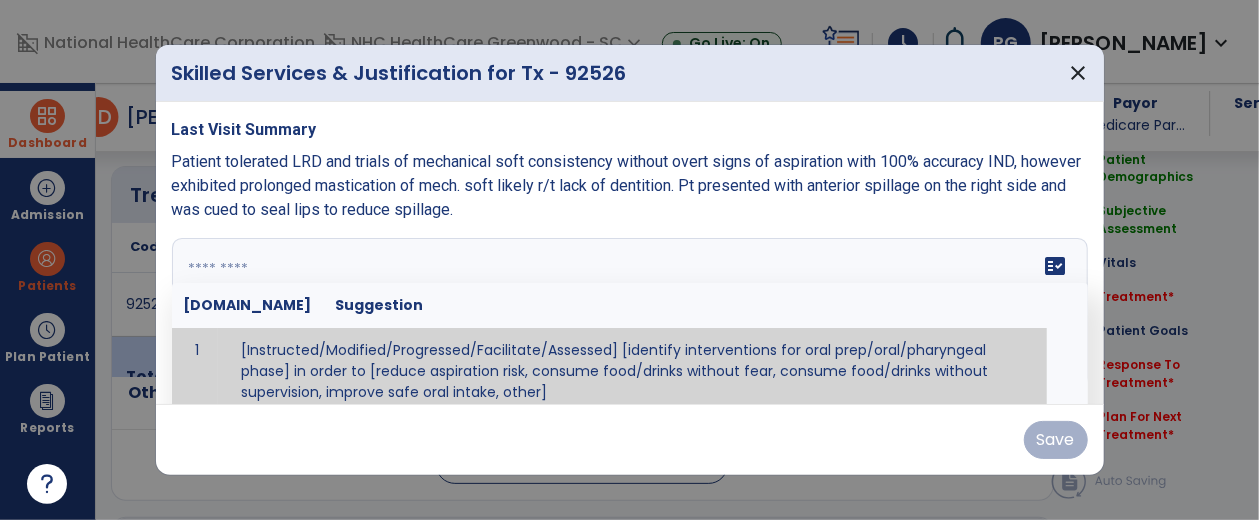 click on "fact_check  [DOMAIN_NAME] Suggestion 1 [Instructed/Modified/Progressed/Facilitate/Assessed] [identify interventions for oral prep/oral/pharyngeal phase] in order to [reduce aspiration risk, consume food/drinks without fear, consume food/drinks without supervision, improve safe oral intake, other] 2 [Instructed/Modified/Progressed/Facilitate/Assessed] [identify compensatory methods such as alternating bites/sips, effortful swallow, other] in order to [reduce aspiration risk, consume food/drinks without fear, consume food/drinks without supervision, improve safe oral intake, other] 3 [Instructed/Modified/Progressed/Assessed] trials of [identify IDDSI Food/Drink Level or NDD Solid/Liquid Level] in order to [reduce aspiration risk, consume food/drinks without fear, consume food/drinks without supervision, improve safe oral intake, other] 4 5 Assessed swallow with administration of [identify test]" at bounding box center (630, 313) 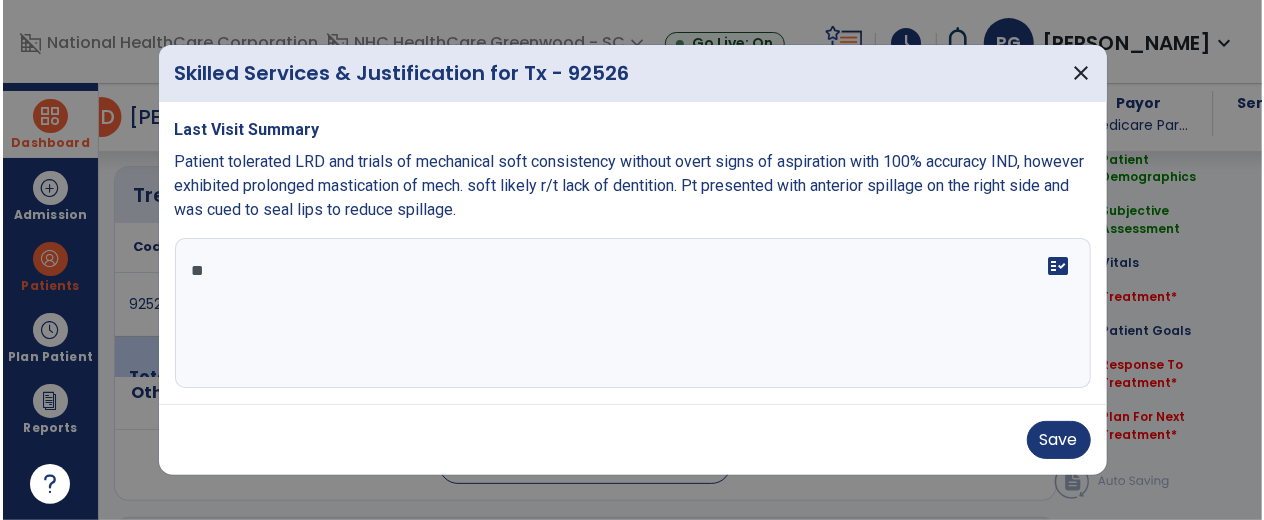 scroll, scrollTop: 0, scrollLeft: 0, axis: both 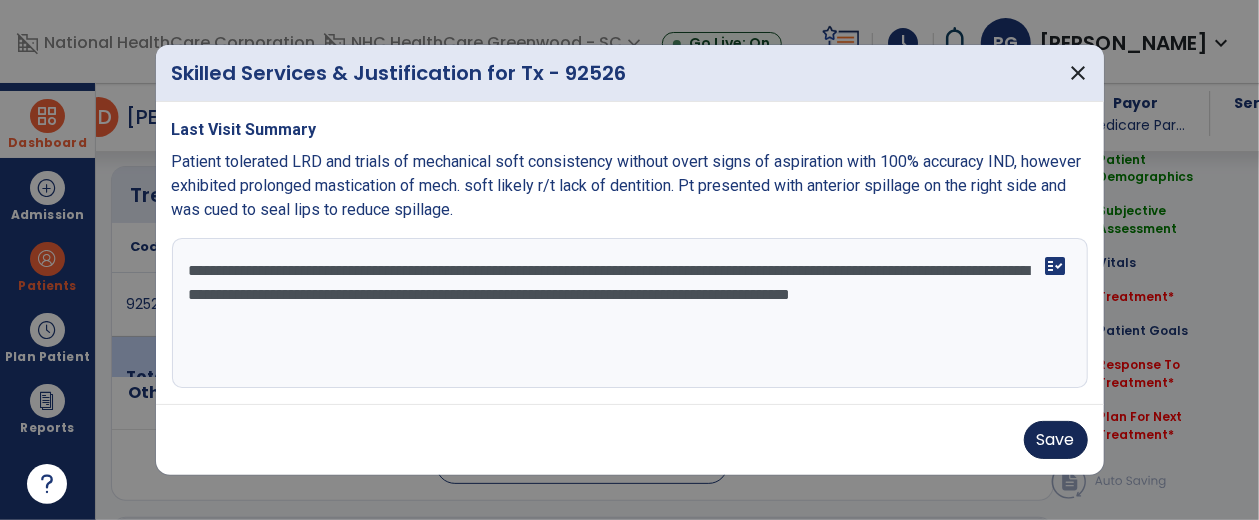 type on "**********" 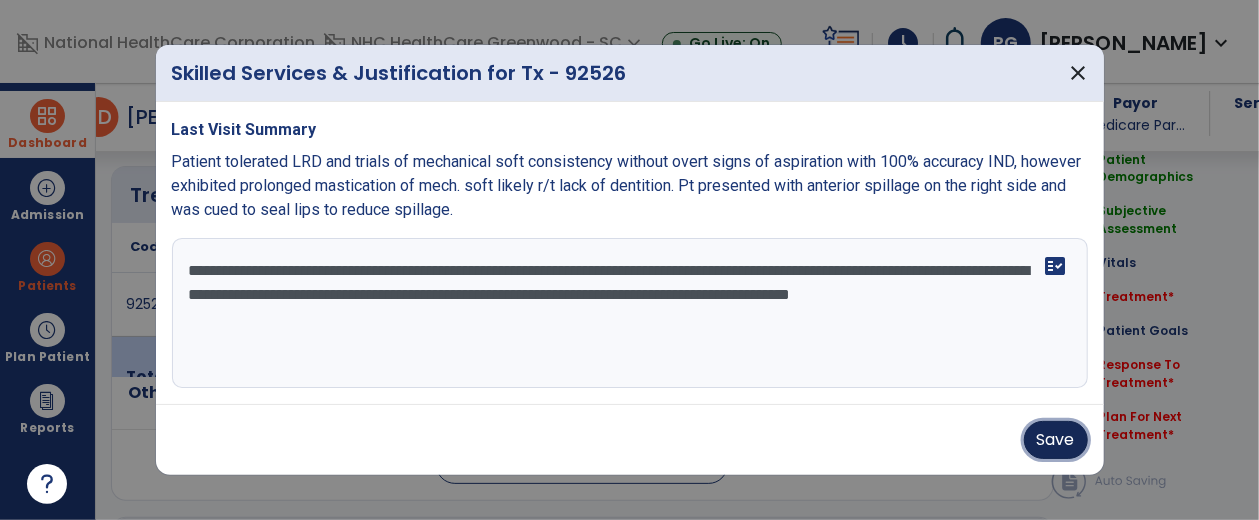 click on "Save" at bounding box center [1056, 440] 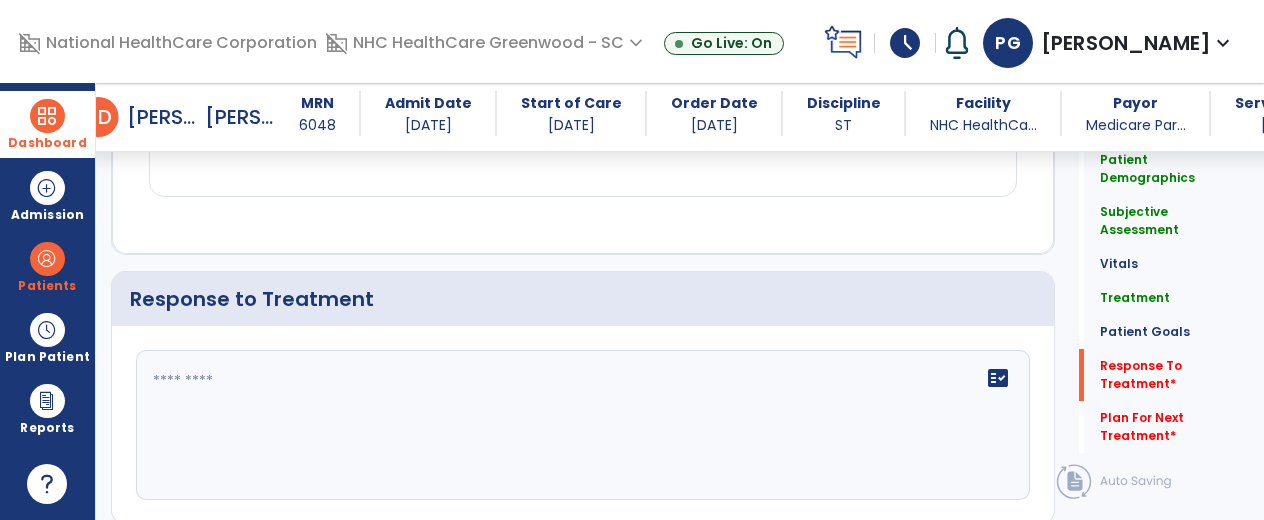 scroll, scrollTop: 3316, scrollLeft: 0, axis: vertical 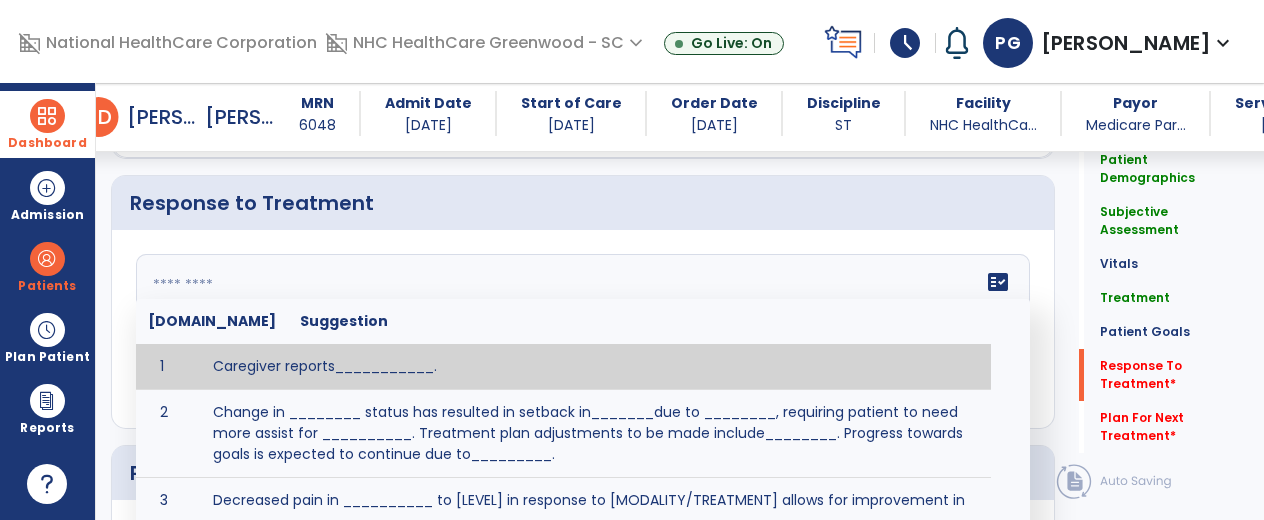 click on "fact_check  [DOMAIN_NAME] Suggestion 1 Caregiver reports___________. 2 Change in ________ status has resulted in setback in_______due to ________, requiring patient to need more assist for __________.   Treatment plan adjustments to be made include________.  Progress towards goals is expected to continue due to_________. 3 Decreased pain in __________ to [LEVEL] in response to [MODALITY/TREATMENT] allows for improvement in _________. 4 Functional gains in _______ have impacted the patient's ability to perform_________ with a reduction in assist levels to_________. 5 Functional progress this week has been significant due to__________. 6 Gains in ________ have improved the patient's ability to perform ______with decreased levels of assist to___________. 7 Improvement in ________allows patient to tolerate higher levels of challenges in_________. 8 Pain in [AREA] has decreased to [LEVEL] in response to [TREATMENT/MODALITY], allowing fore ease in completing__________. 9 10 11 12 13 14 15 16 17 18 19 20 21" 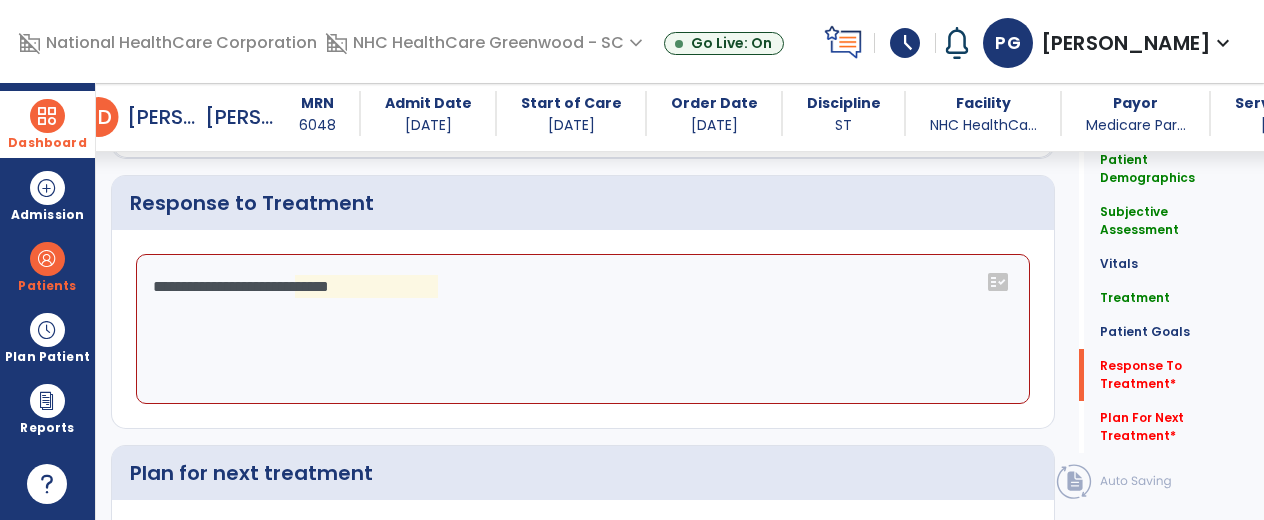 drag, startPoint x: 456, startPoint y: 247, endPoint x: 316, endPoint y: 261, distance: 140.69826 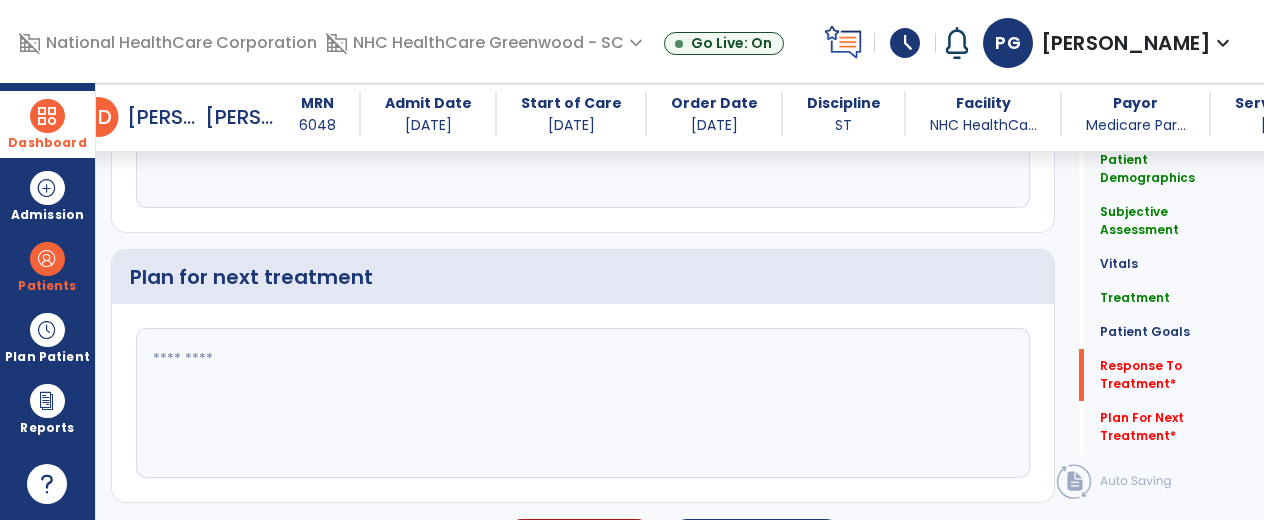 scroll, scrollTop: 3530, scrollLeft: 0, axis: vertical 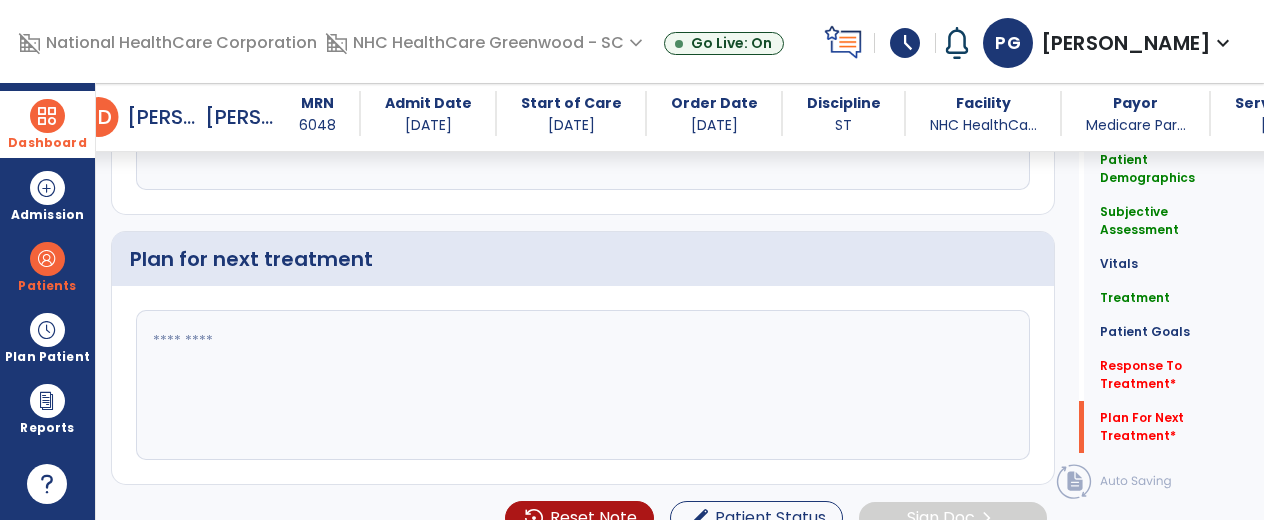 type on "**********" 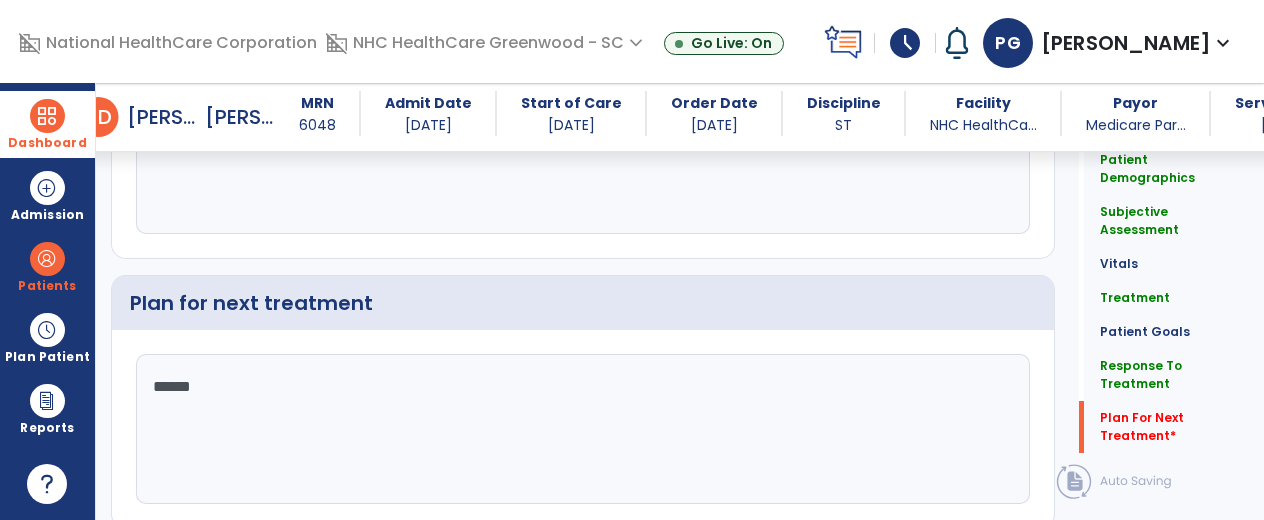 scroll, scrollTop: 3530, scrollLeft: 0, axis: vertical 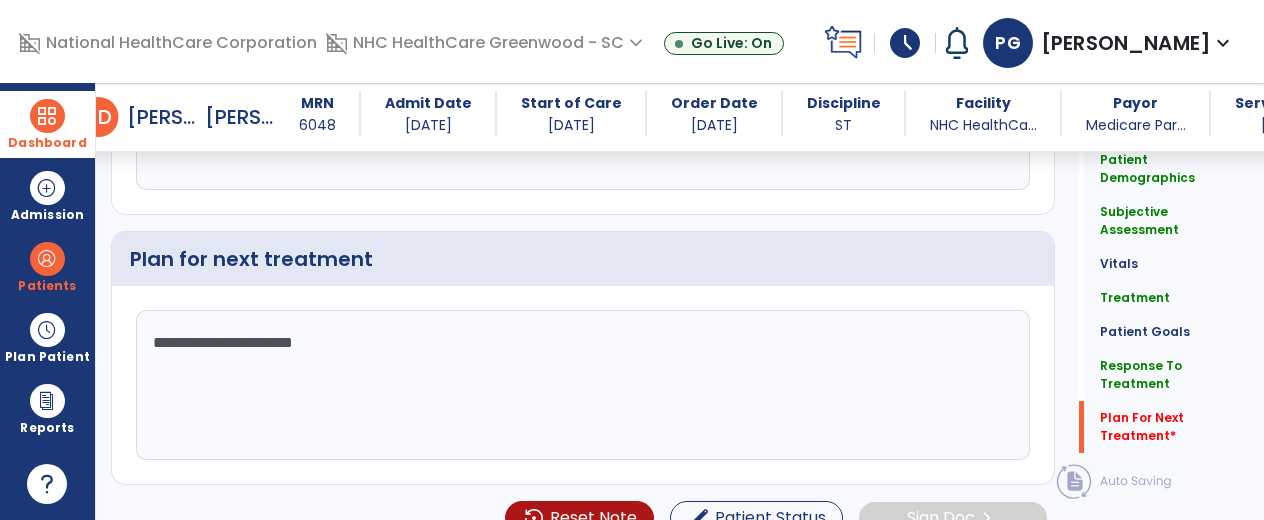 click on "**********" 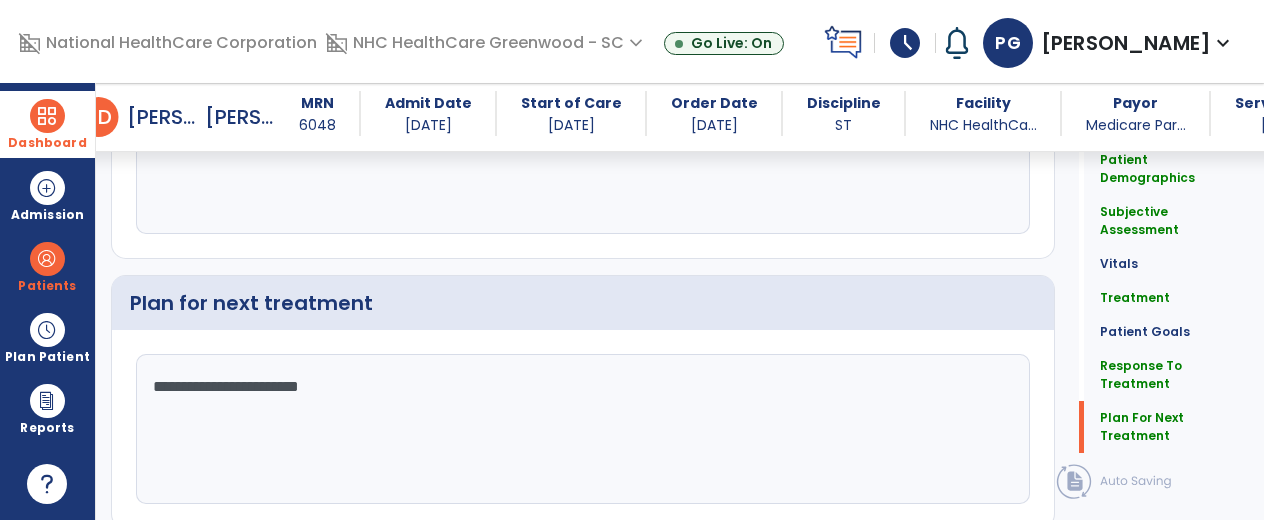 scroll, scrollTop: 3530, scrollLeft: 0, axis: vertical 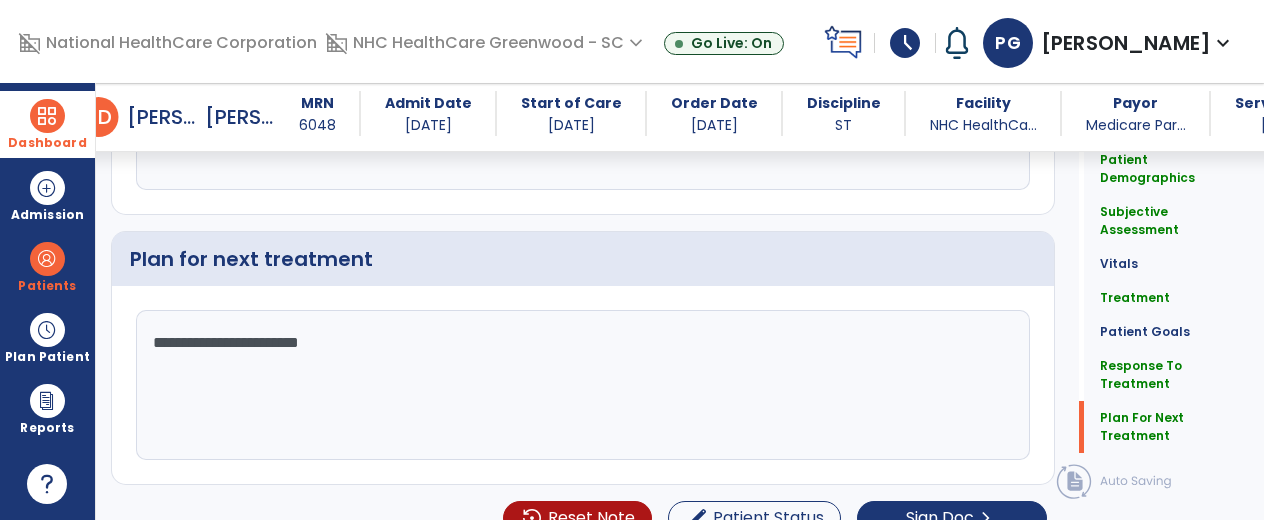 click on "**********" 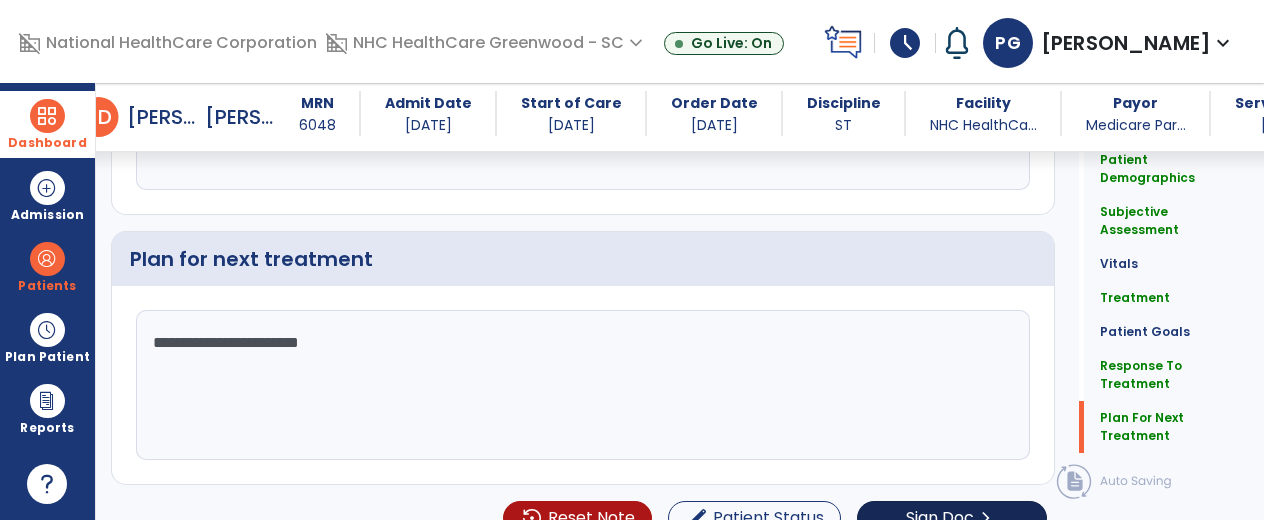 type on "**********" 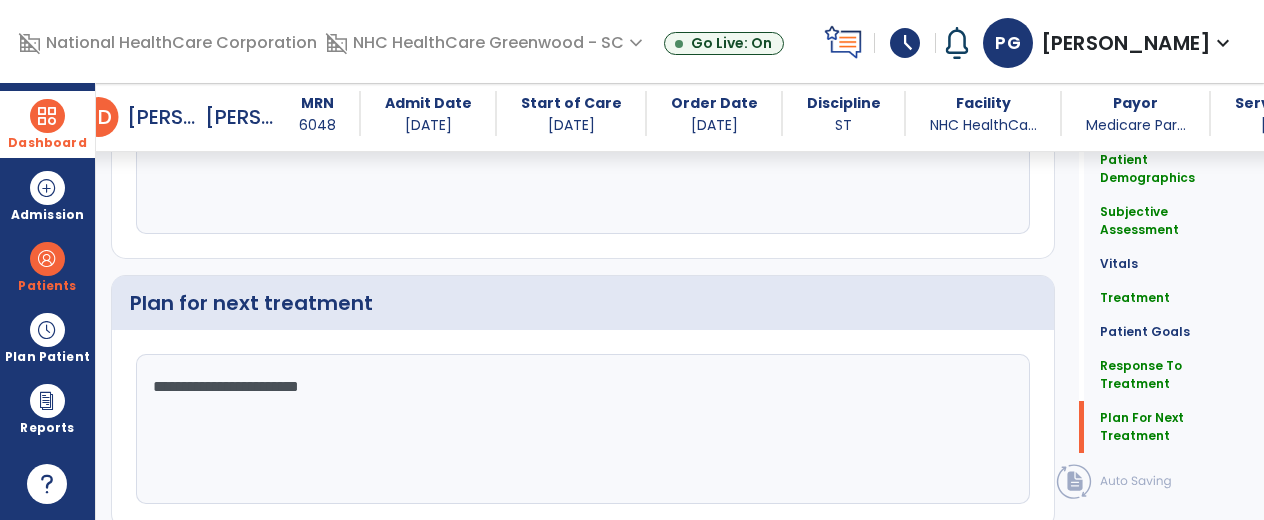 click on "Sign Doc" 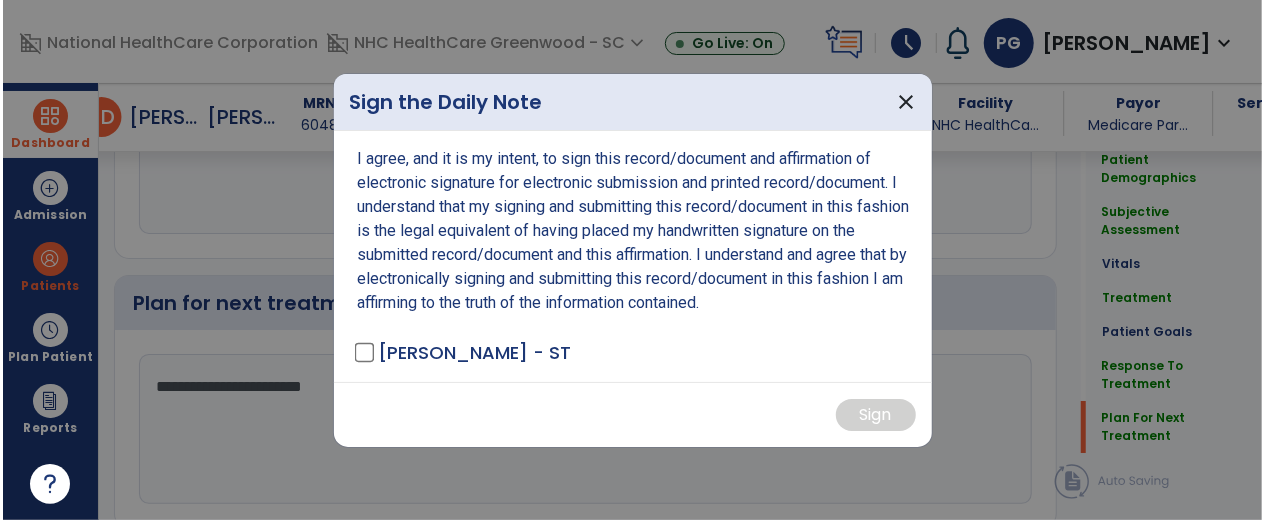 scroll, scrollTop: 3530, scrollLeft: 0, axis: vertical 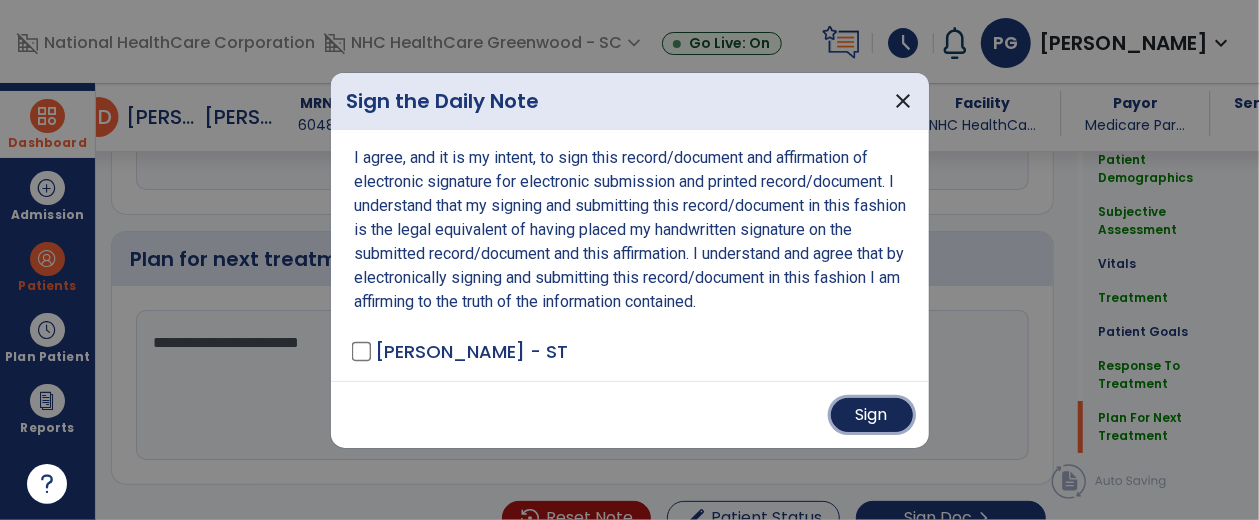click on "Sign" at bounding box center (872, 415) 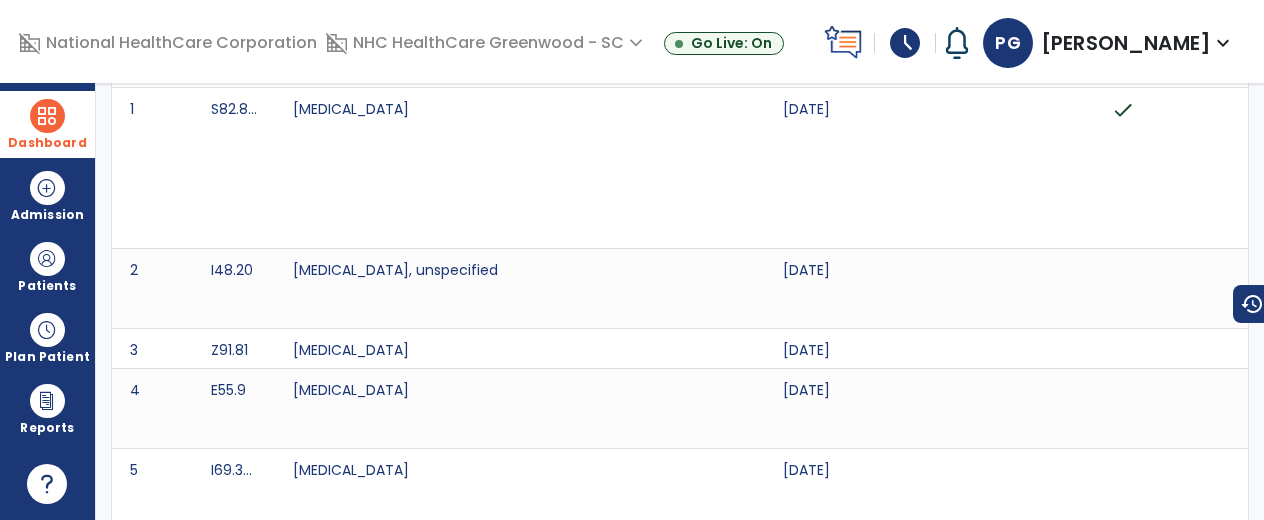 scroll, scrollTop: 0, scrollLeft: 0, axis: both 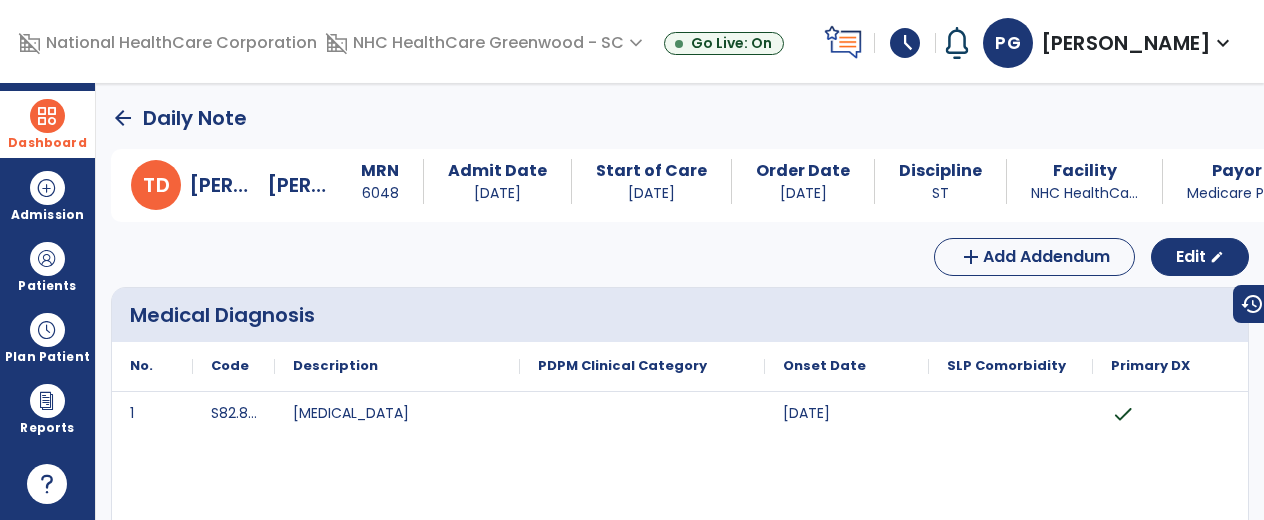 click on "arrow_back" 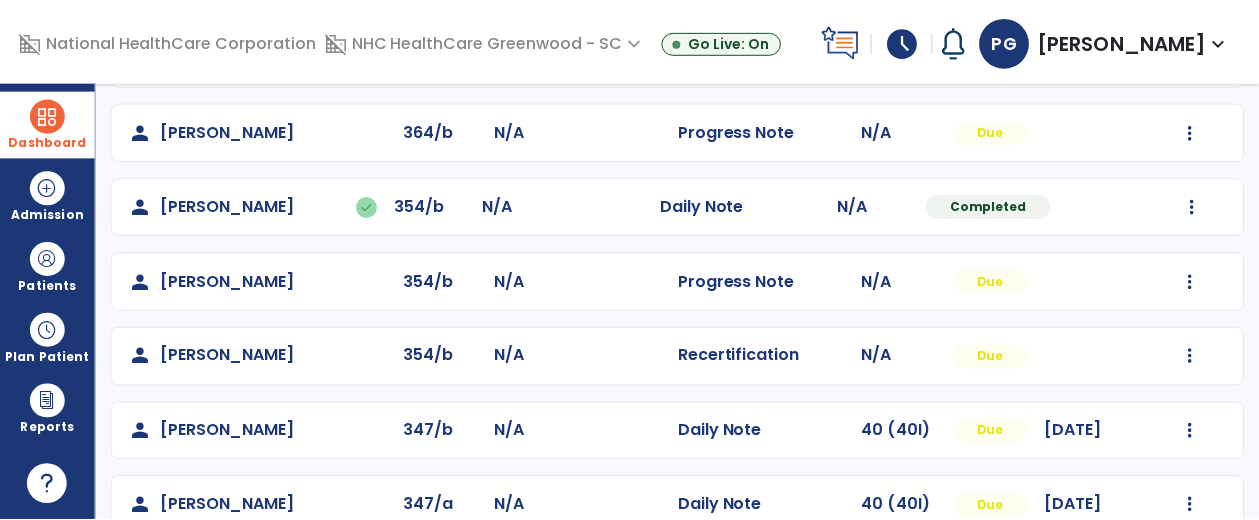 scroll, scrollTop: 884, scrollLeft: 0, axis: vertical 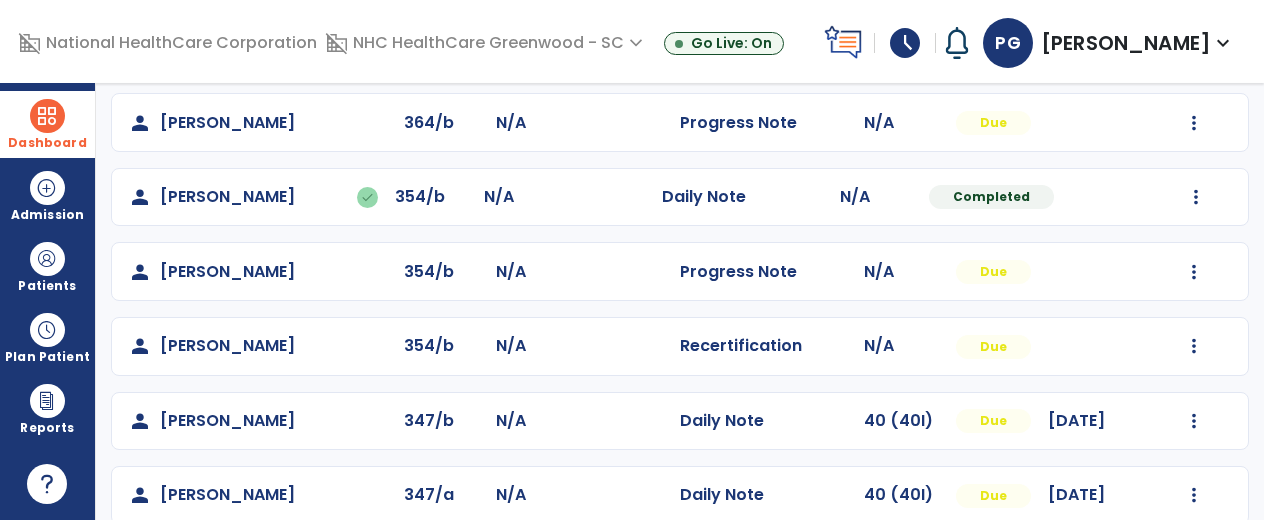 click on "Mark Visit As Complete   Reset Note   Open Document   G + C Mins" 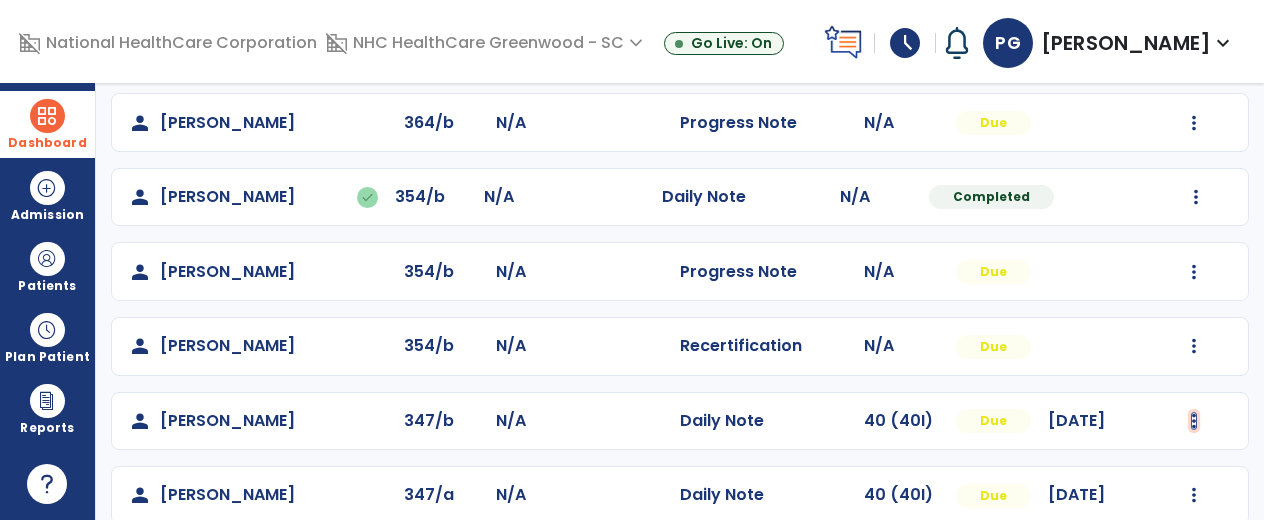 click at bounding box center [1194, -572] 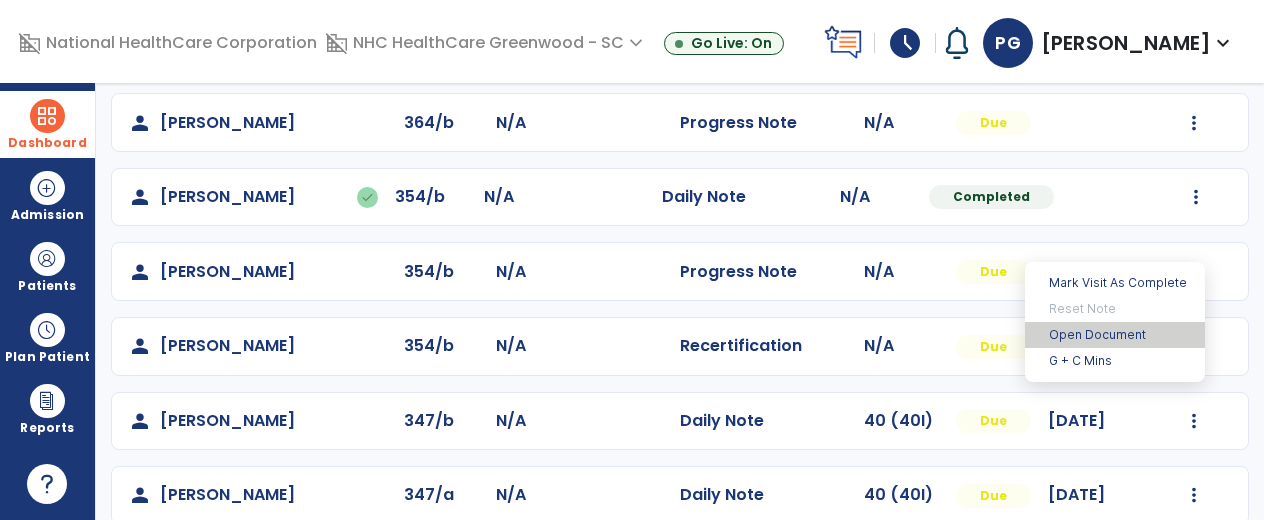click on "Open Document" at bounding box center (1115, 335) 